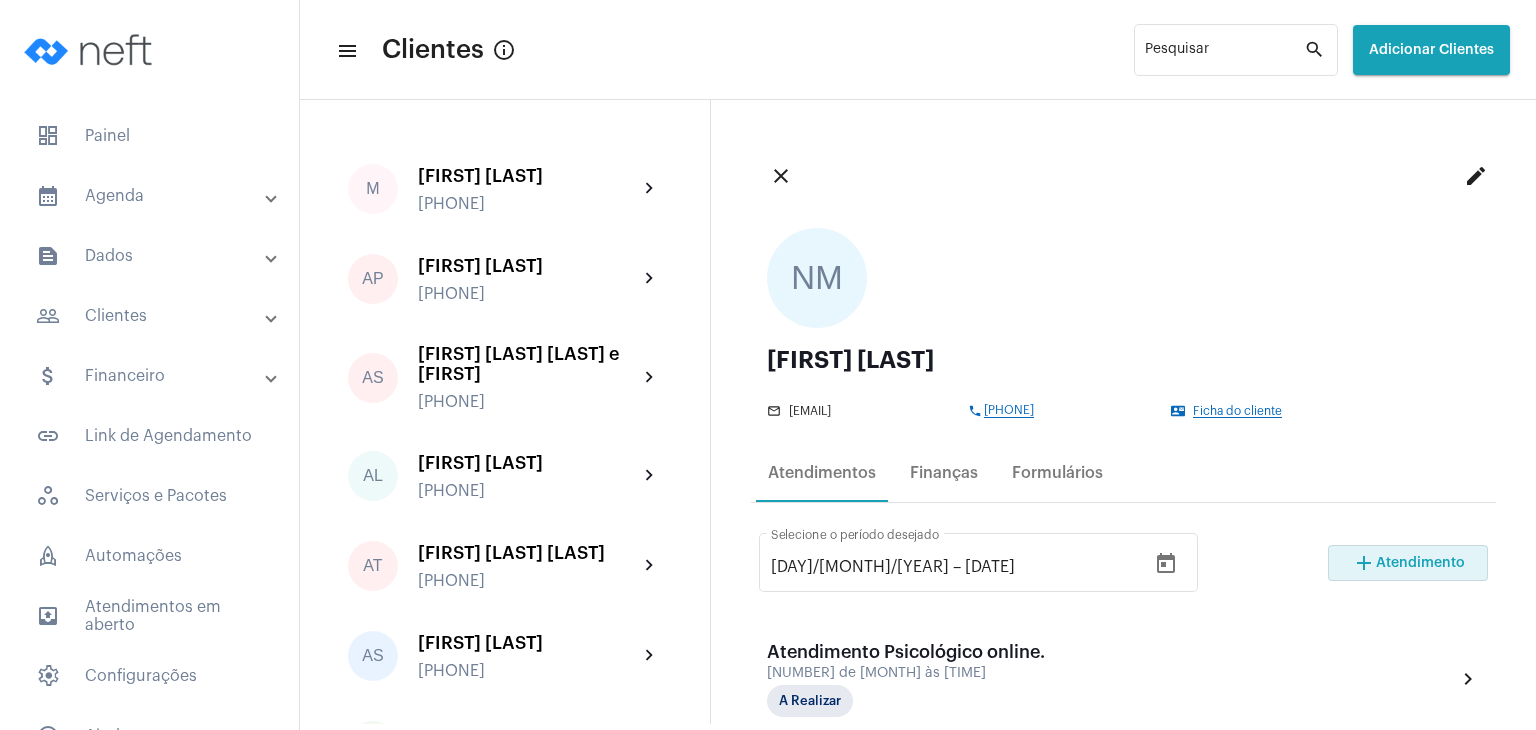 scroll, scrollTop: 0, scrollLeft: 0, axis: both 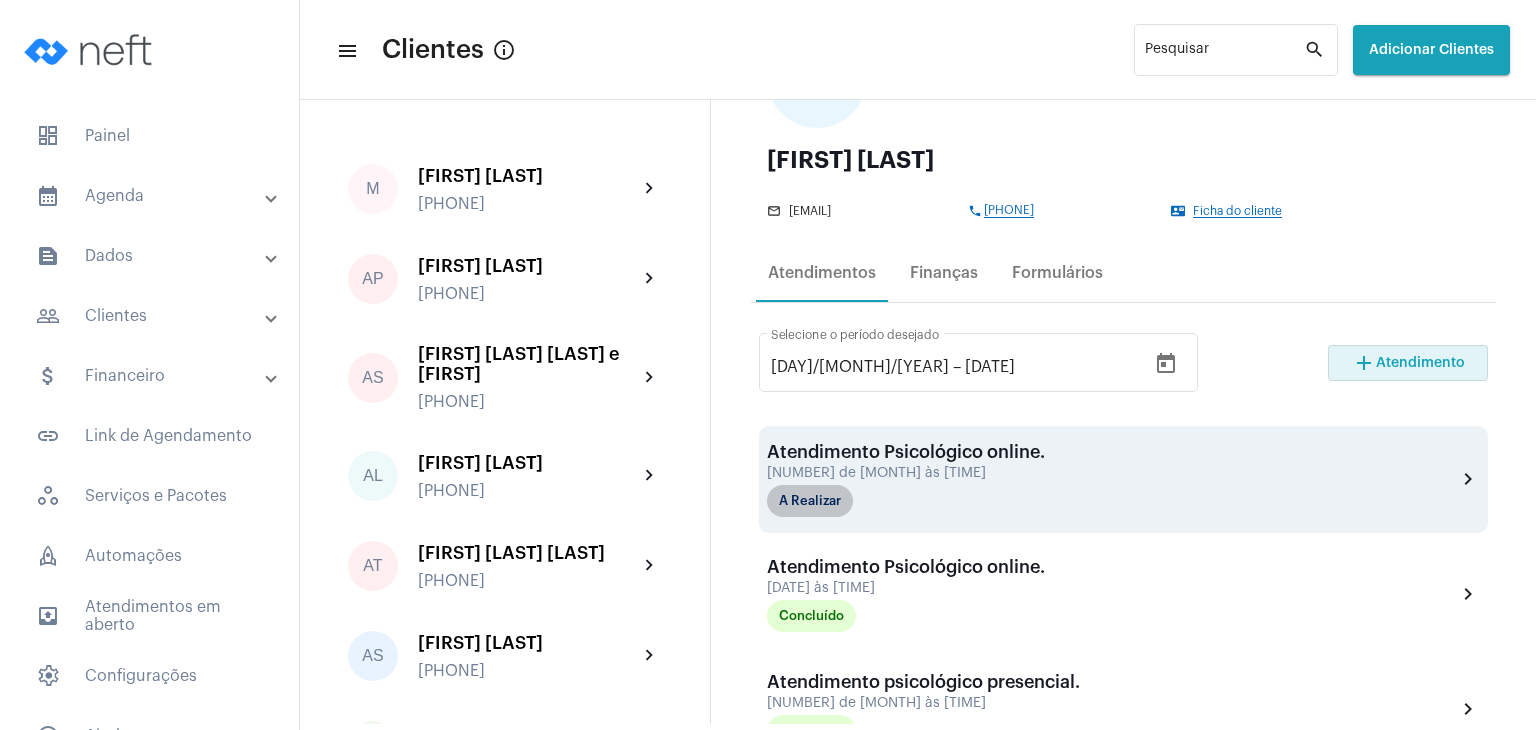 click on "A Realizar" at bounding box center (810, 501) 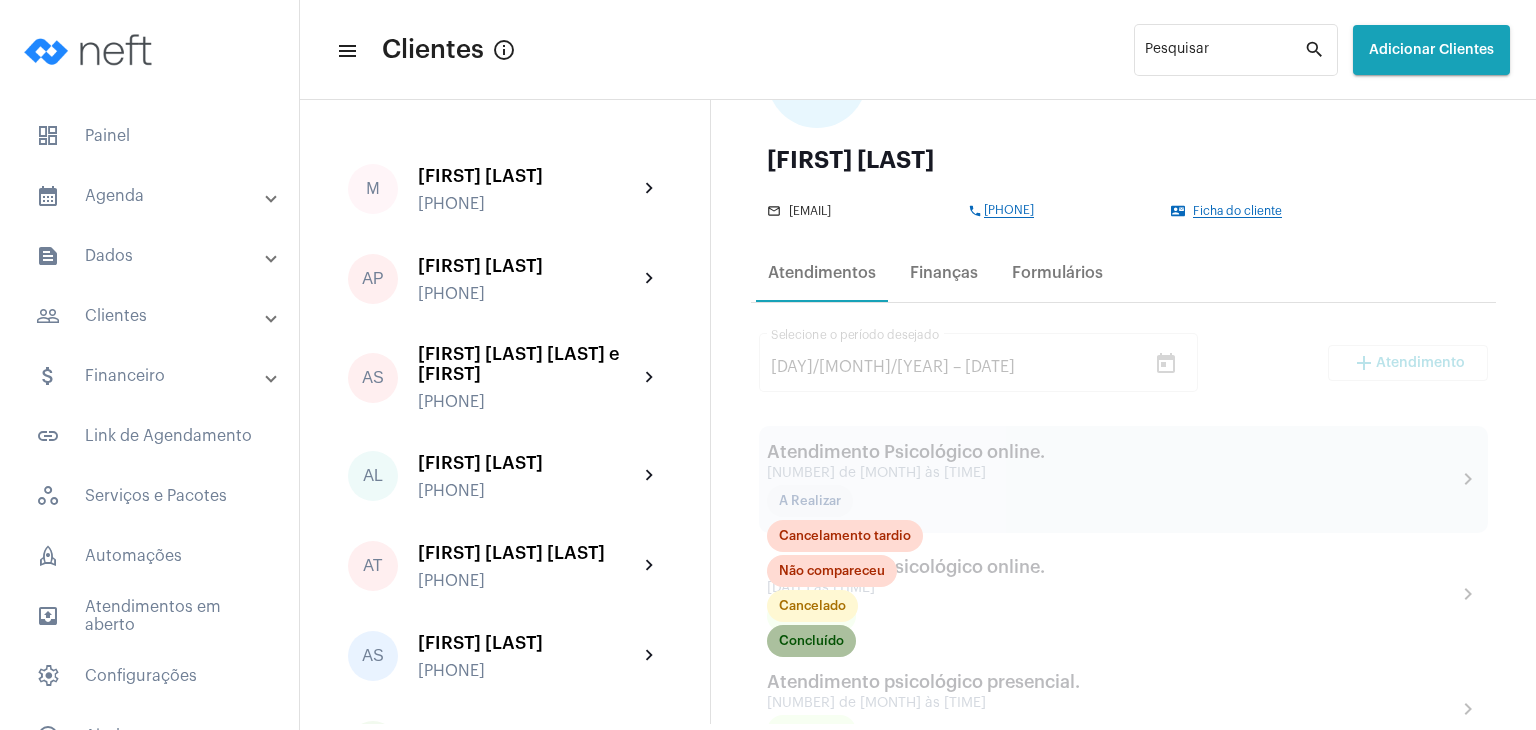click on "Concluído" 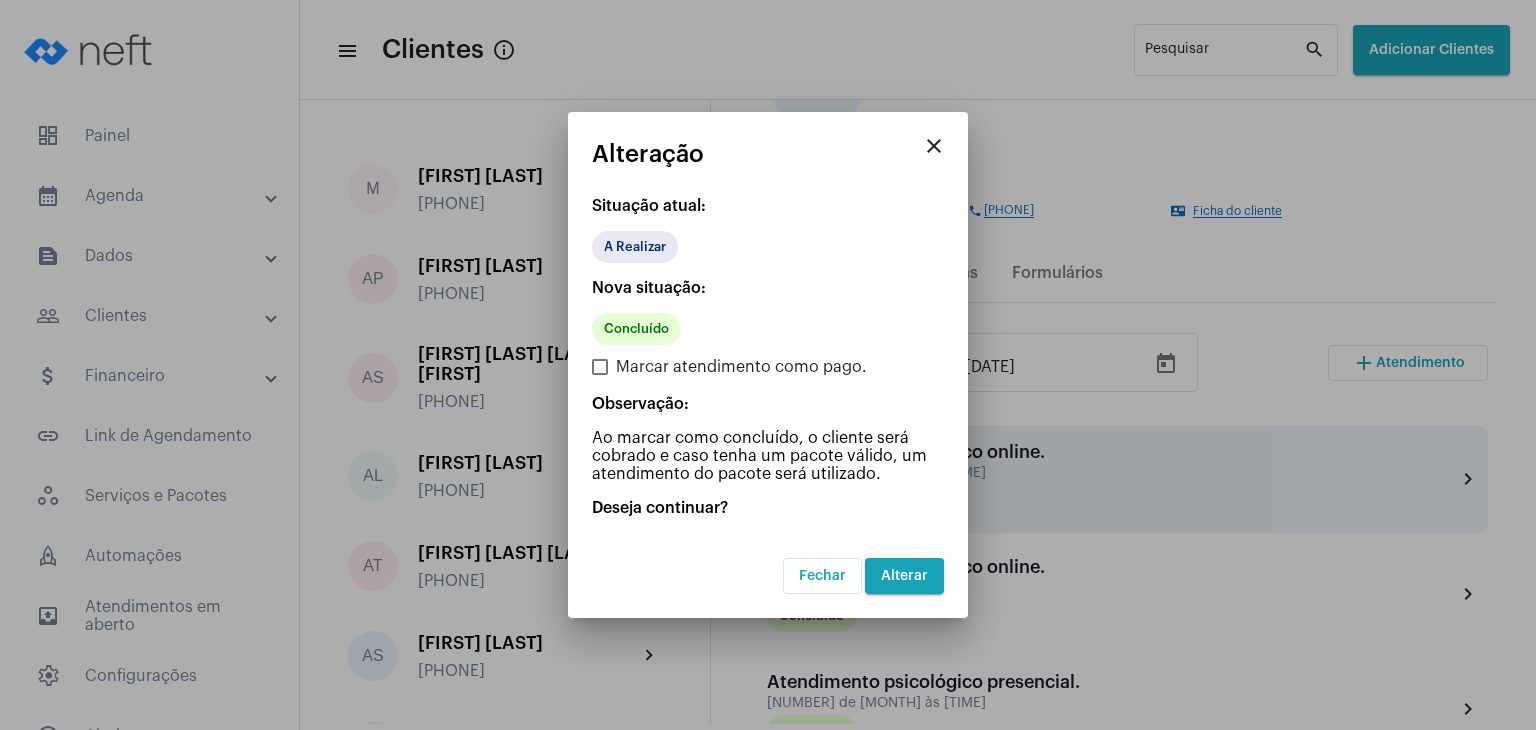 click on "close" at bounding box center (934, 146) 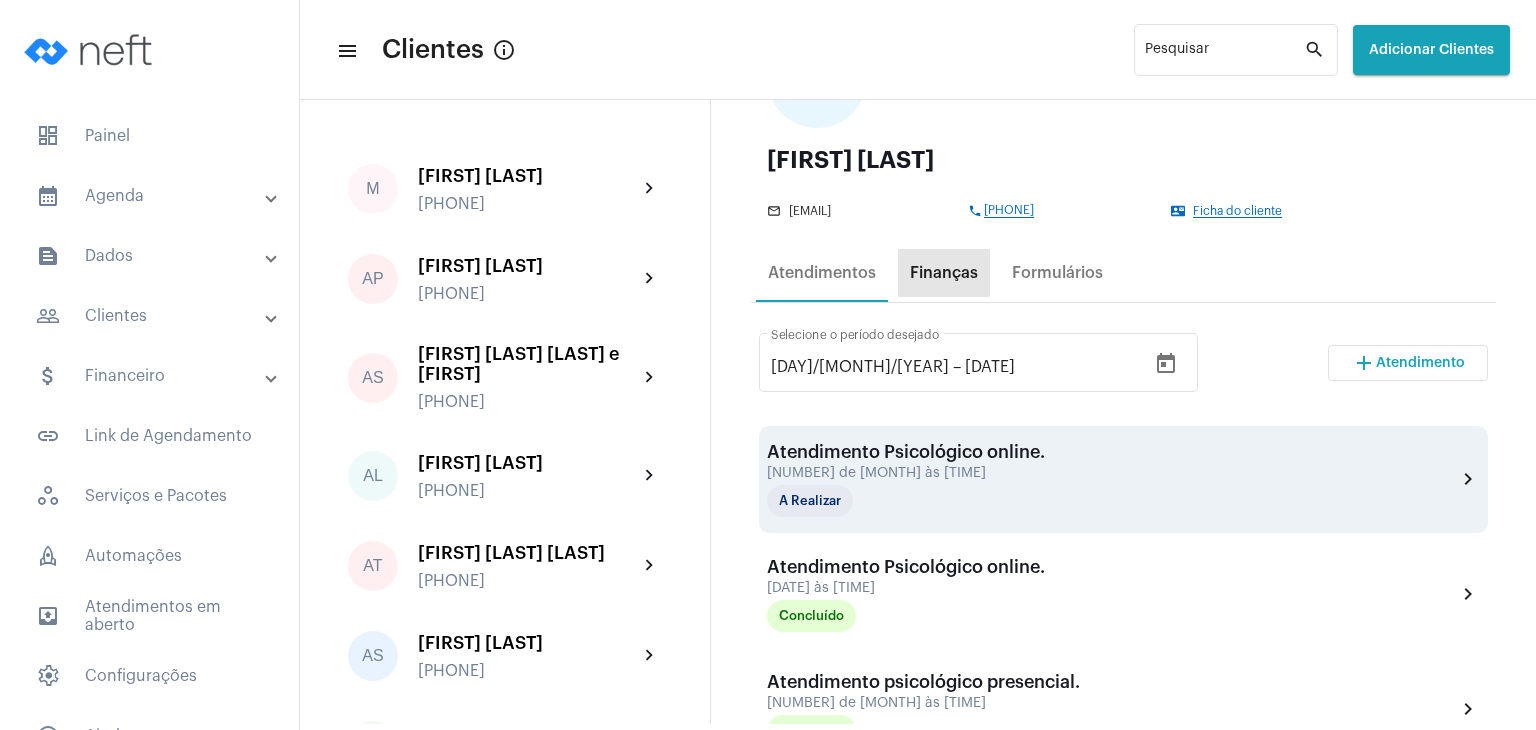 click on "Finanças" at bounding box center [944, 273] 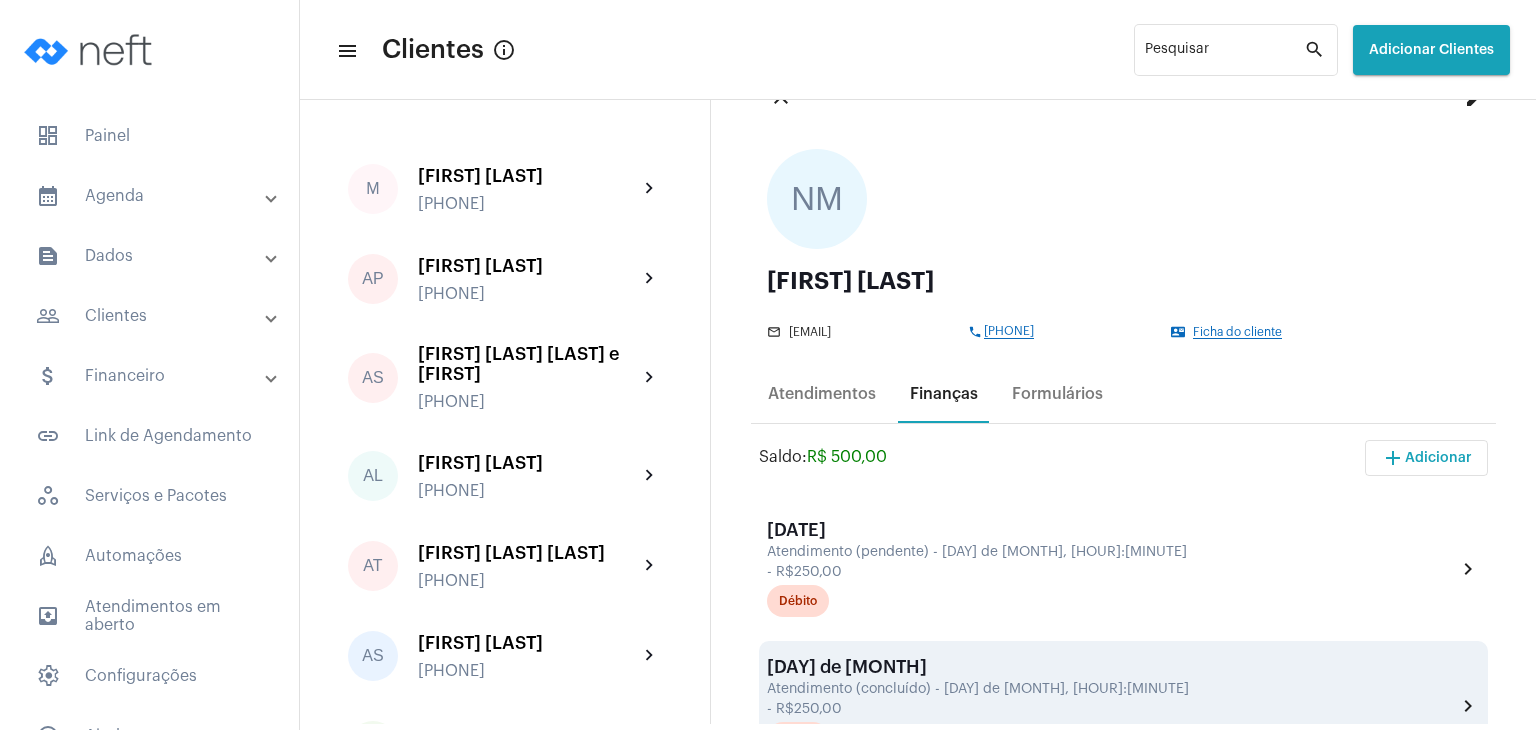 scroll, scrollTop: 300, scrollLeft: 0, axis: vertical 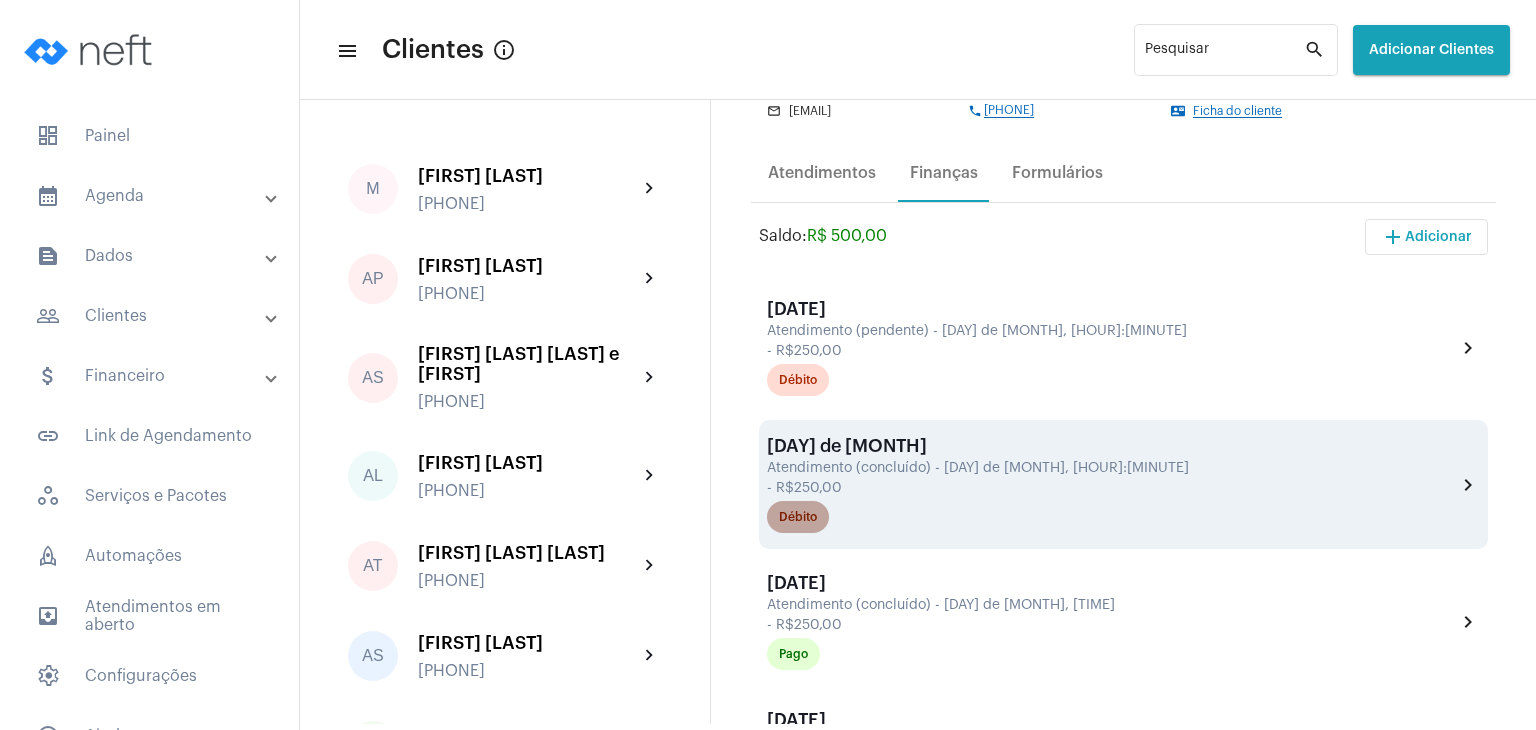 click on "Débito" at bounding box center [798, 517] 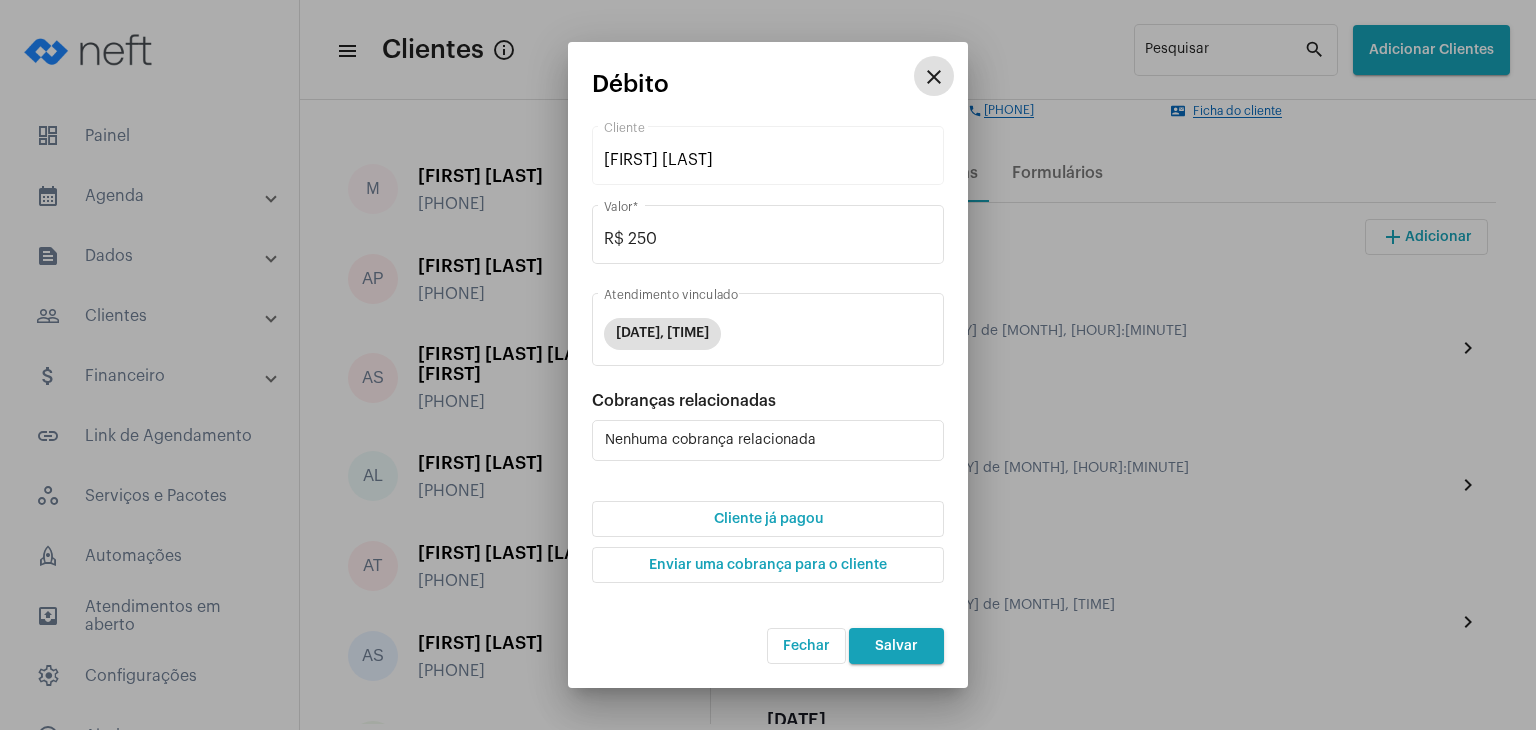 click on "Cliente já pagou" at bounding box center [768, 519] 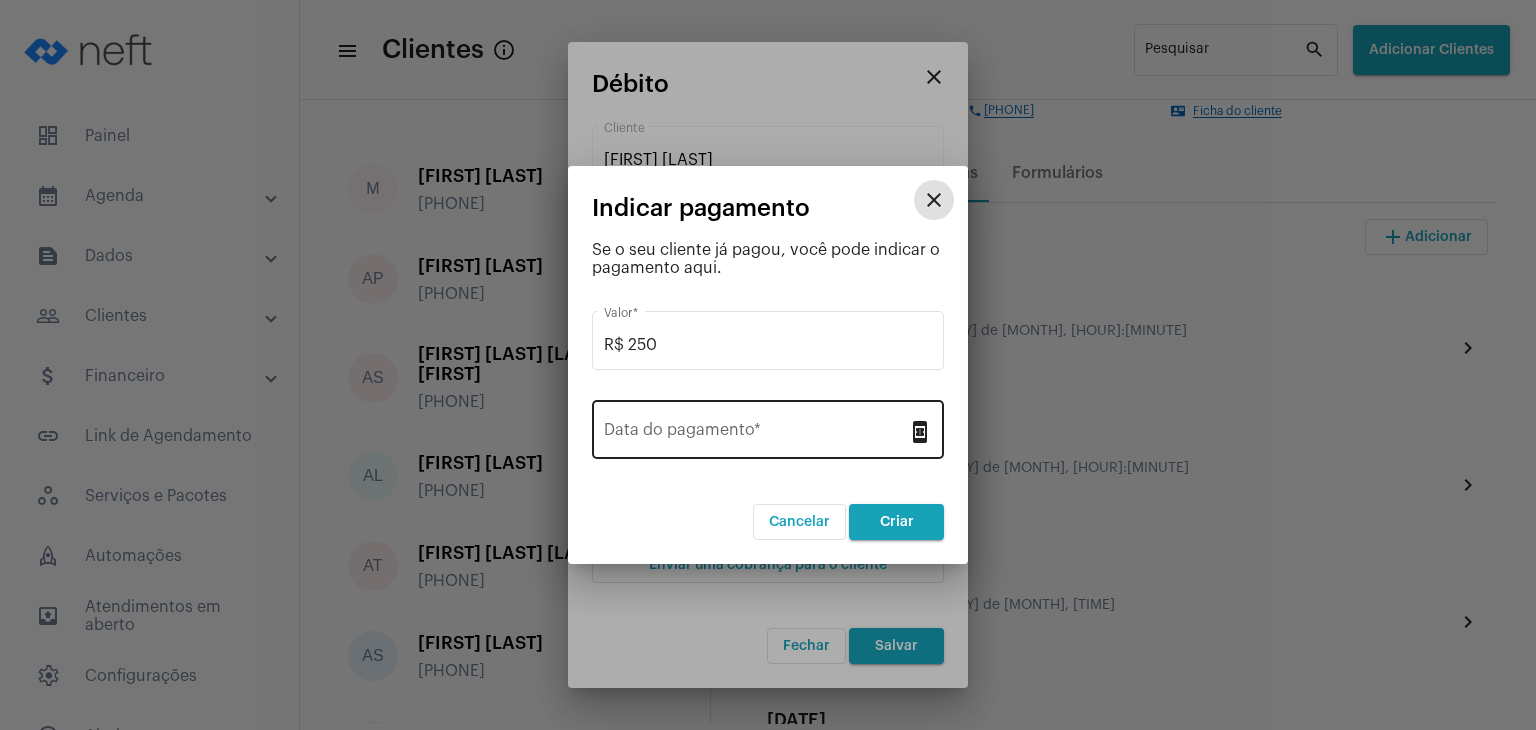 click on "Data do pagamento  *" at bounding box center (756, 434) 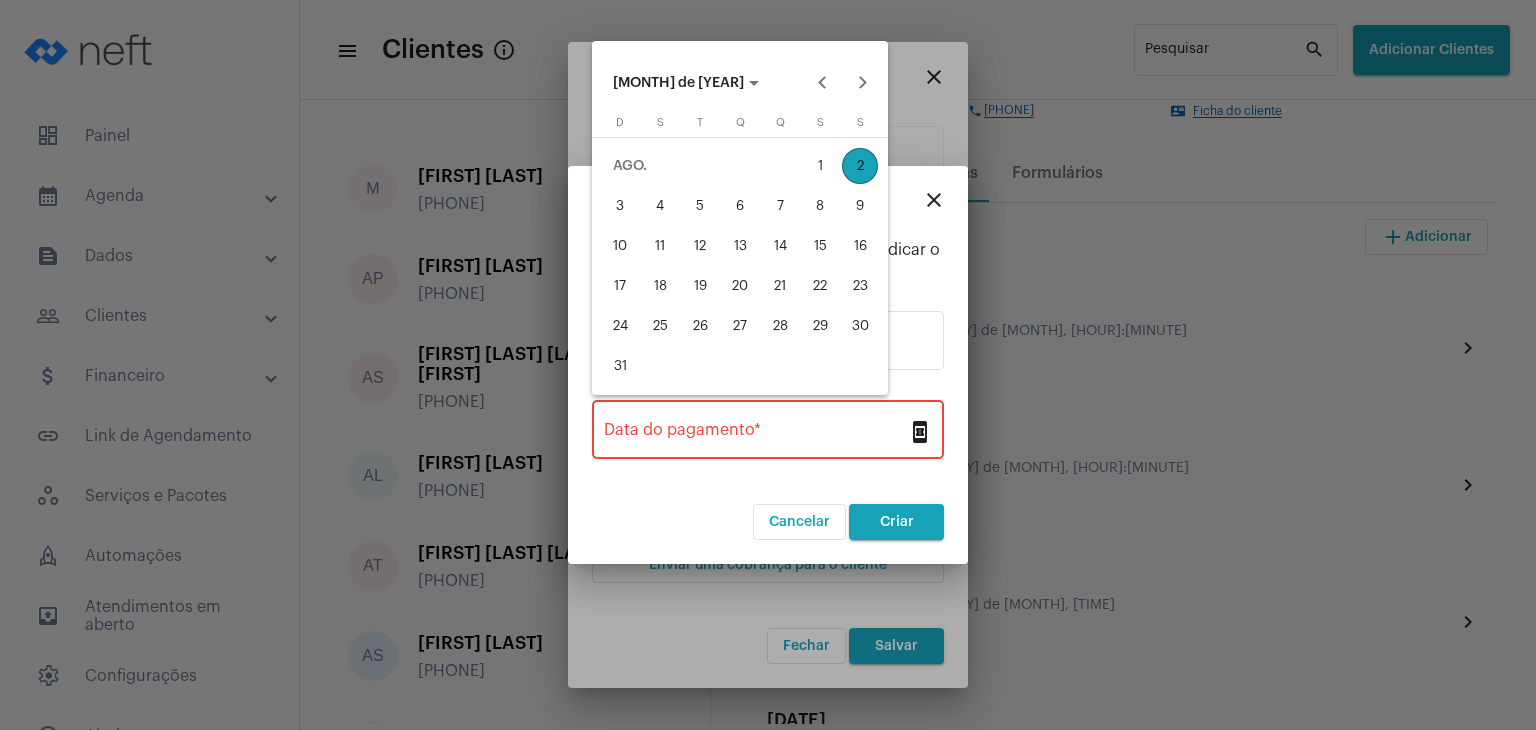 click on "2" at bounding box center (860, 166) 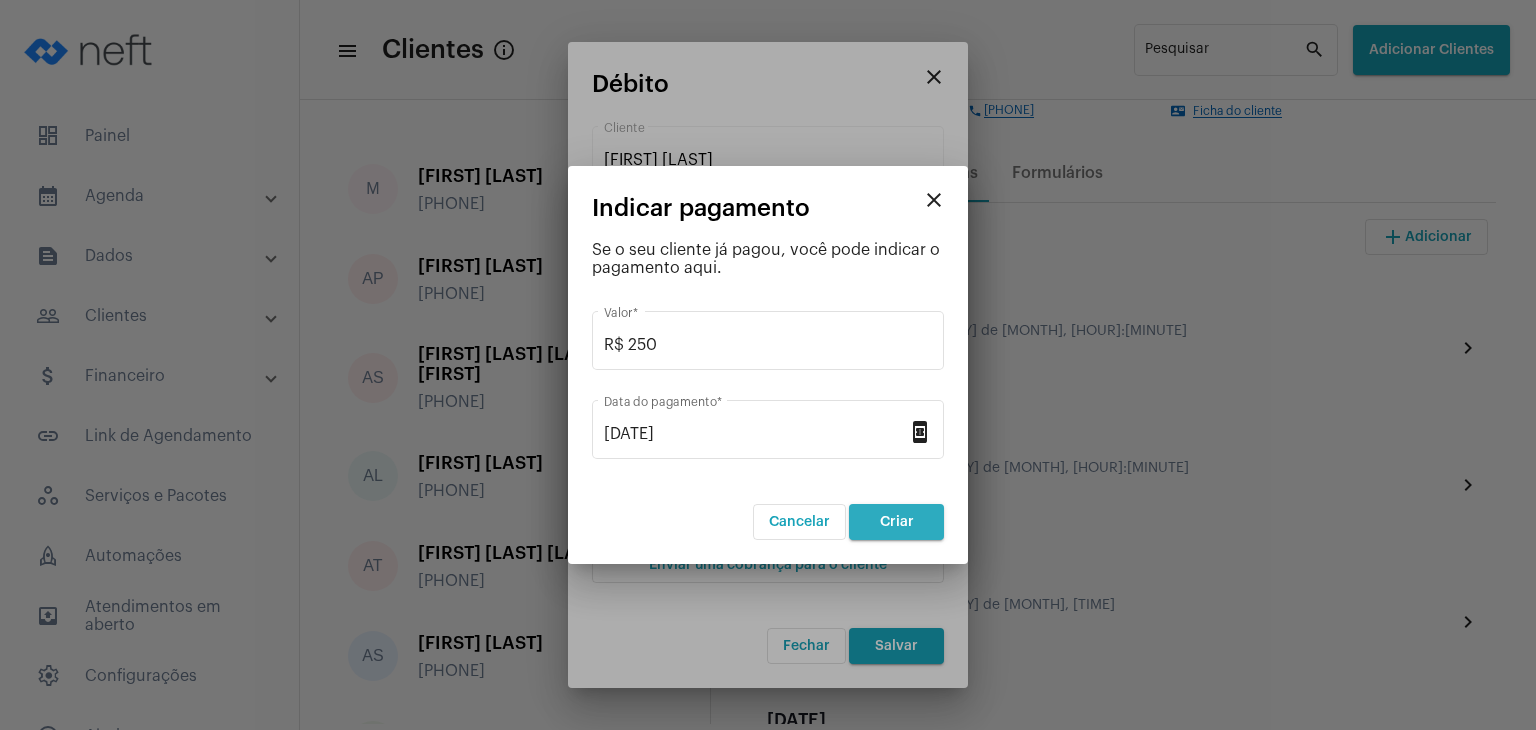 click on "Criar" at bounding box center (897, 522) 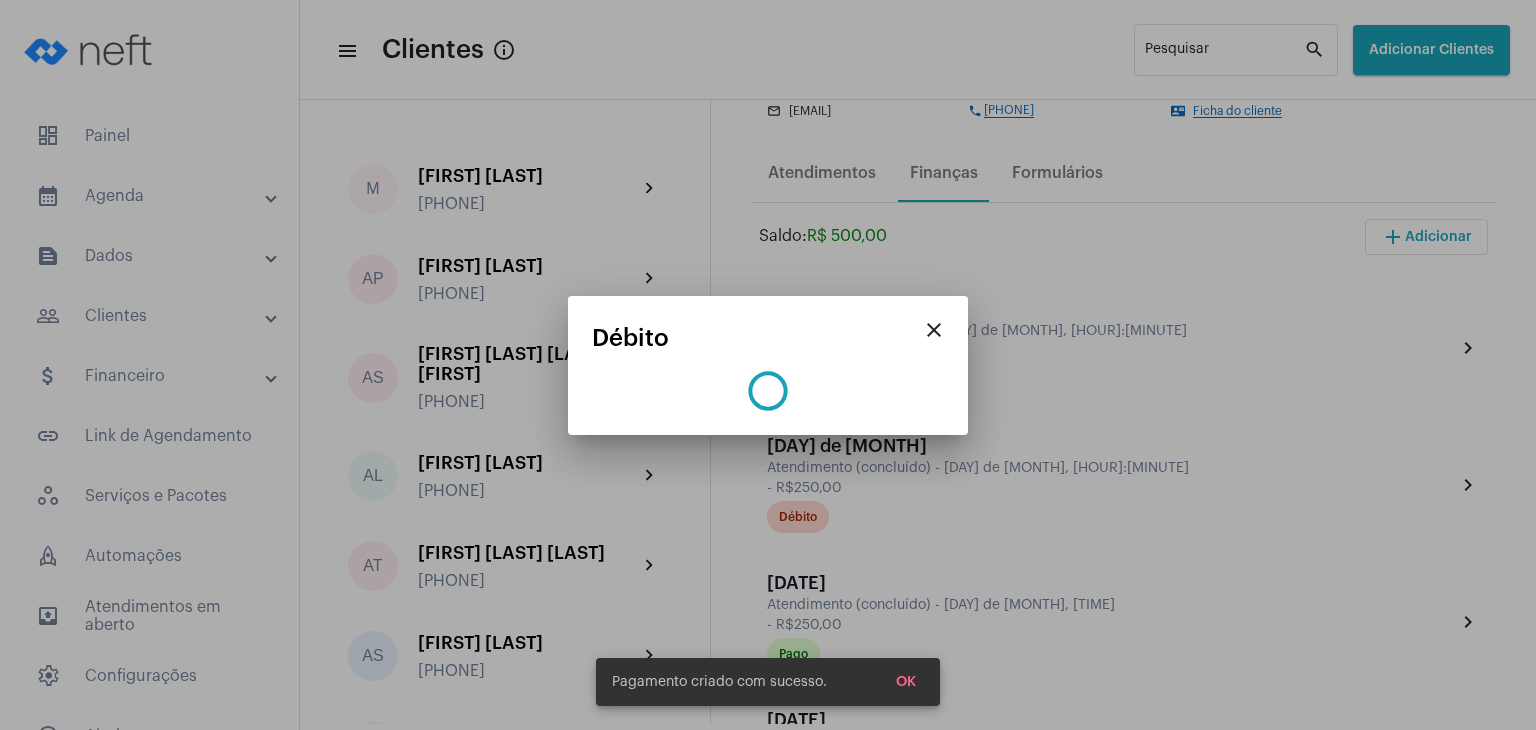 click on "OK" at bounding box center (906, 682) 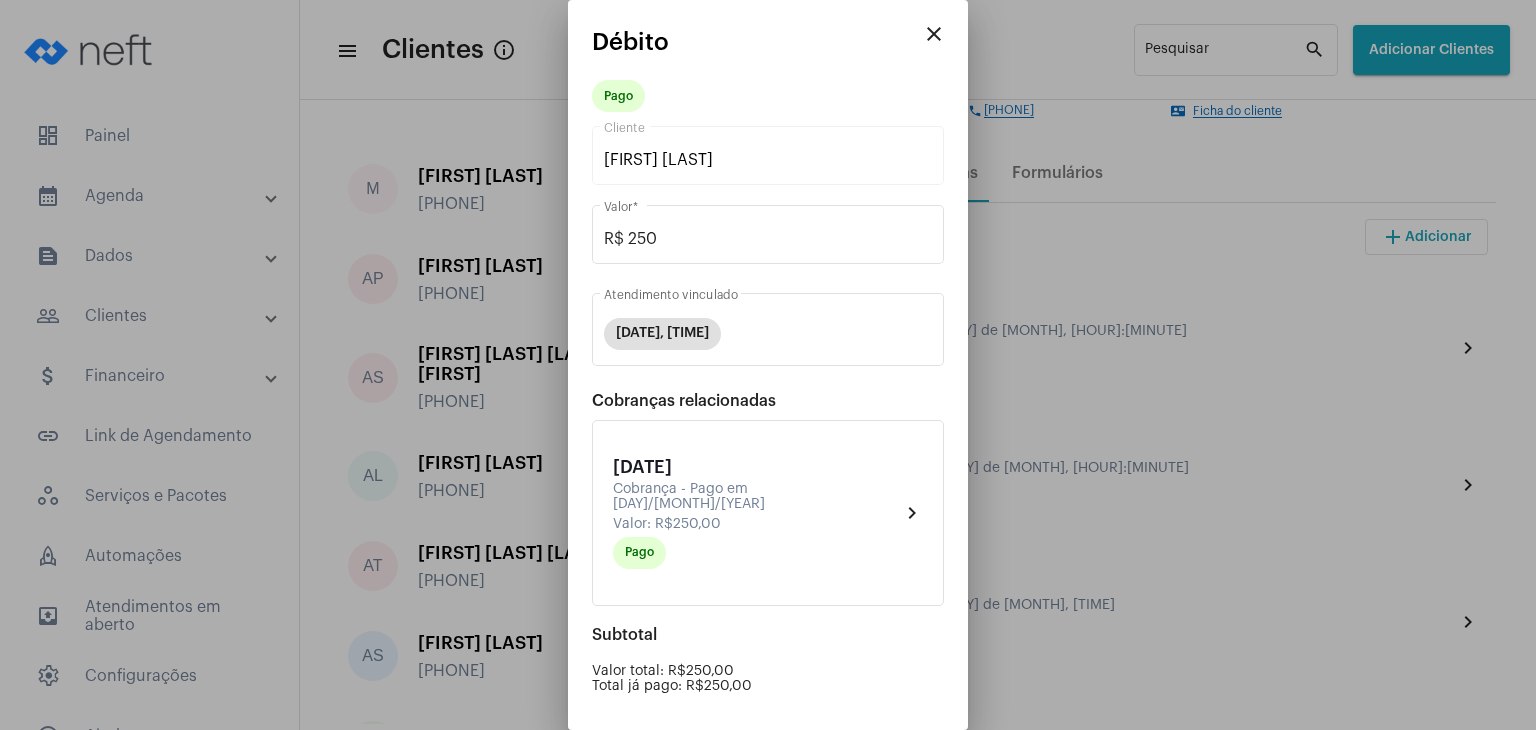 scroll, scrollTop: 174, scrollLeft: 0, axis: vertical 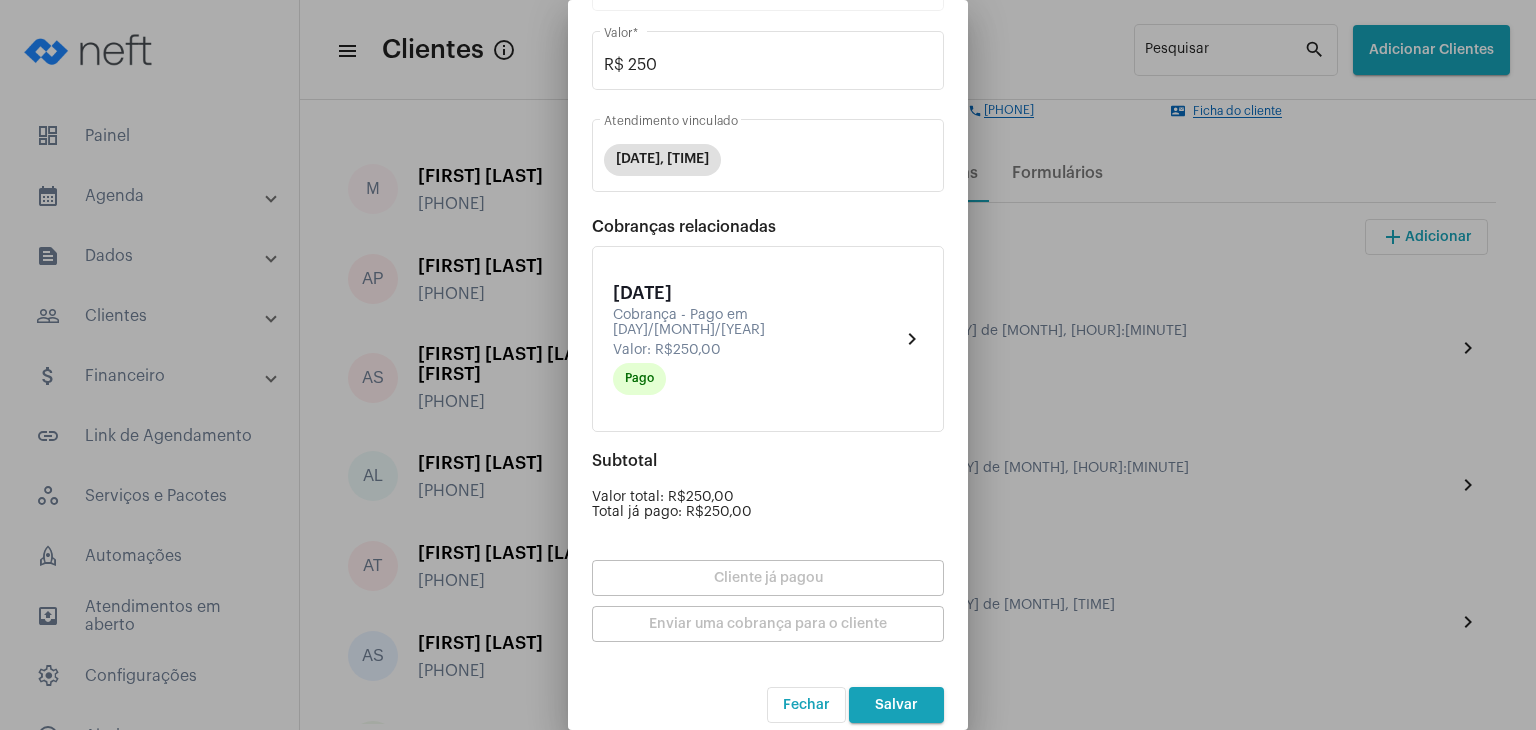 click on "Salvar" at bounding box center (896, 705) 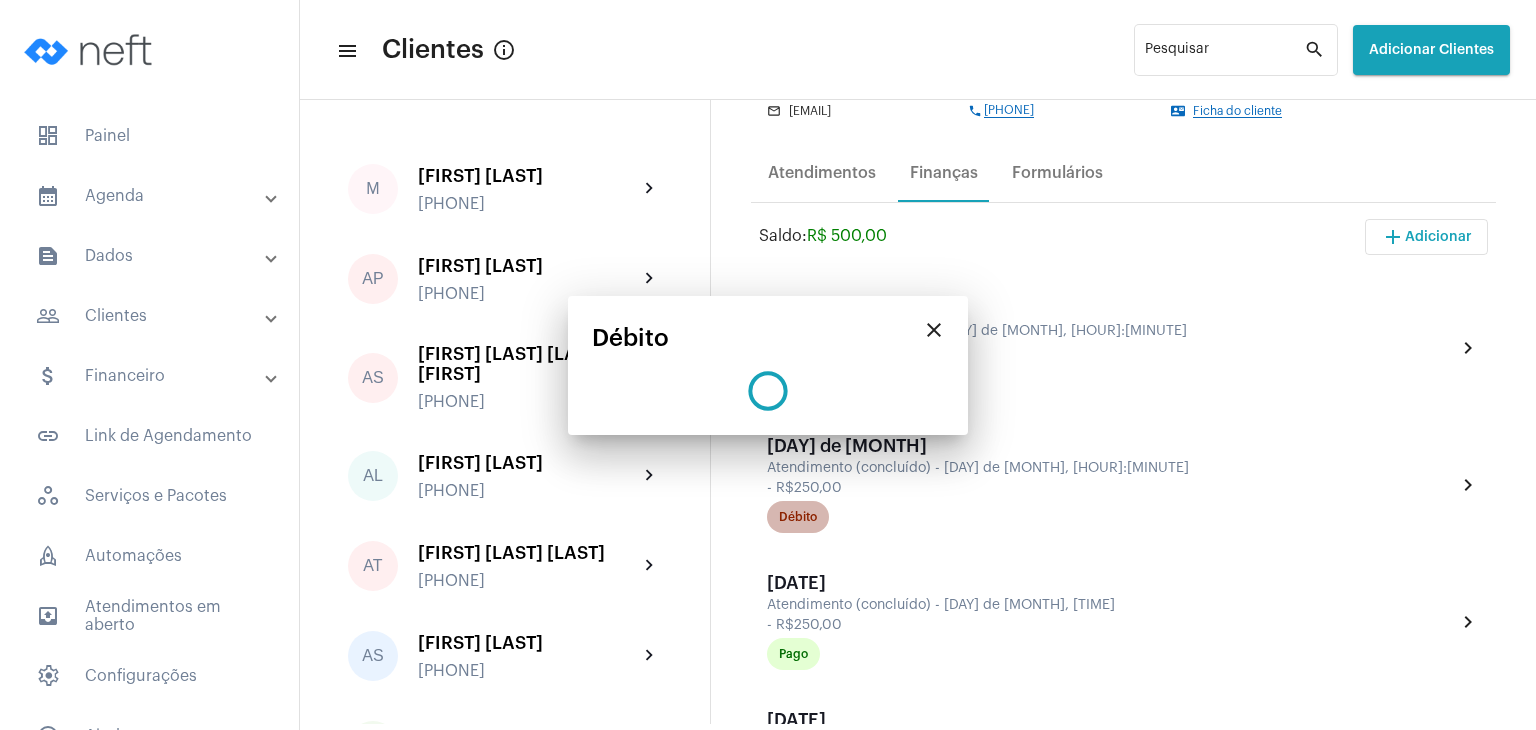scroll, scrollTop: 0, scrollLeft: 0, axis: both 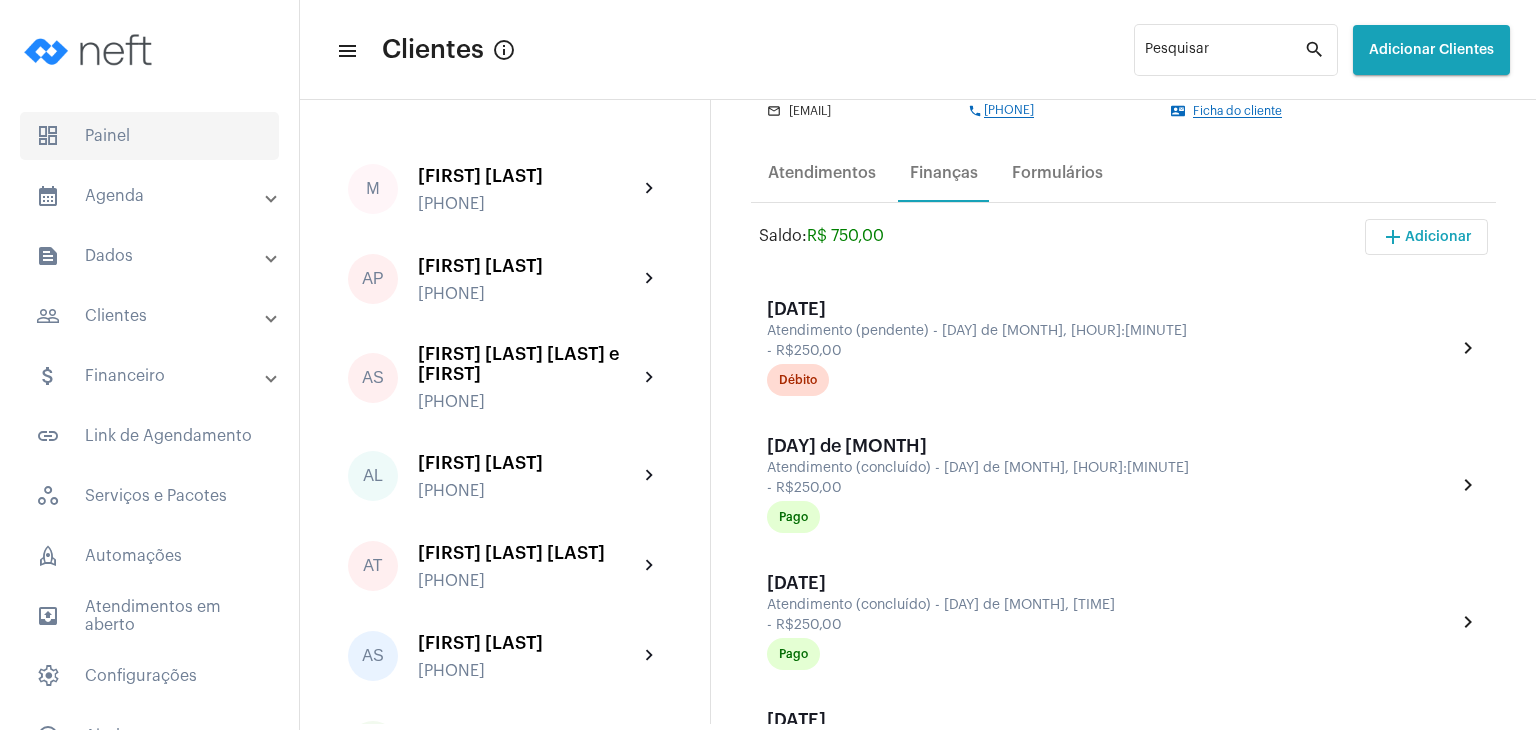 click on "dashboard   Painel" 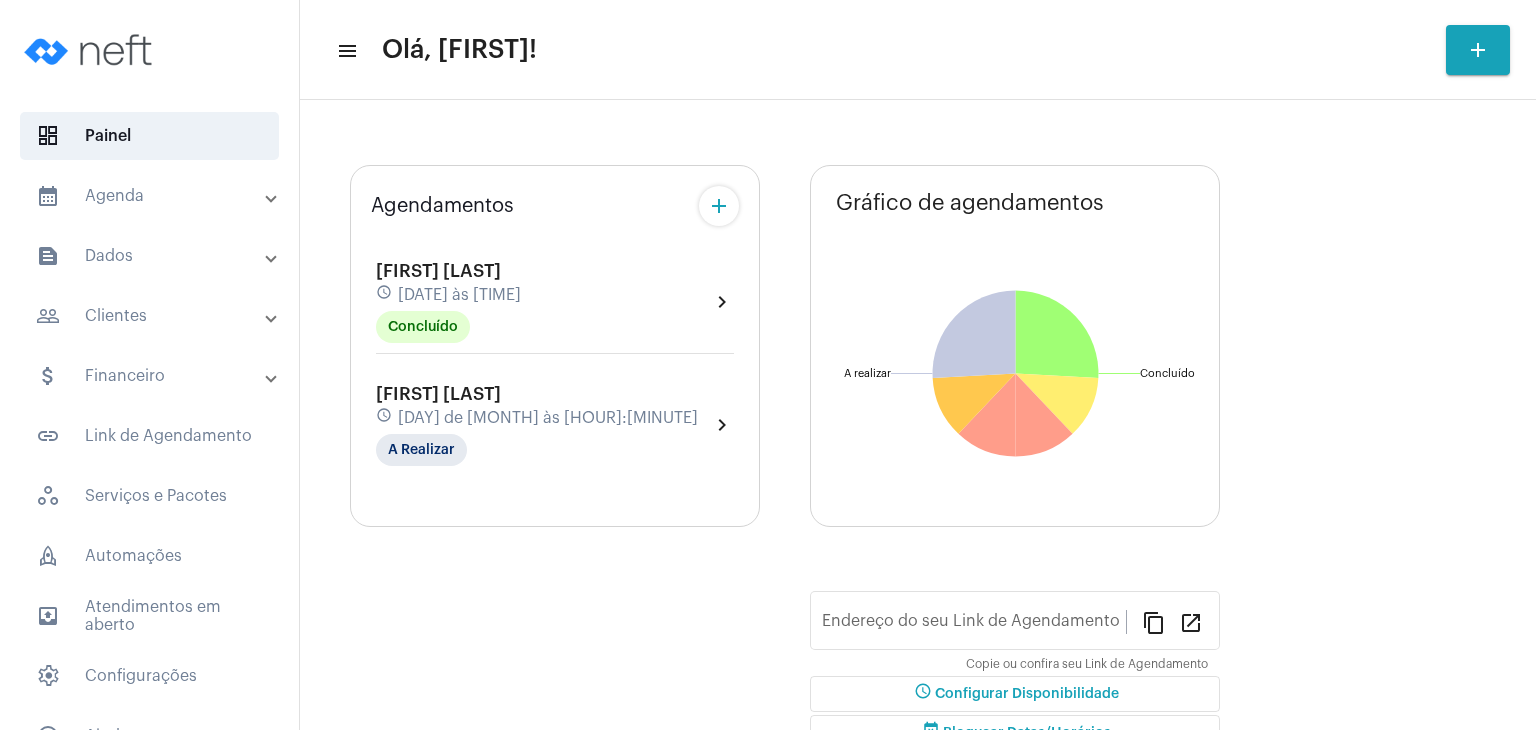 type on "https://neft.com.br/[FIRST]-[LAST]-[LAST]" 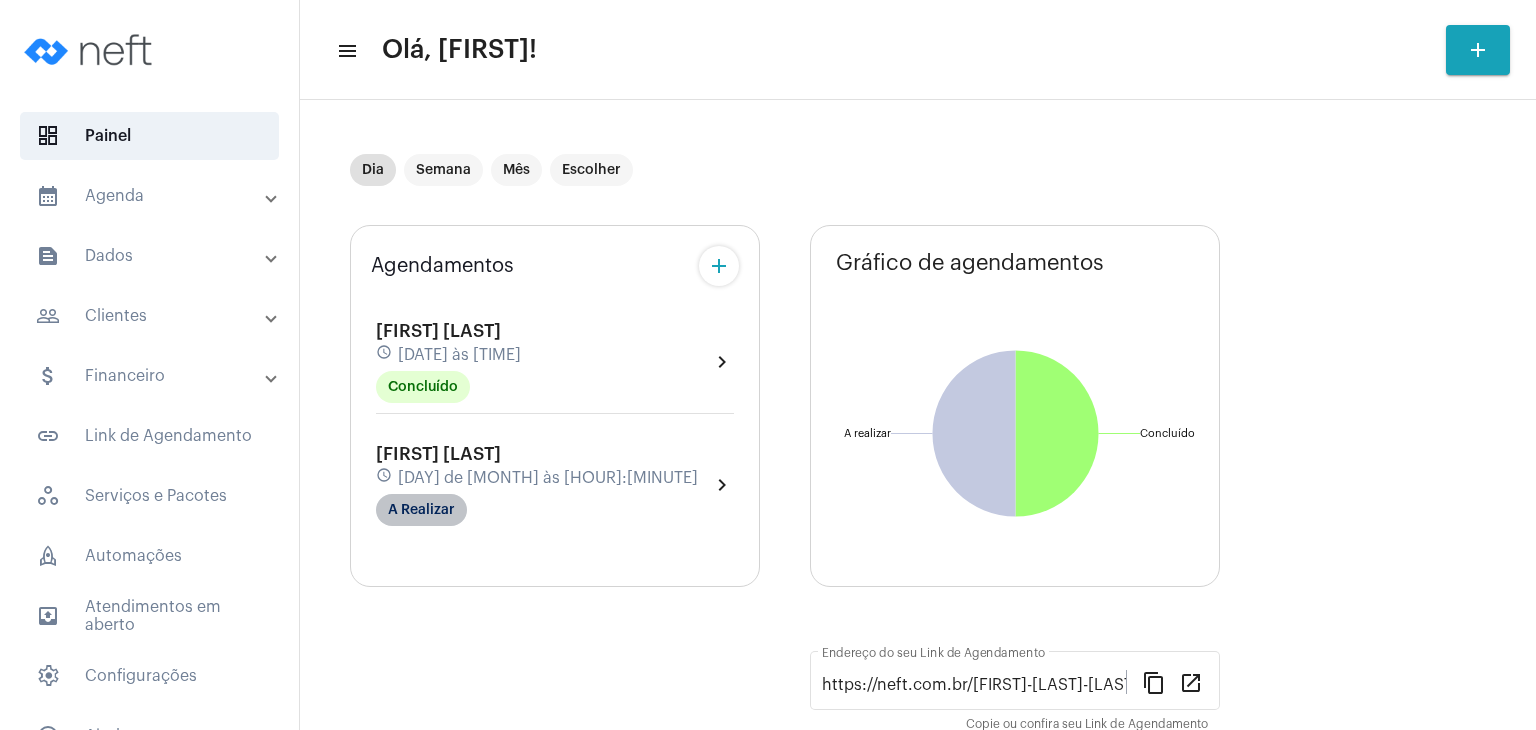 click on "A Realizar" 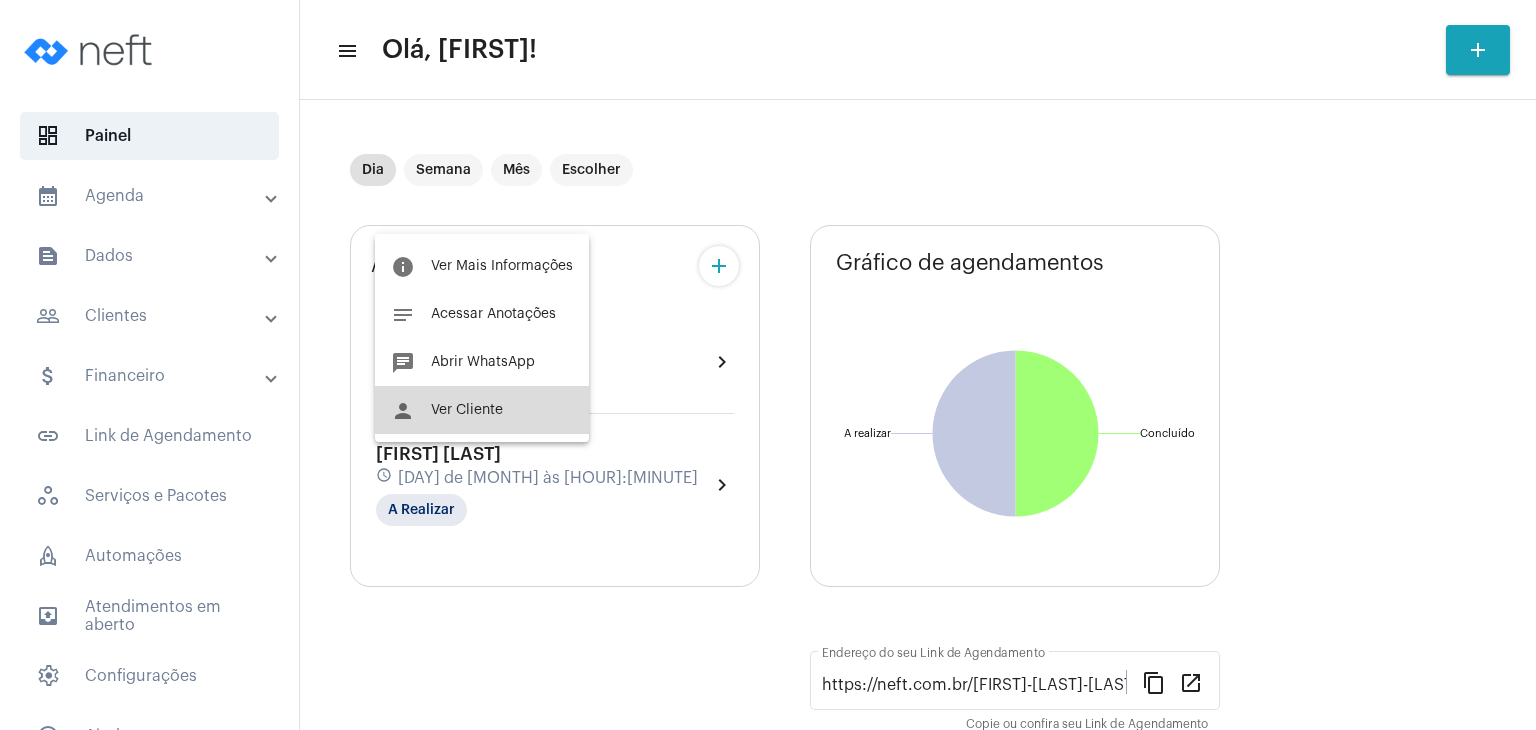 click on "person Ver Cliente" at bounding box center (482, 410) 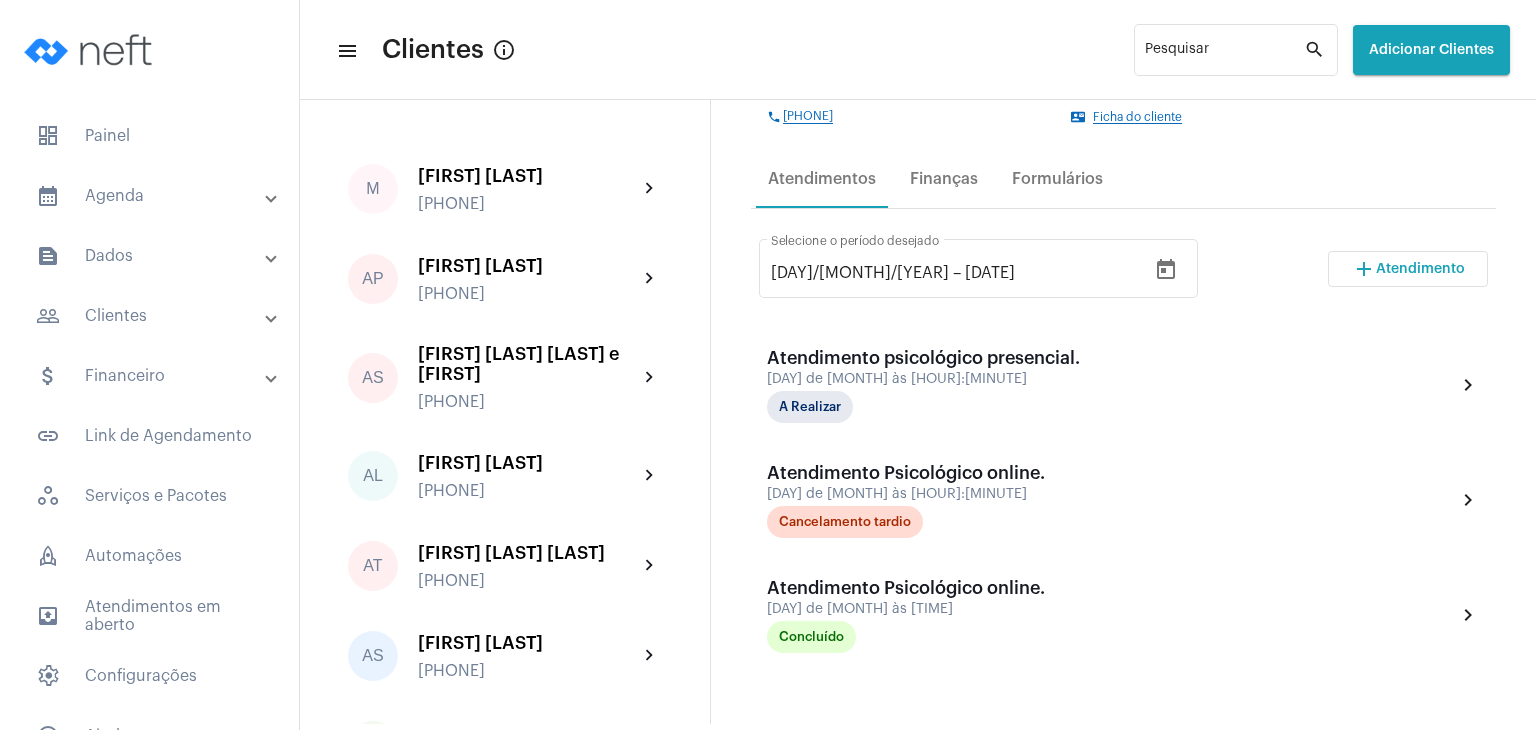 scroll, scrollTop: 300, scrollLeft: 0, axis: vertical 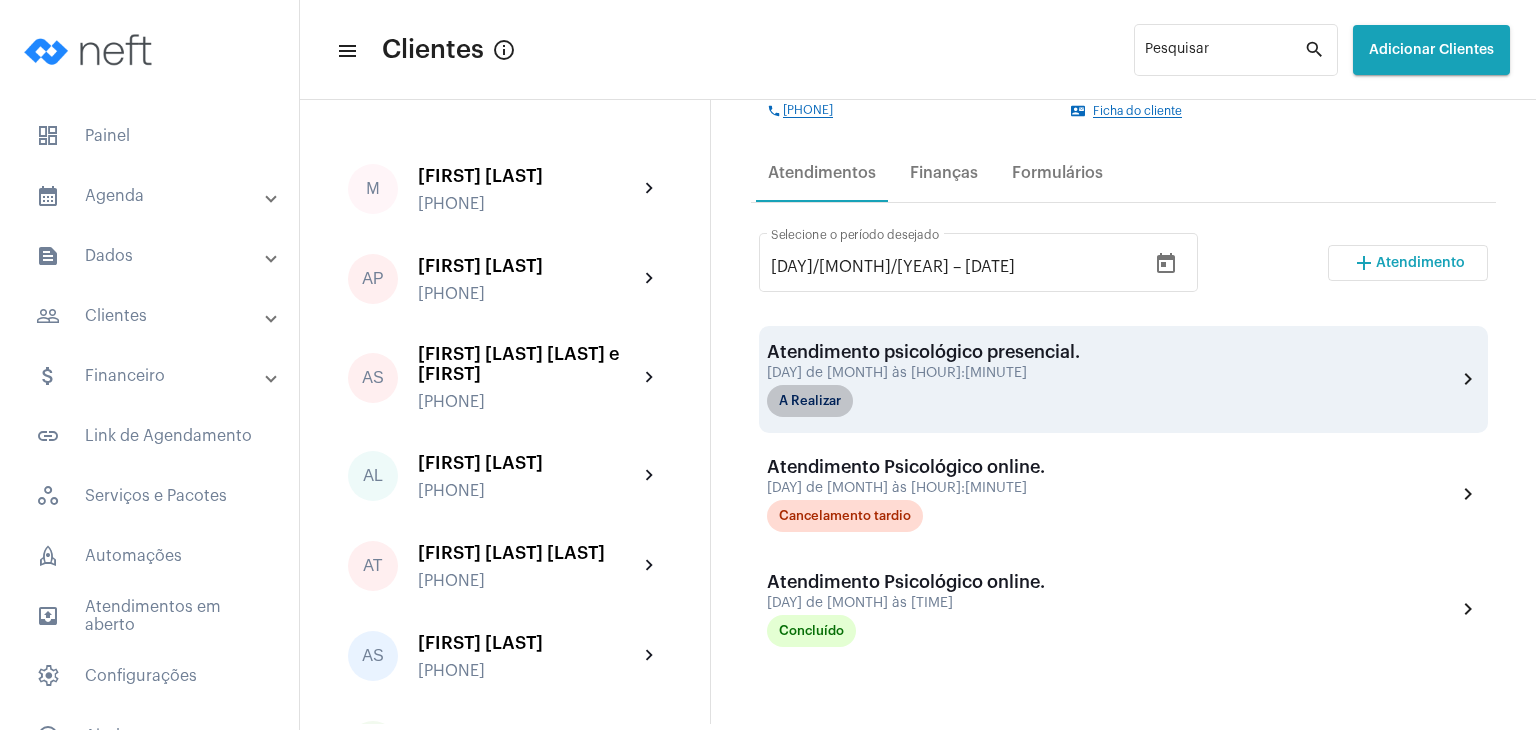 click on "A Realizar" at bounding box center (810, 401) 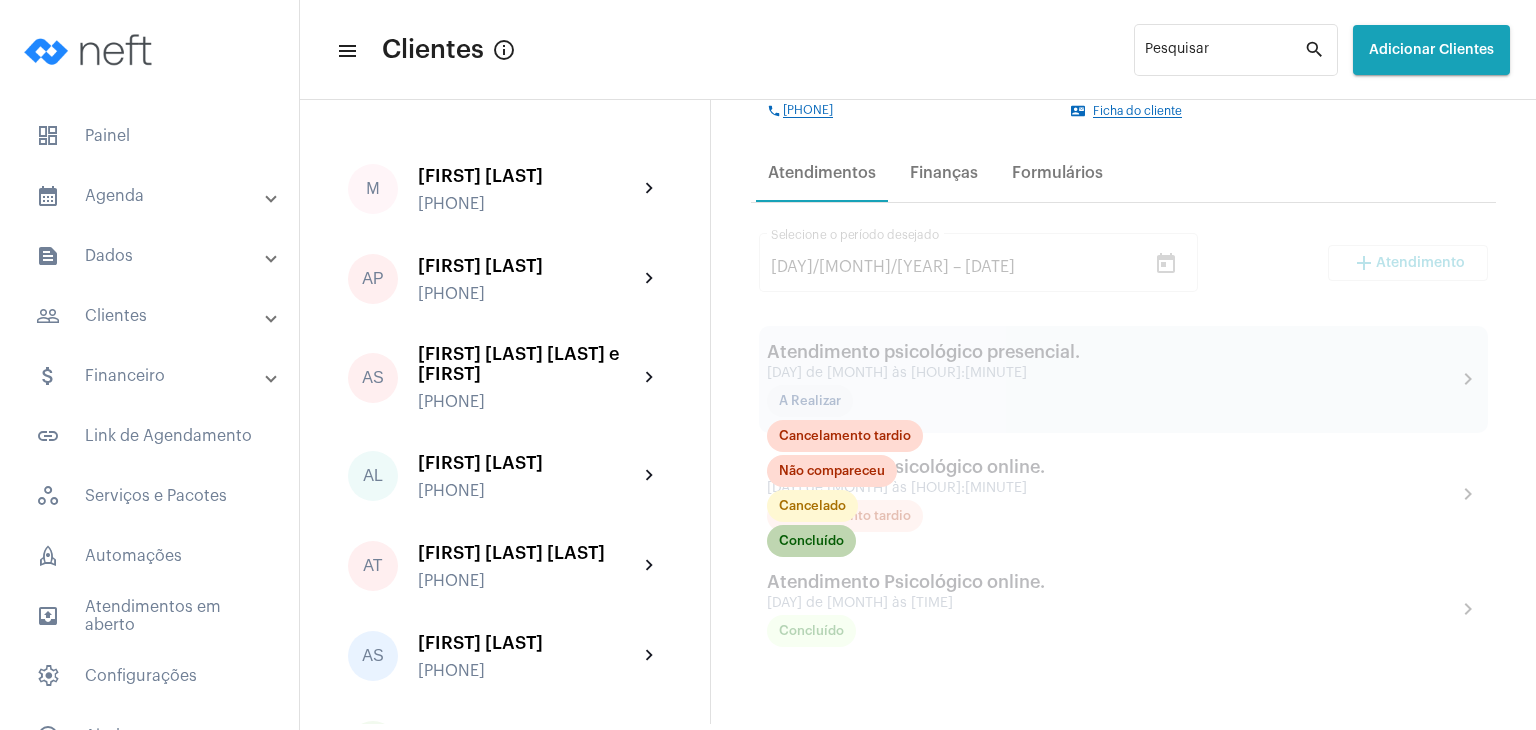 click on "Concluído" 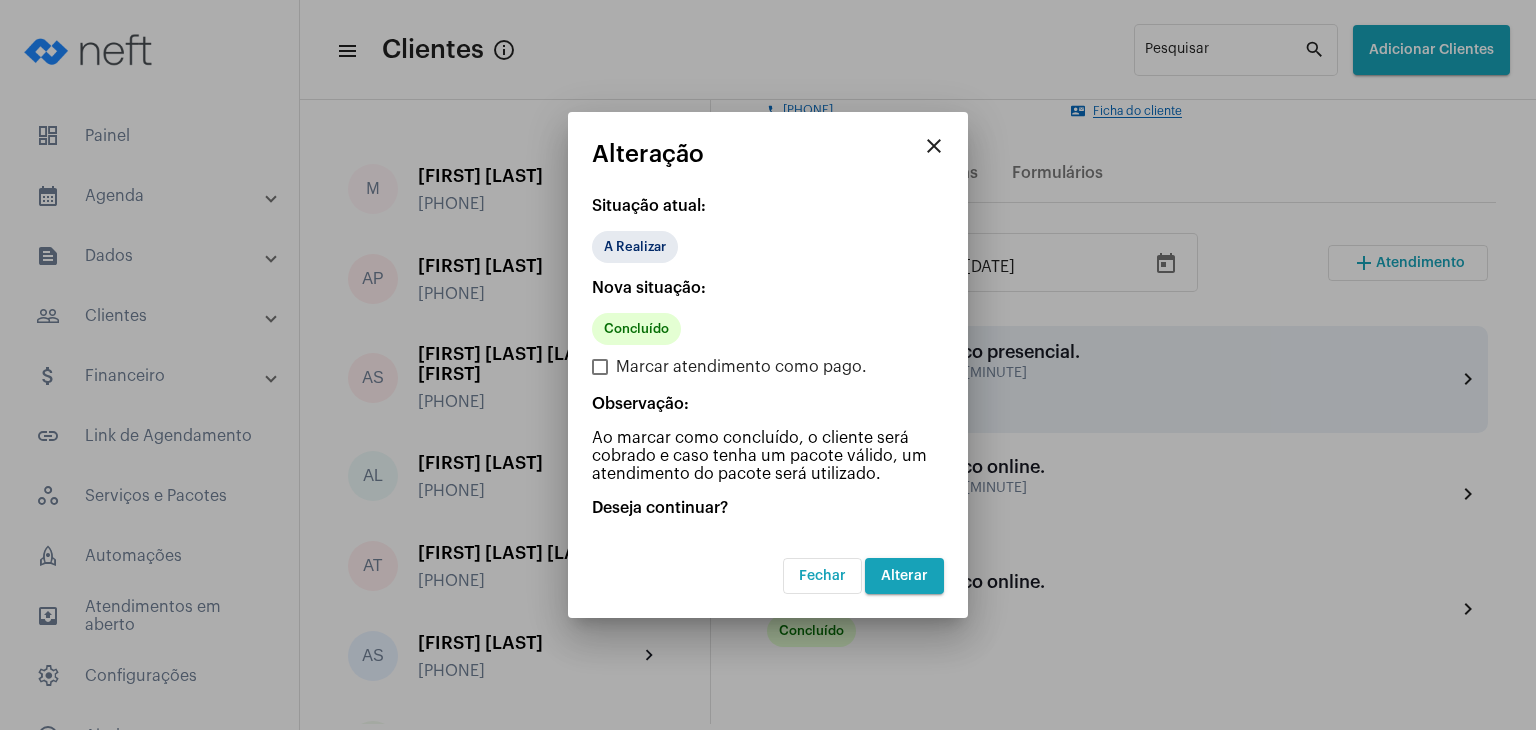 click on "Alterar" at bounding box center [904, 576] 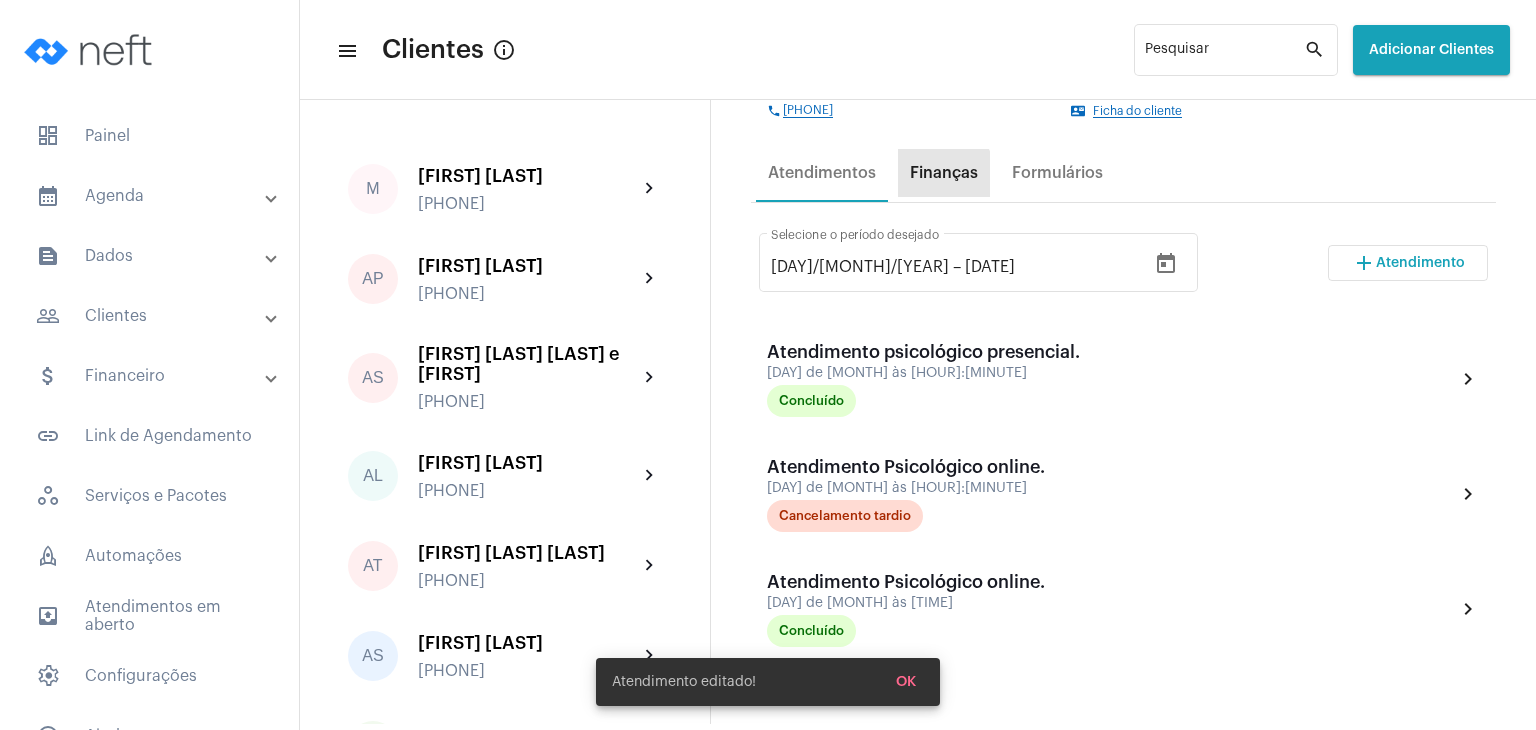 click on "Finanças" at bounding box center [944, 173] 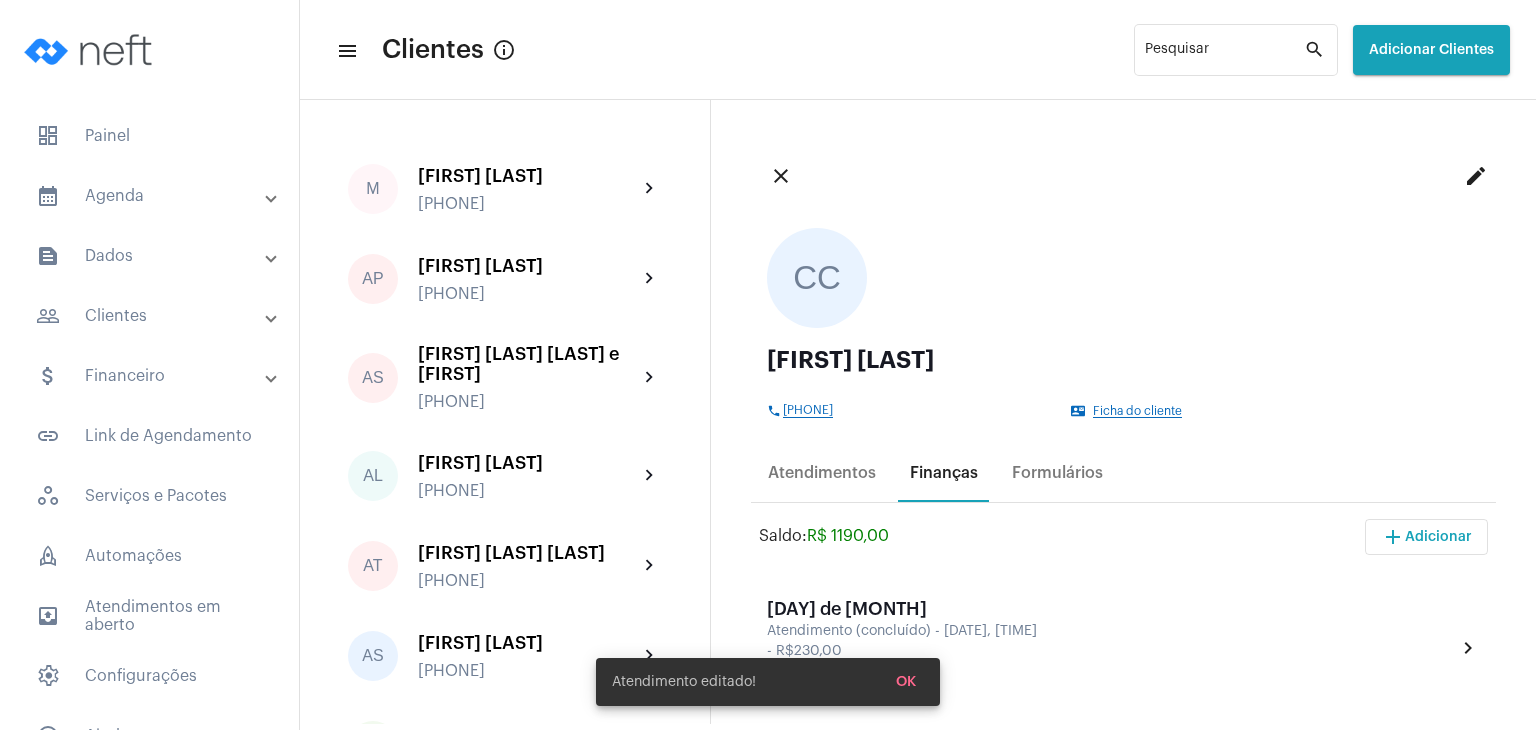 scroll, scrollTop: 200, scrollLeft: 0, axis: vertical 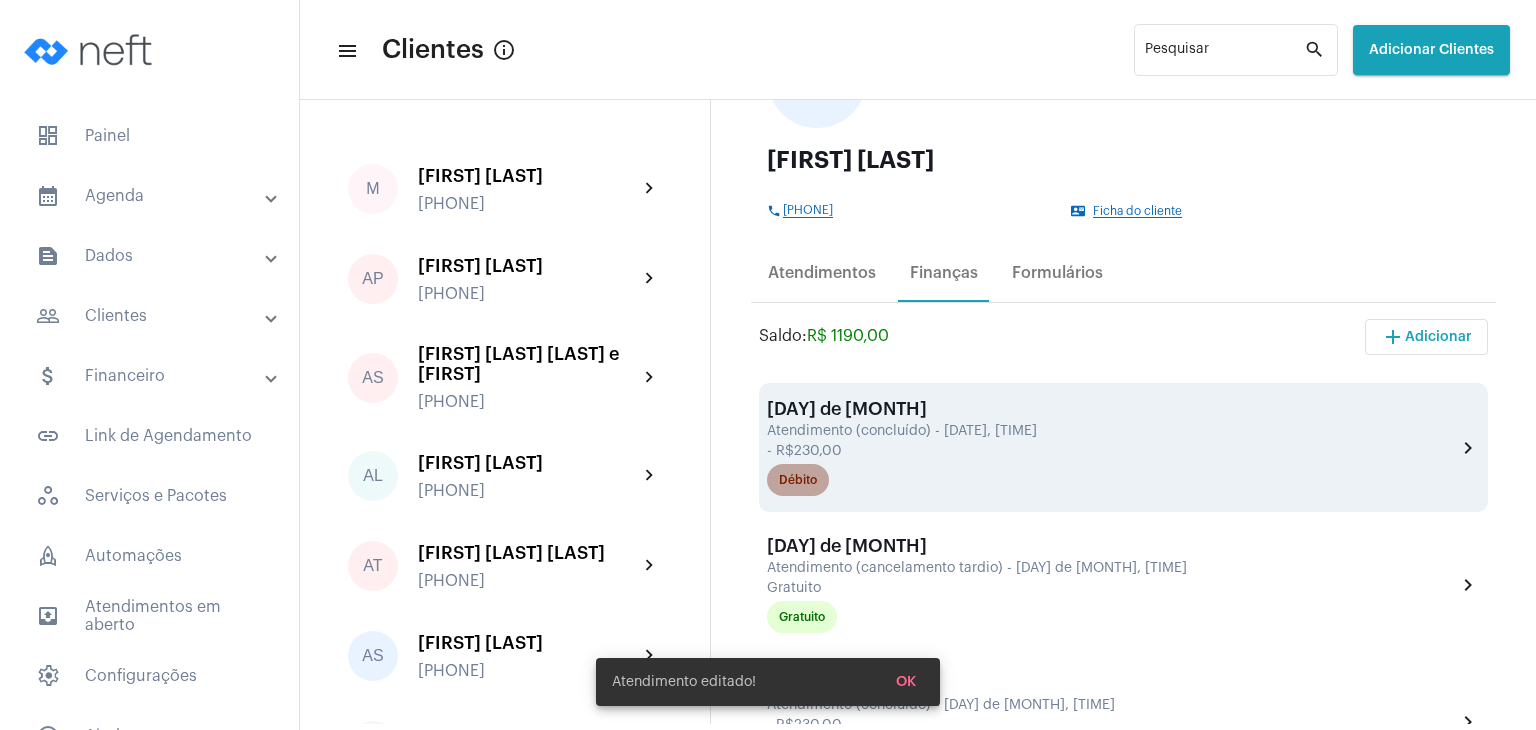 click on "Débito" at bounding box center (798, 480) 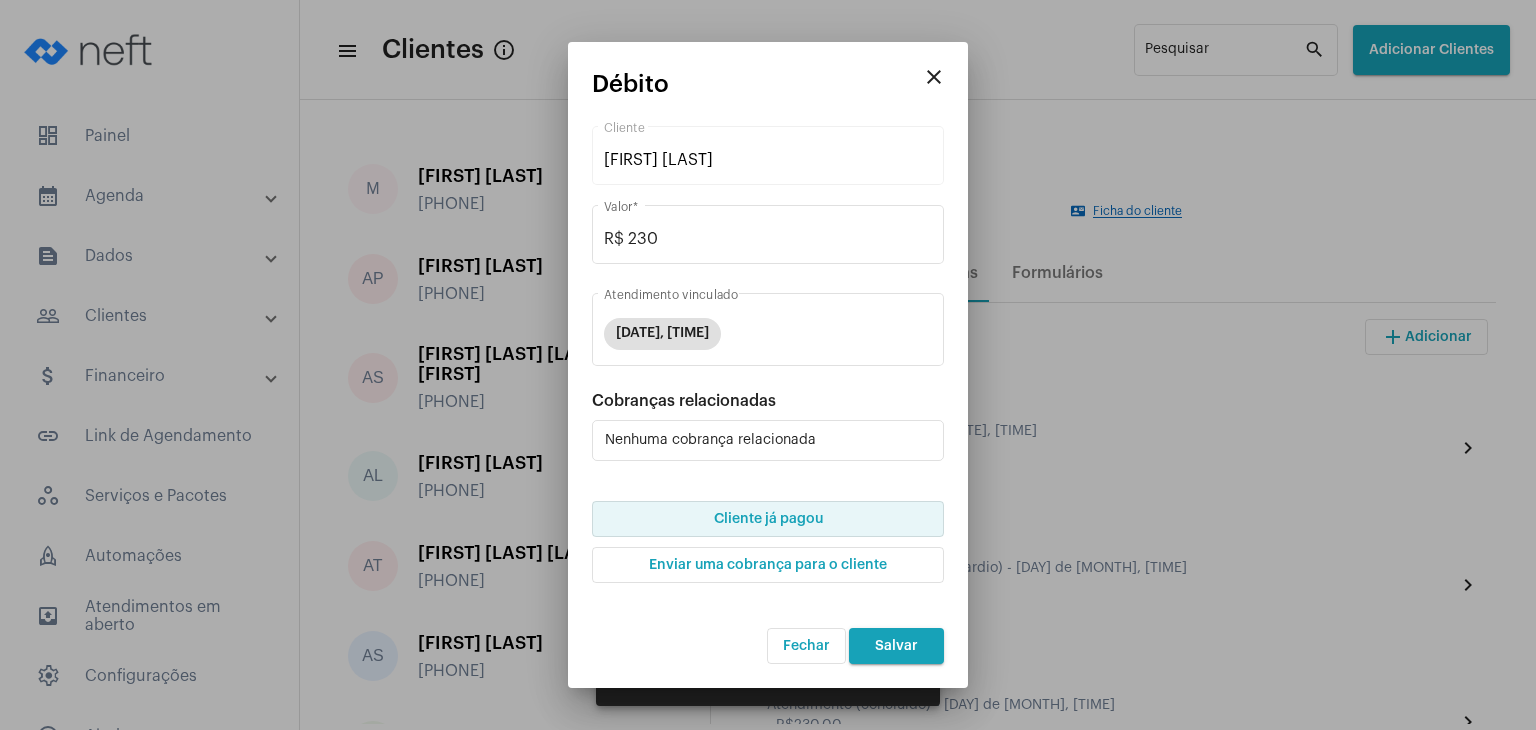 click on "Cliente já pagou" at bounding box center (768, 519) 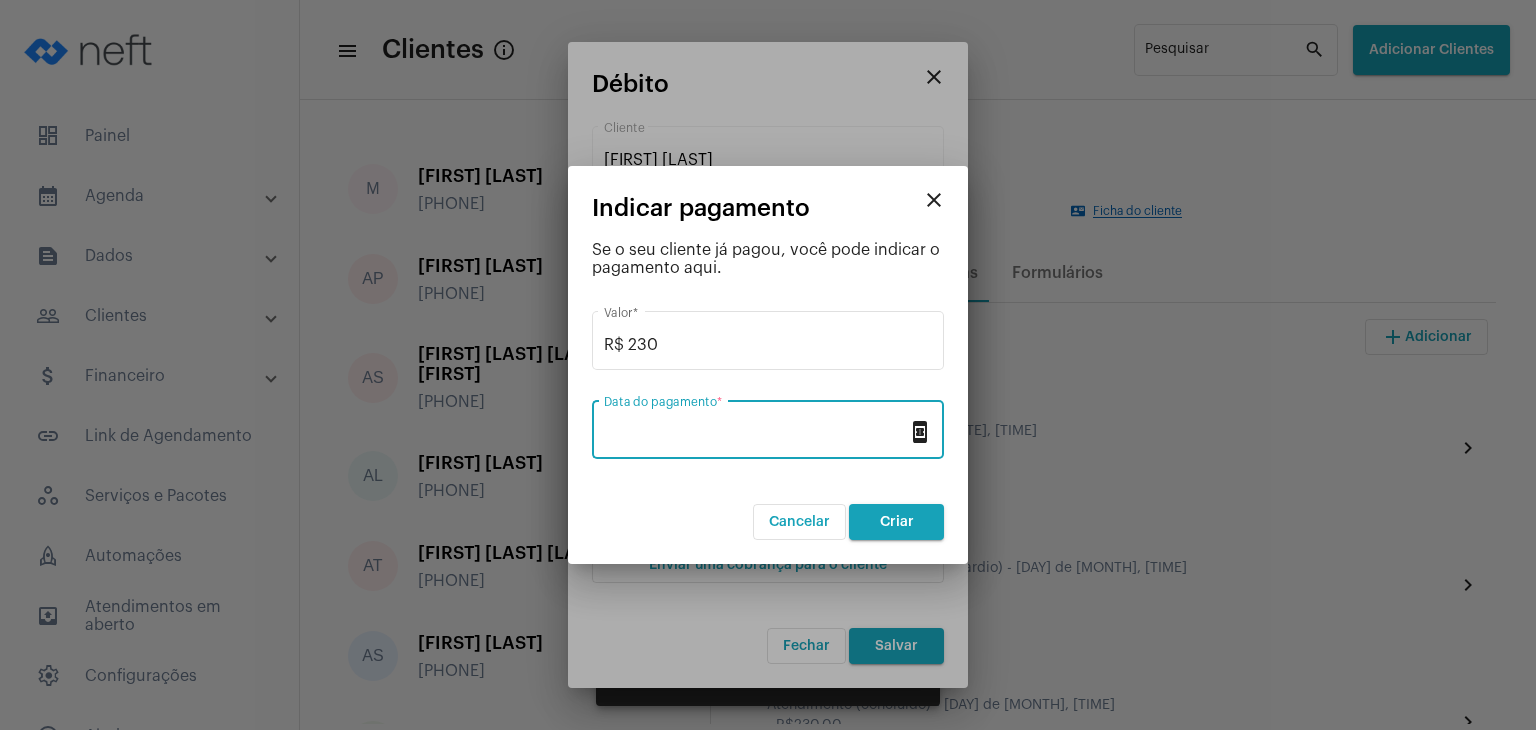 click on "Data do pagamento  *" at bounding box center (756, 434) 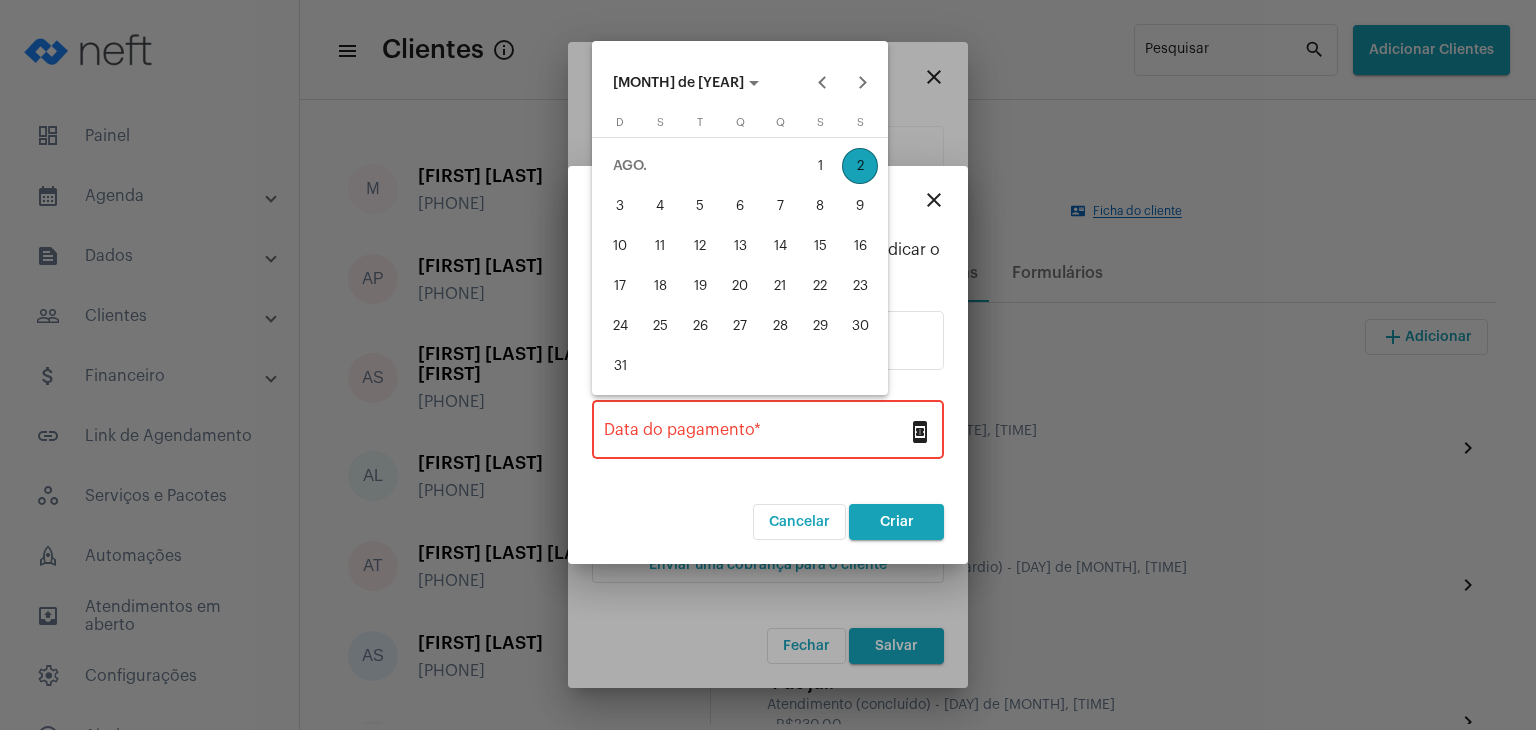 click on "2" at bounding box center (860, 166) 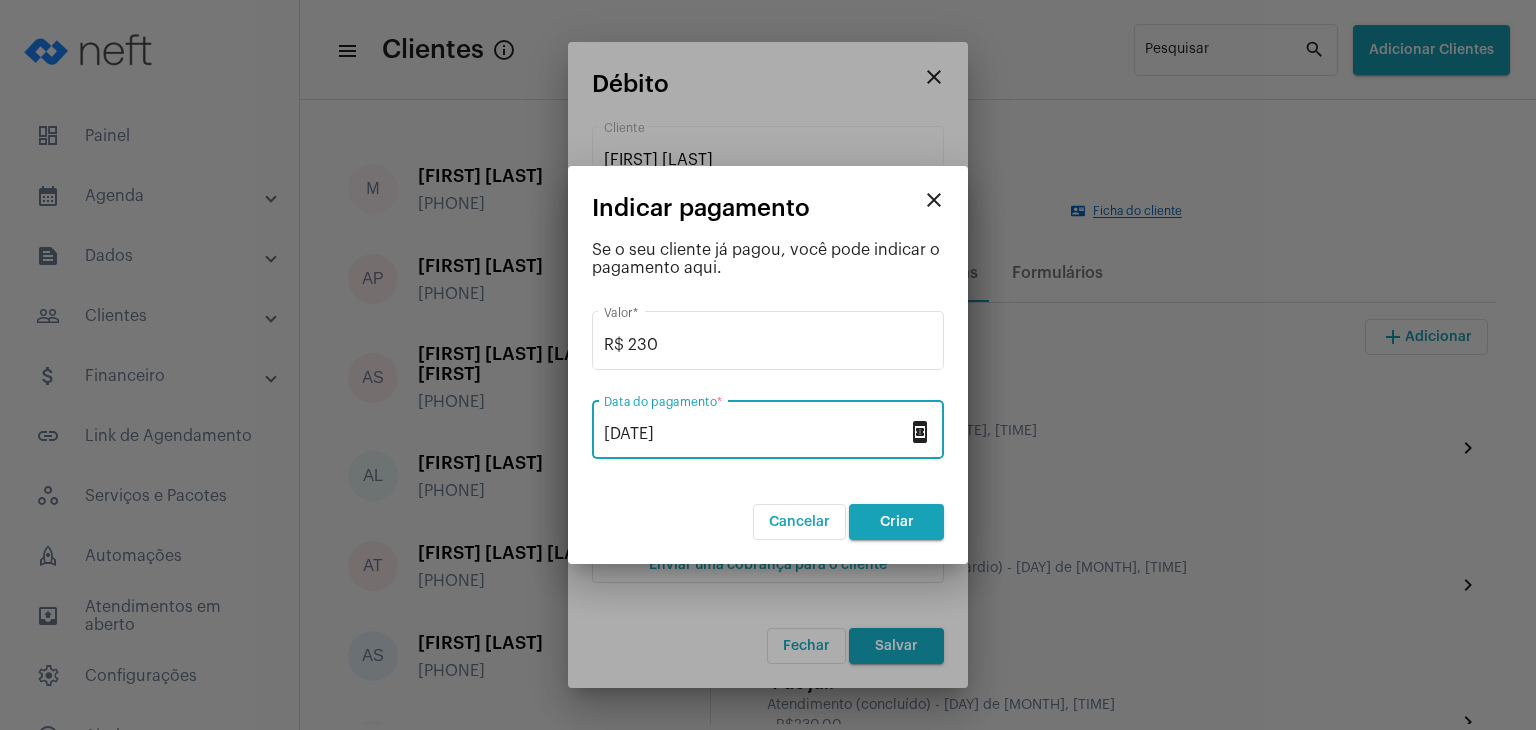 click on "Criar" at bounding box center (897, 522) 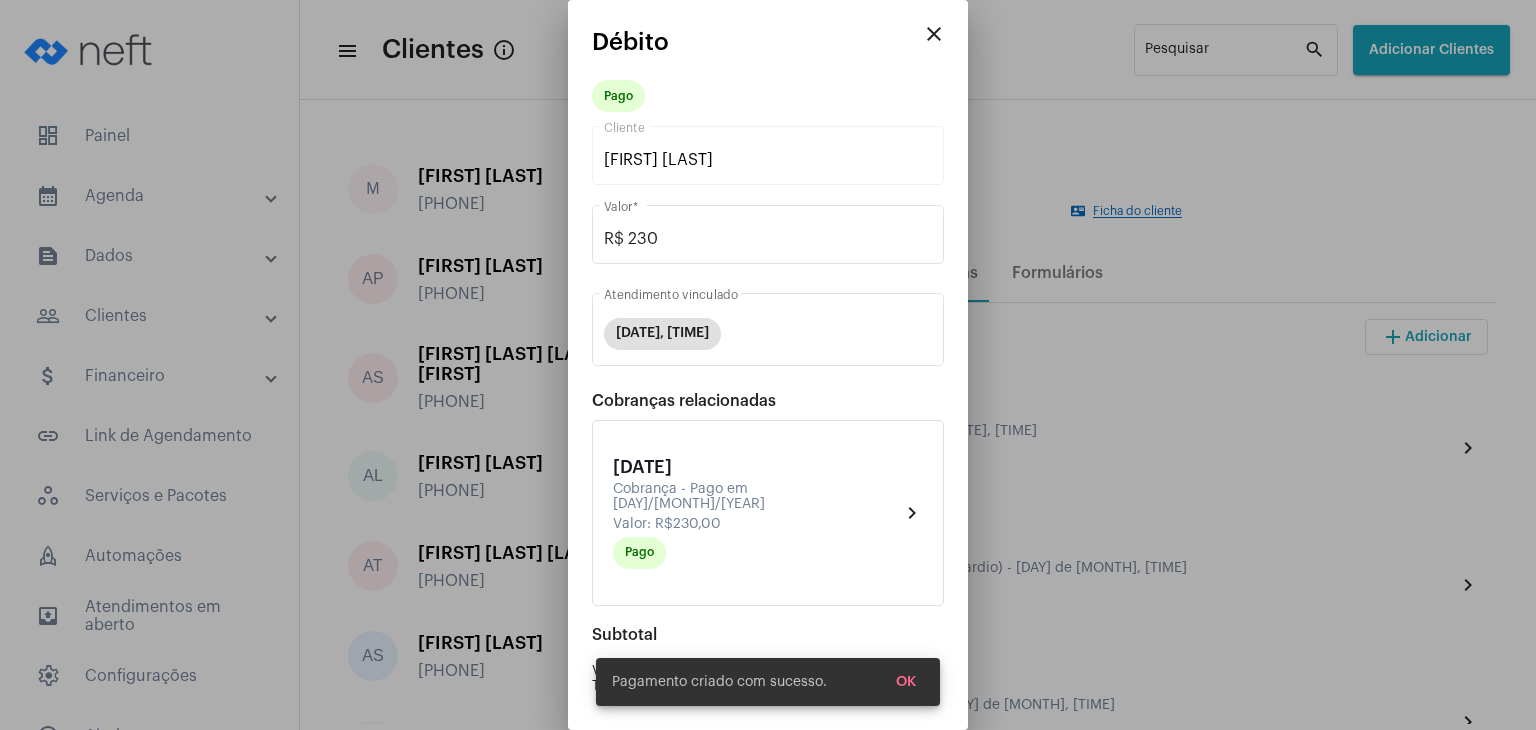 click on "OK" at bounding box center [906, 682] 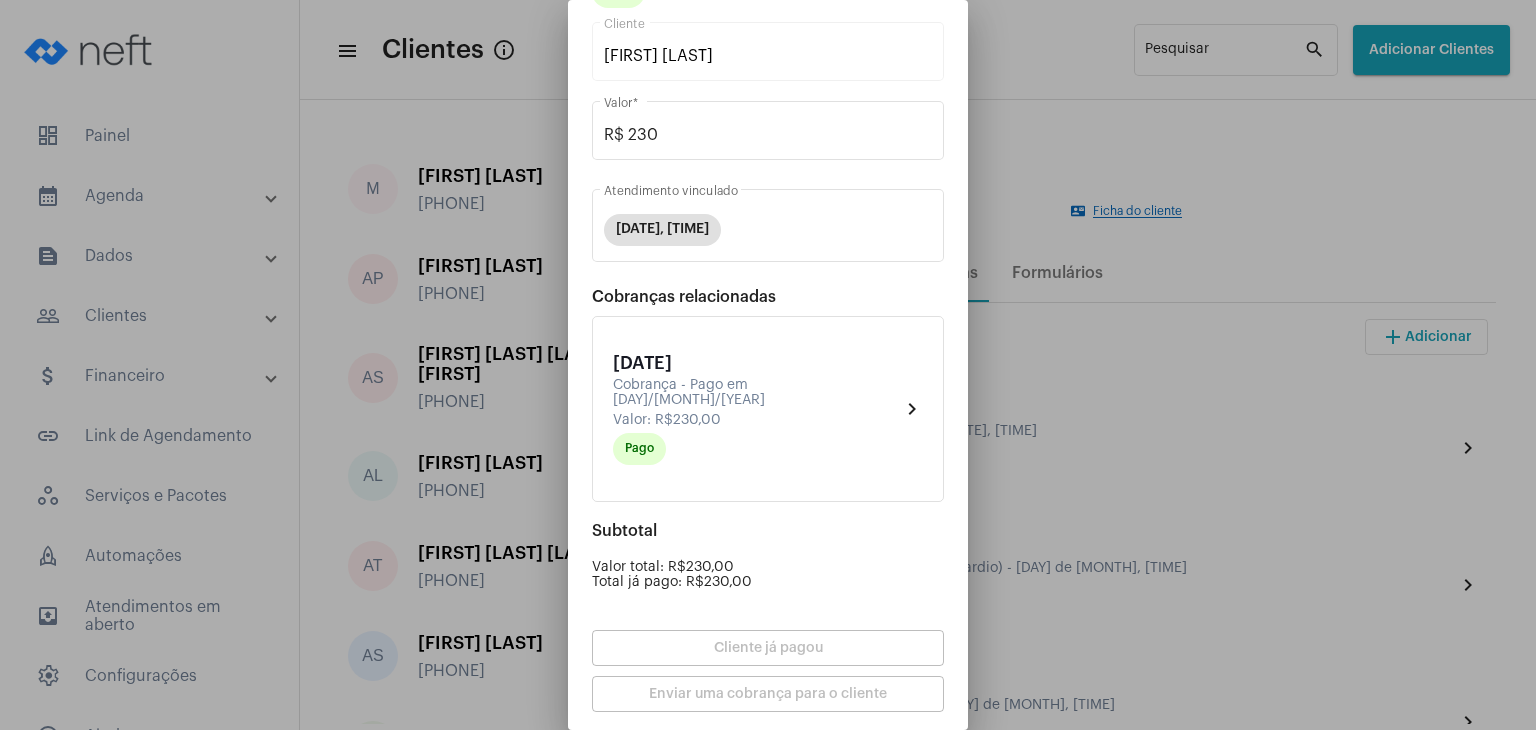 scroll, scrollTop: 174, scrollLeft: 0, axis: vertical 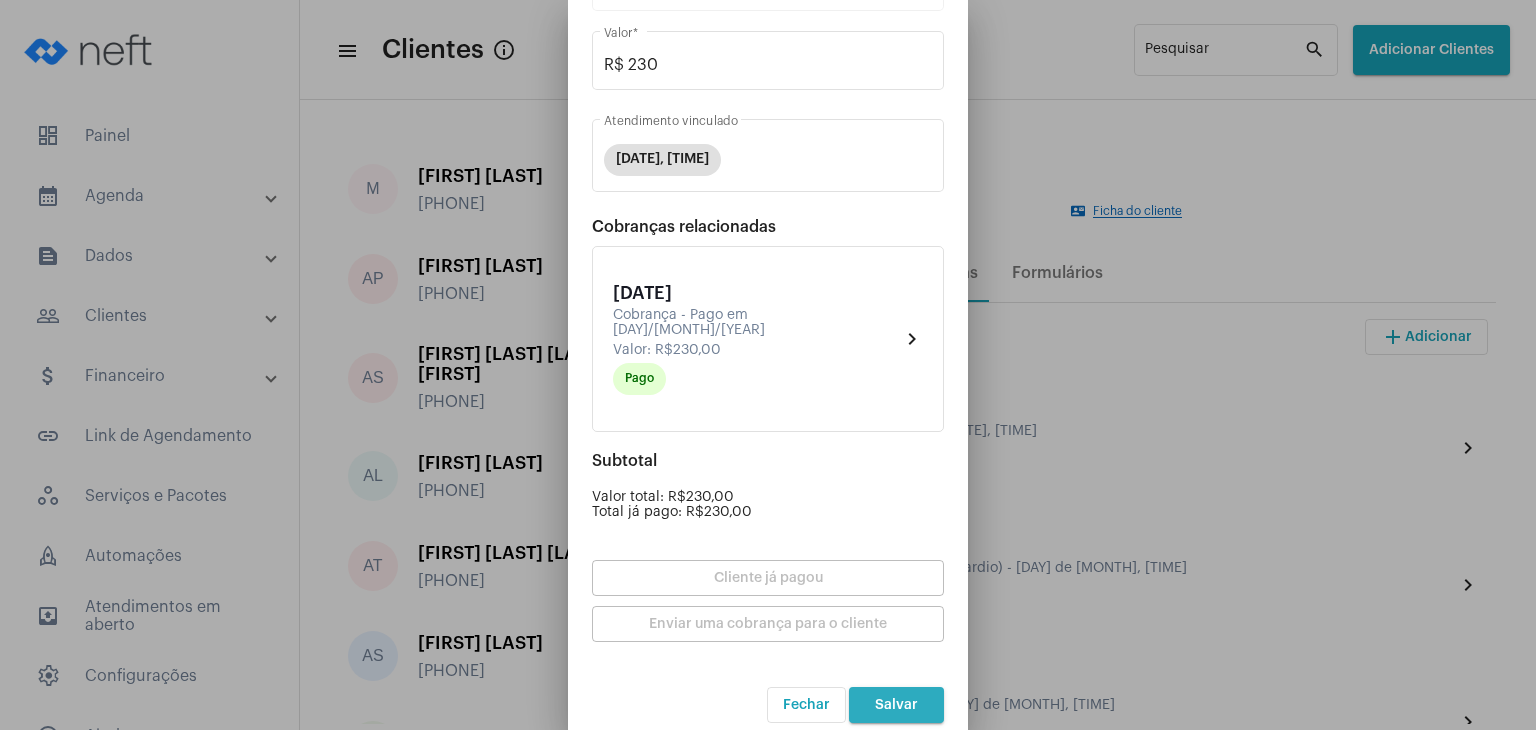 click on "Salvar" at bounding box center (896, 705) 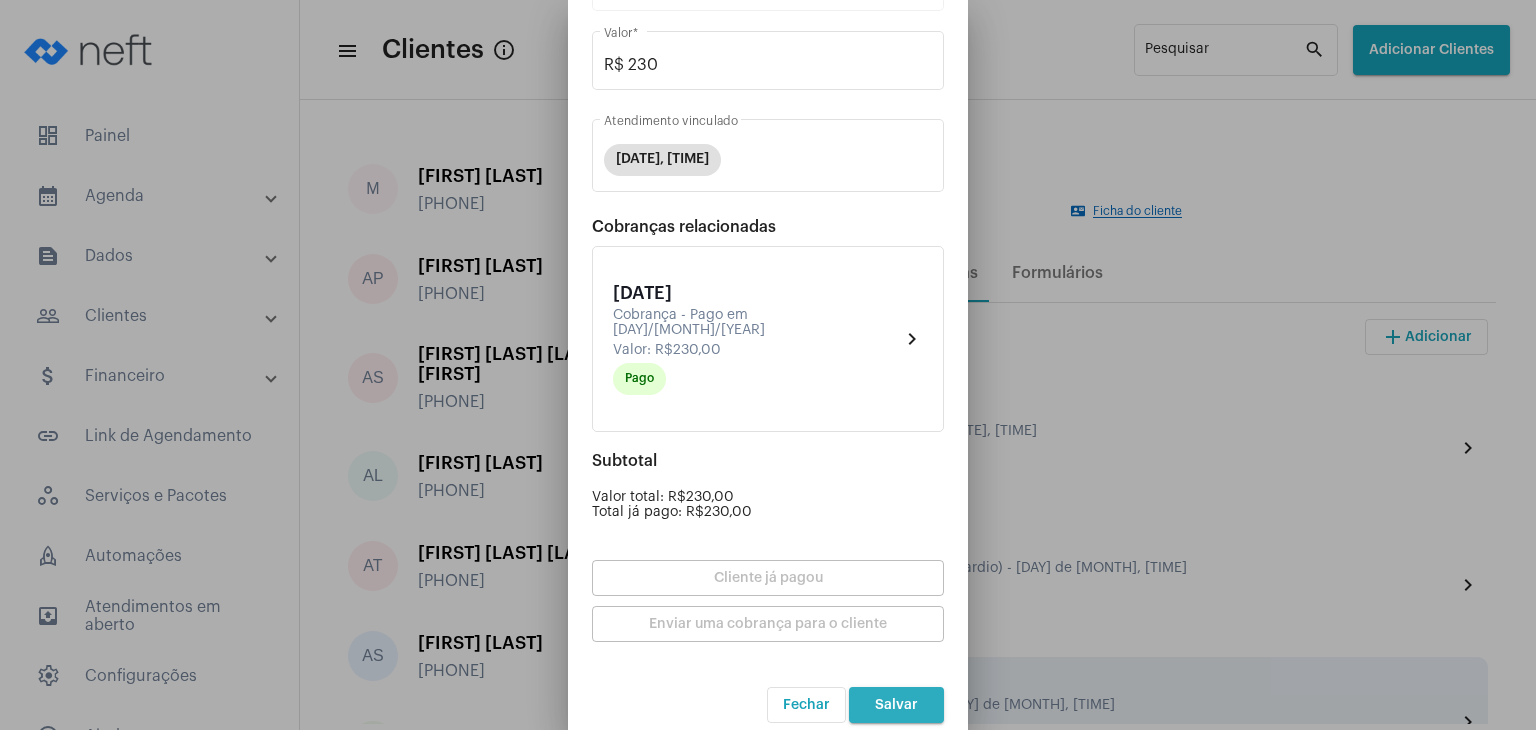 scroll, scrollTop: 0, scrollLeft: 0, axis: both 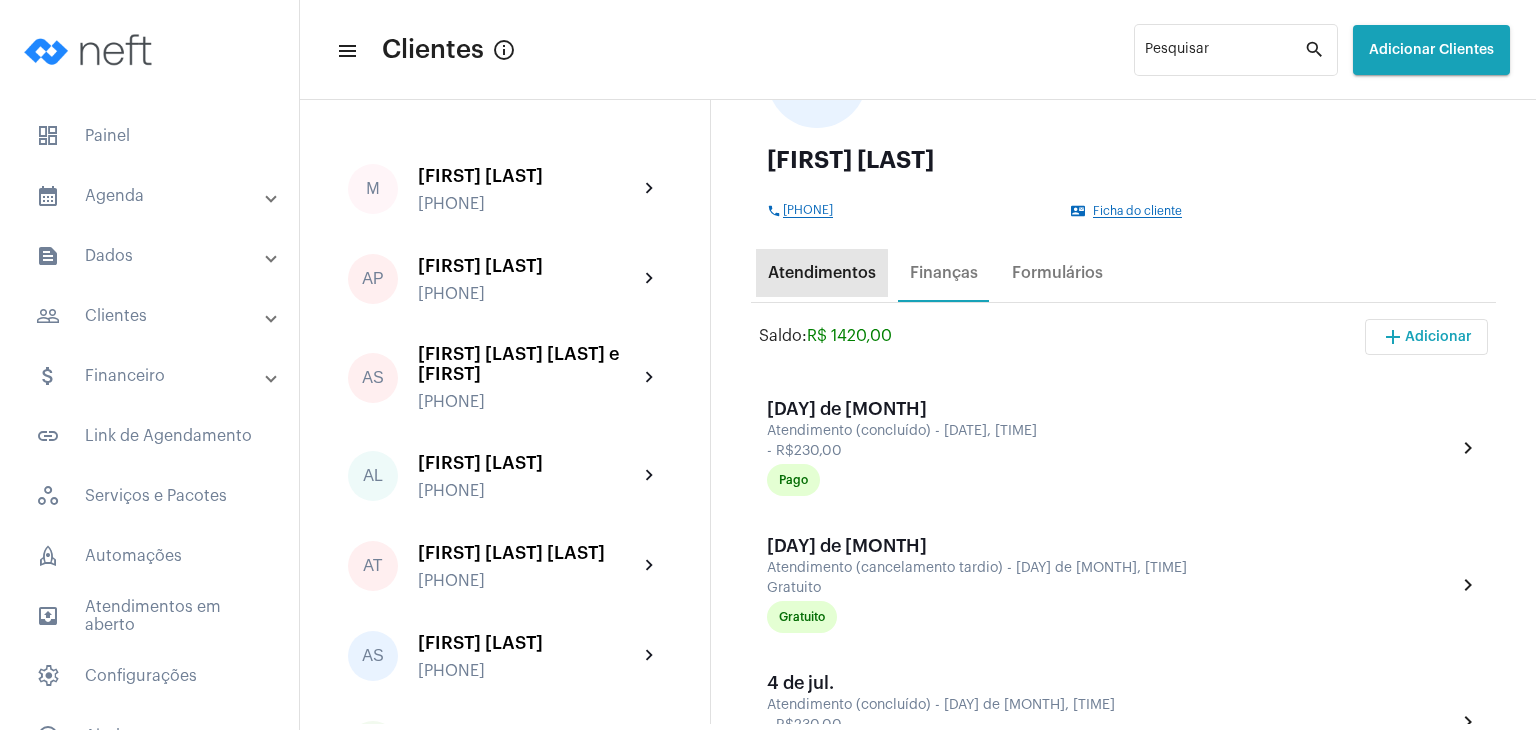 click on "Atendimentos" at bounding box center [822, 273] 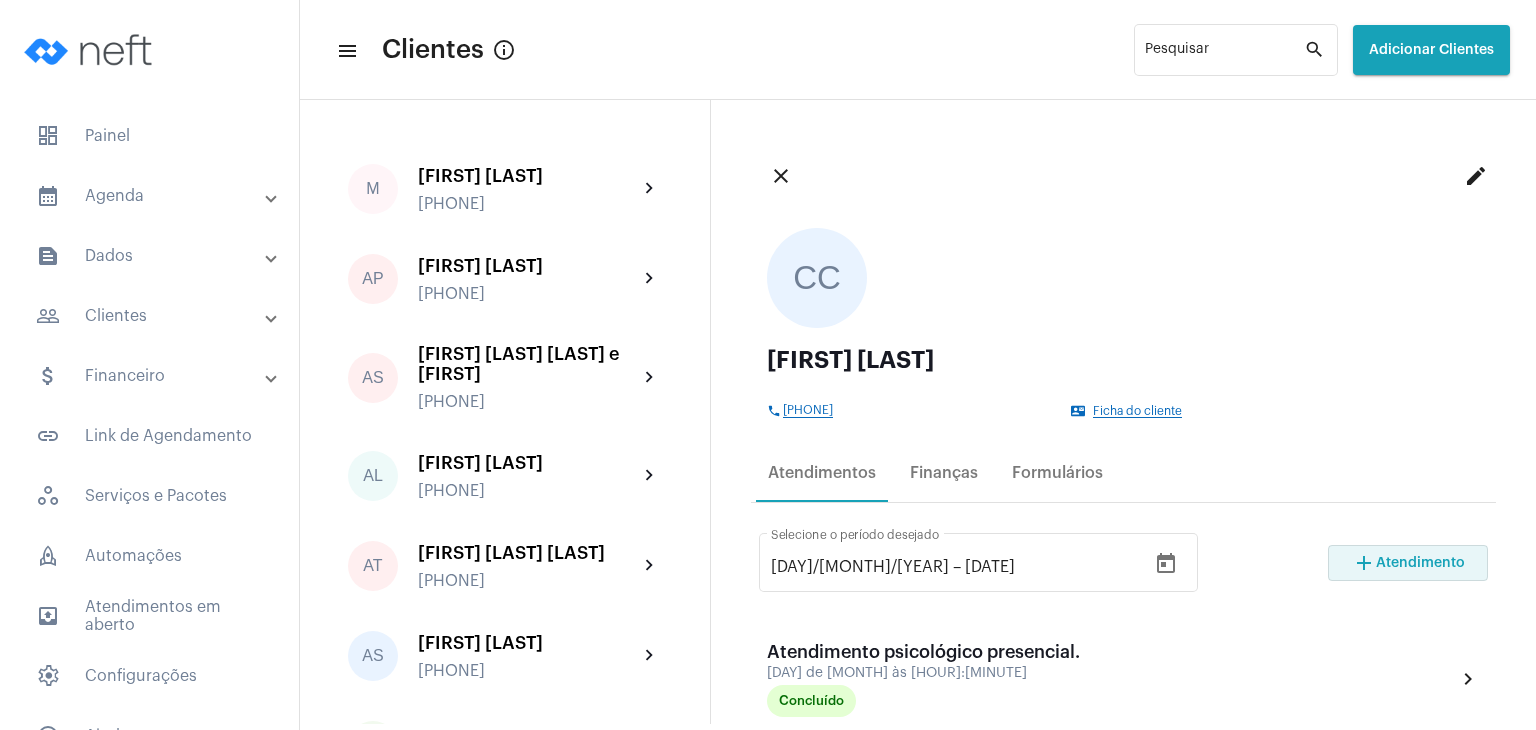 click on "Atendimento" at bounding box center [1420, 563] 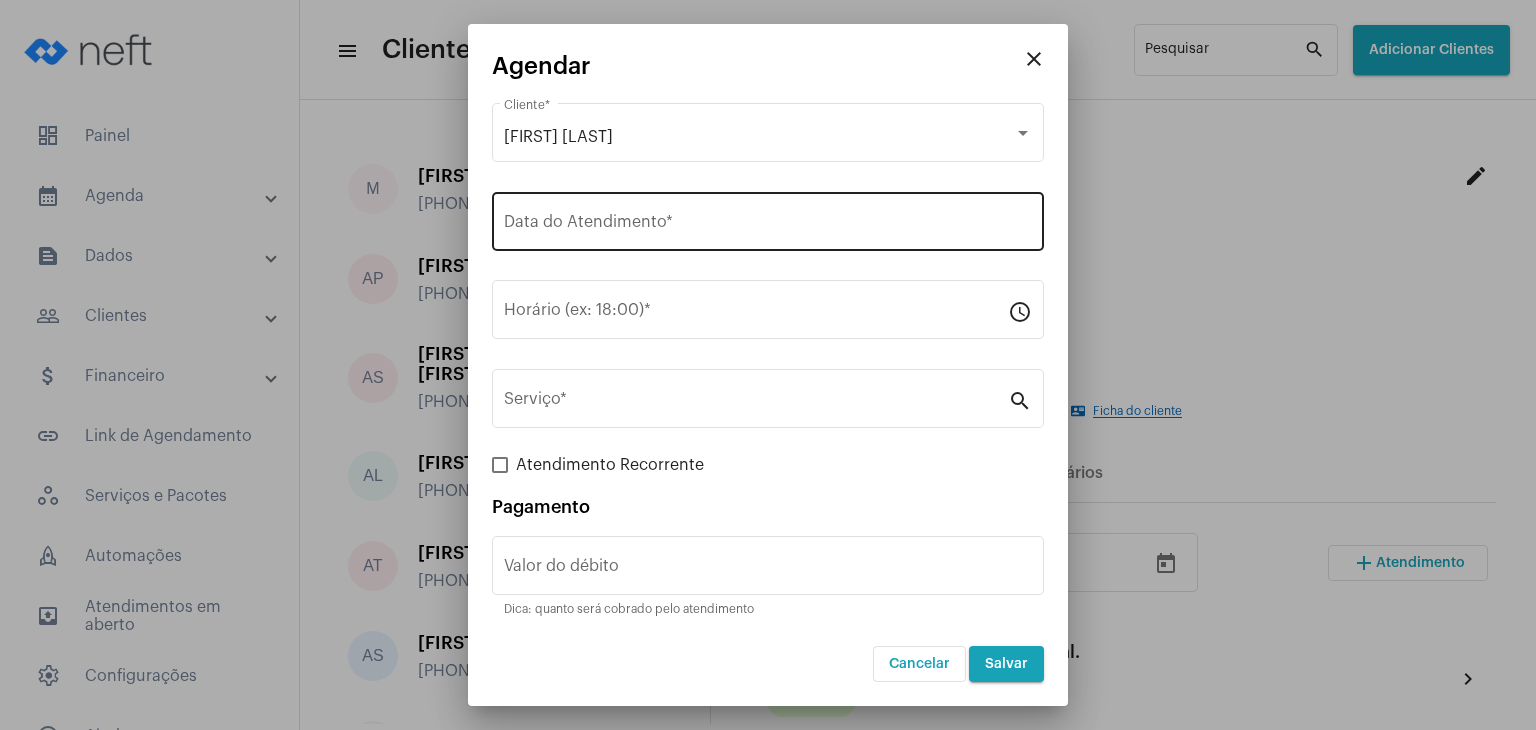 click on "Data do Atendimento  *" at bounding box center (768, 226) 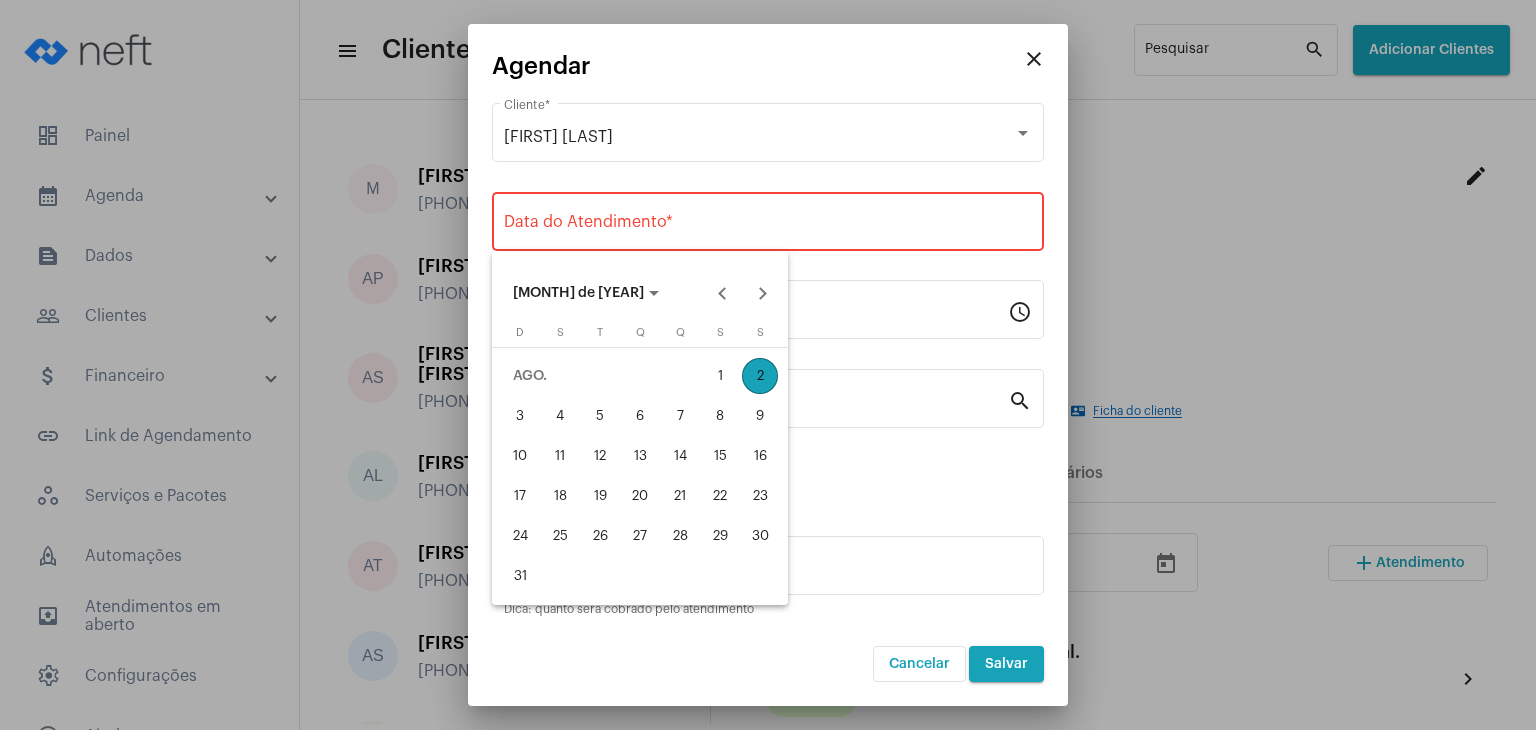 click on "16" at bounding box center [760, 456] 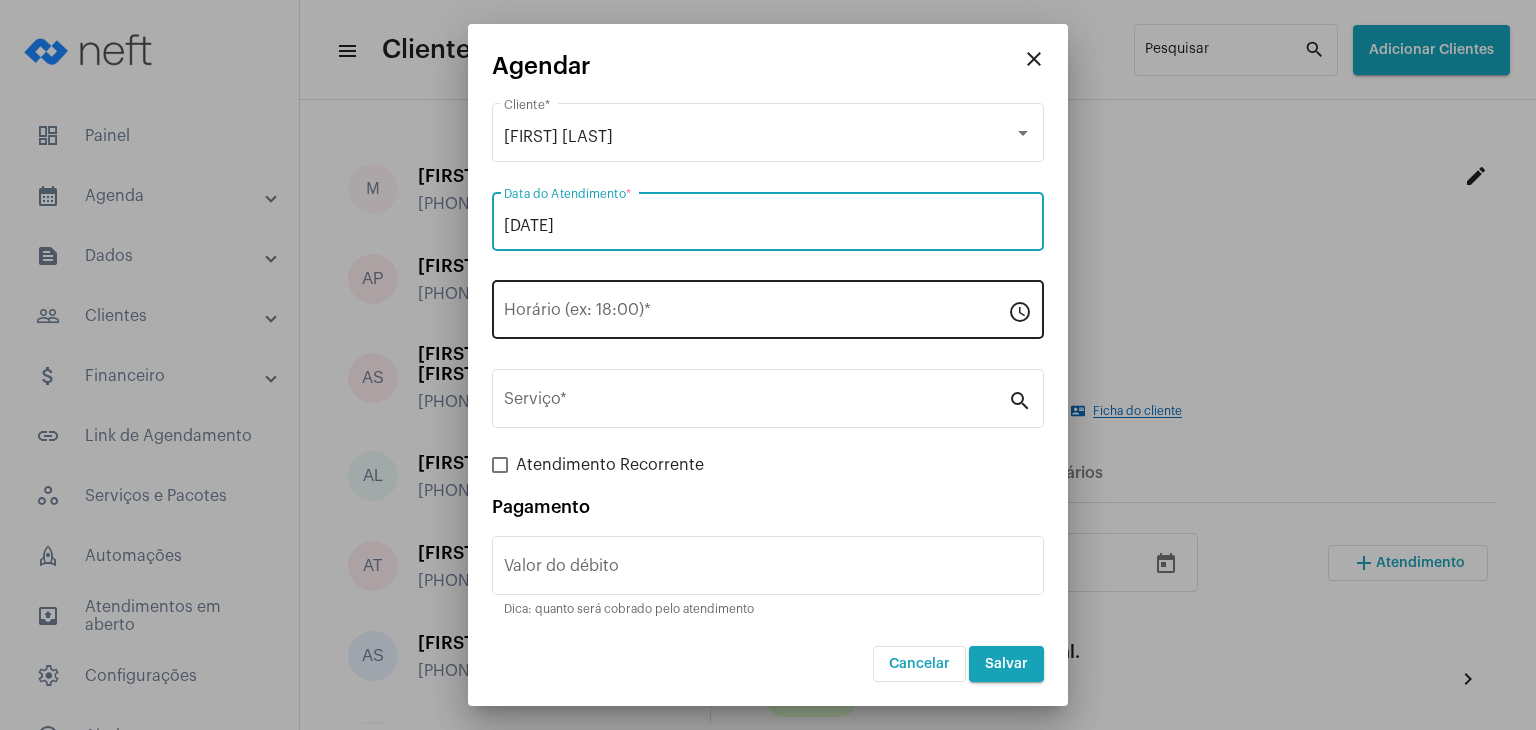 click on "Horário (ex: 18:00)  *" at bounding box center [756, 314] 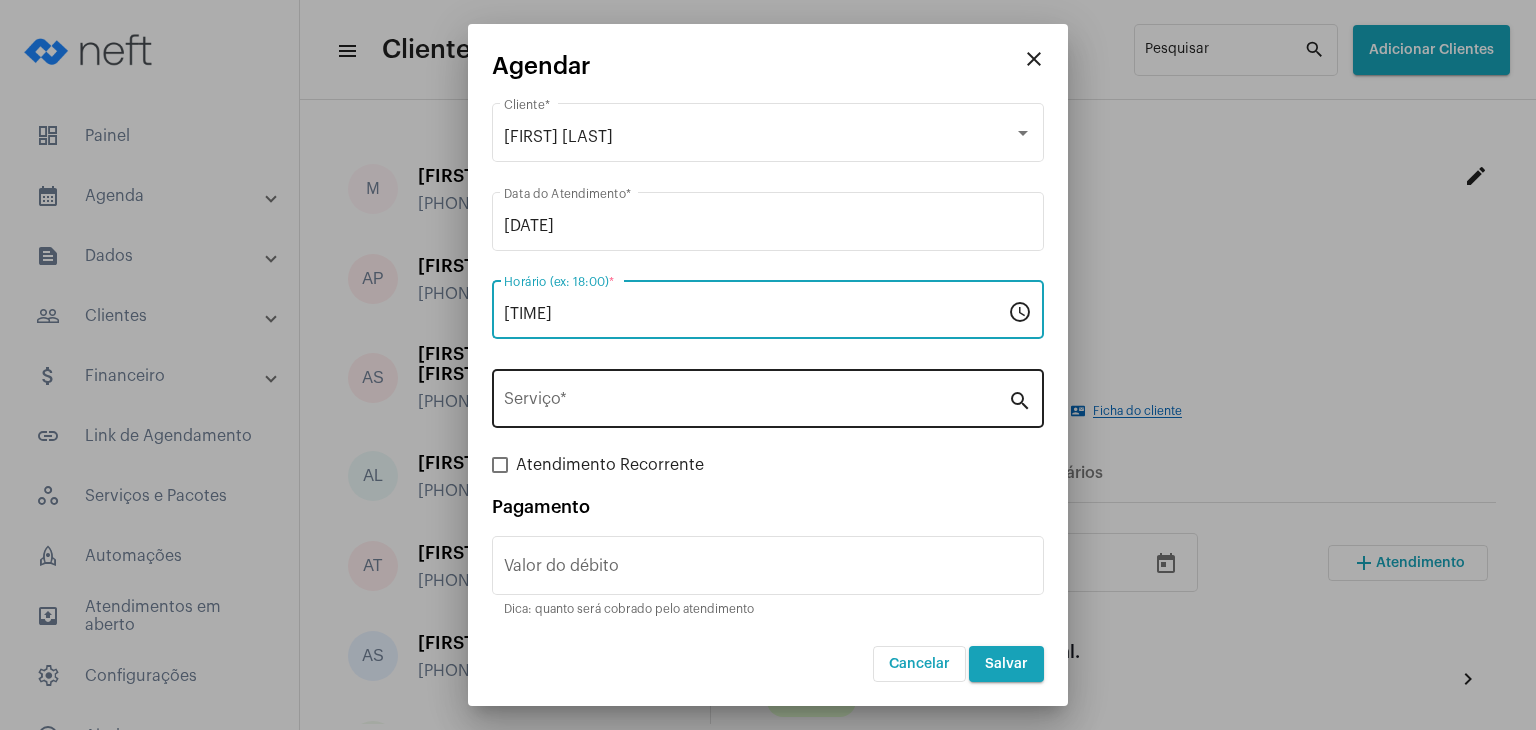 type on "[TIME]" 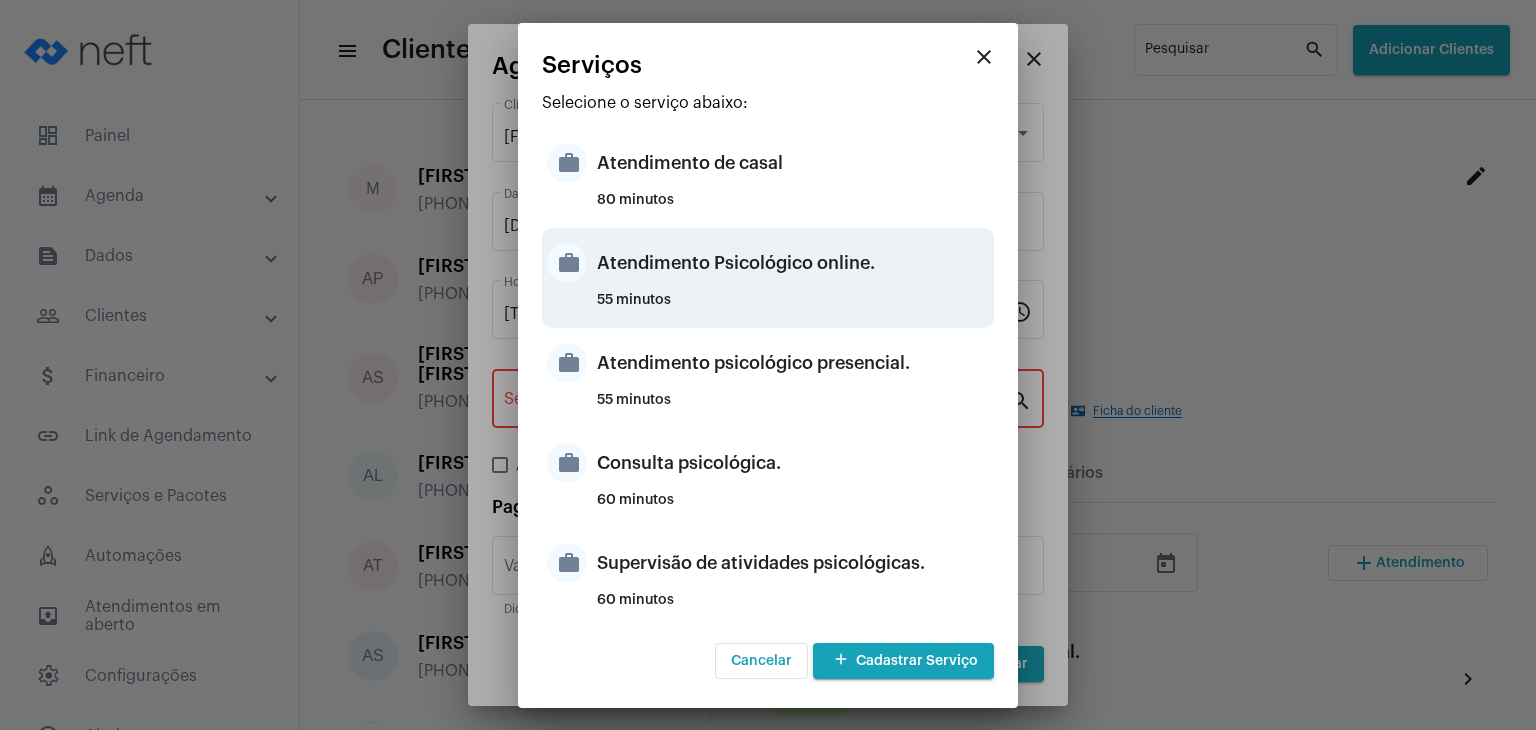 click on "Atendimento Psicológico online." at bounding box center [793, 263] 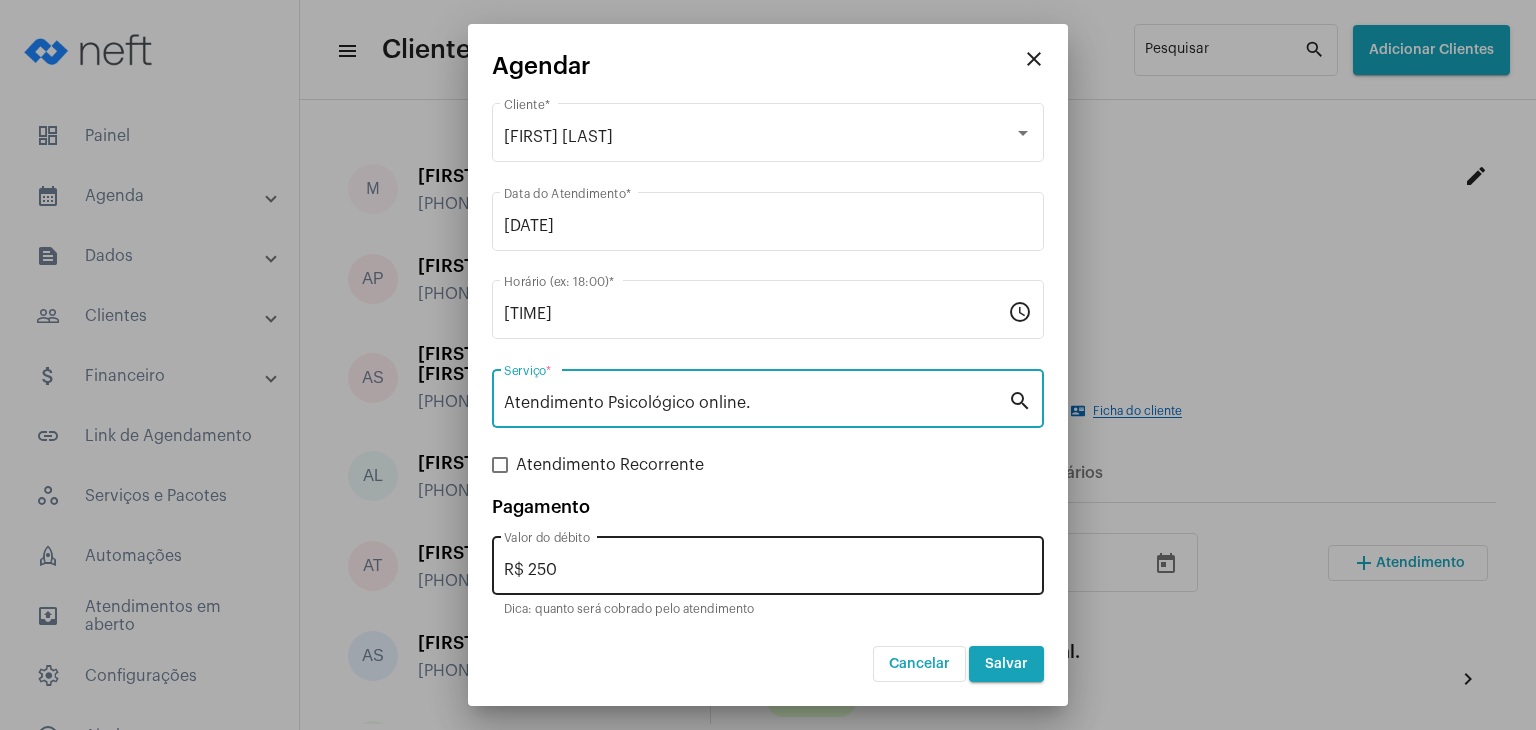 click on "R$ 250" at bounding box center [768, 570] 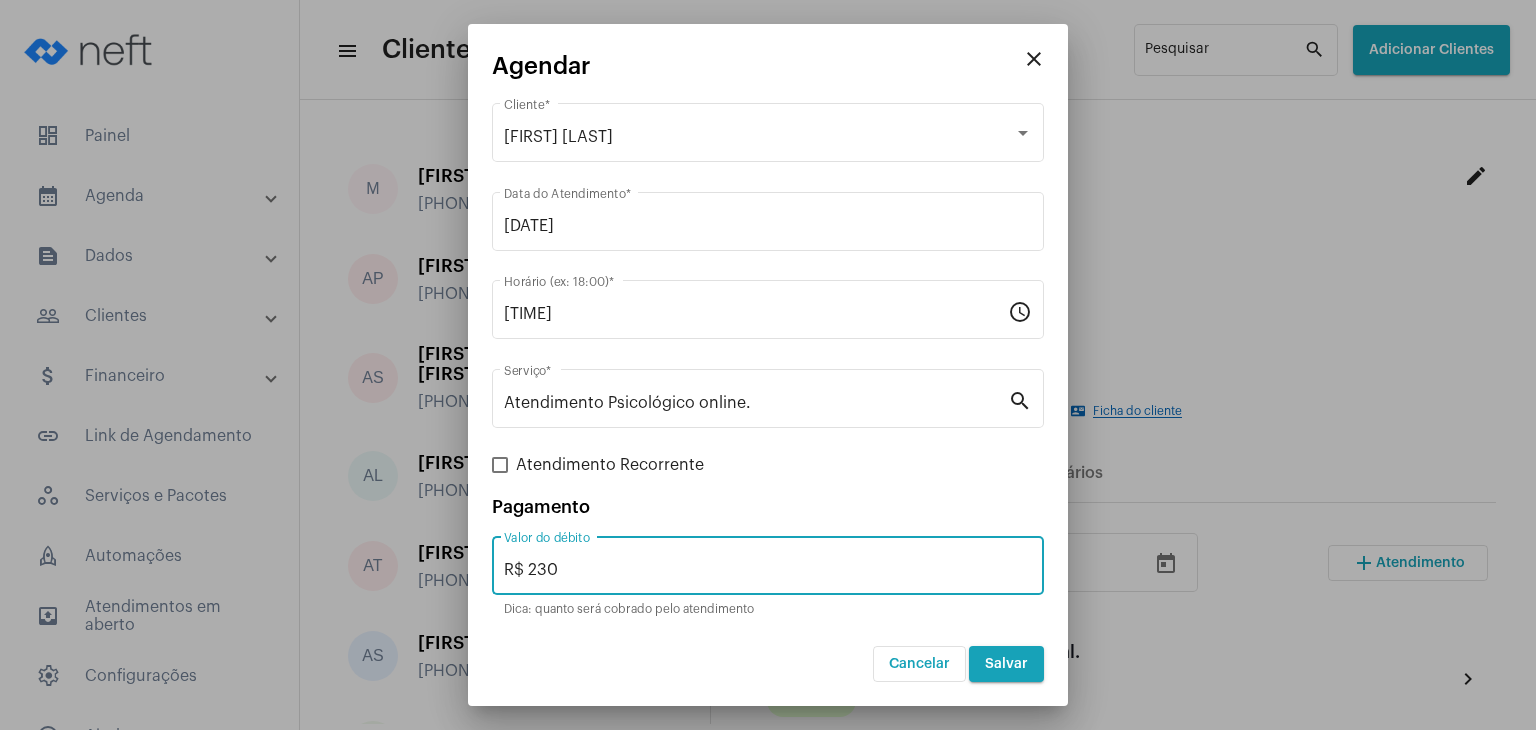 type on "R$ 230" 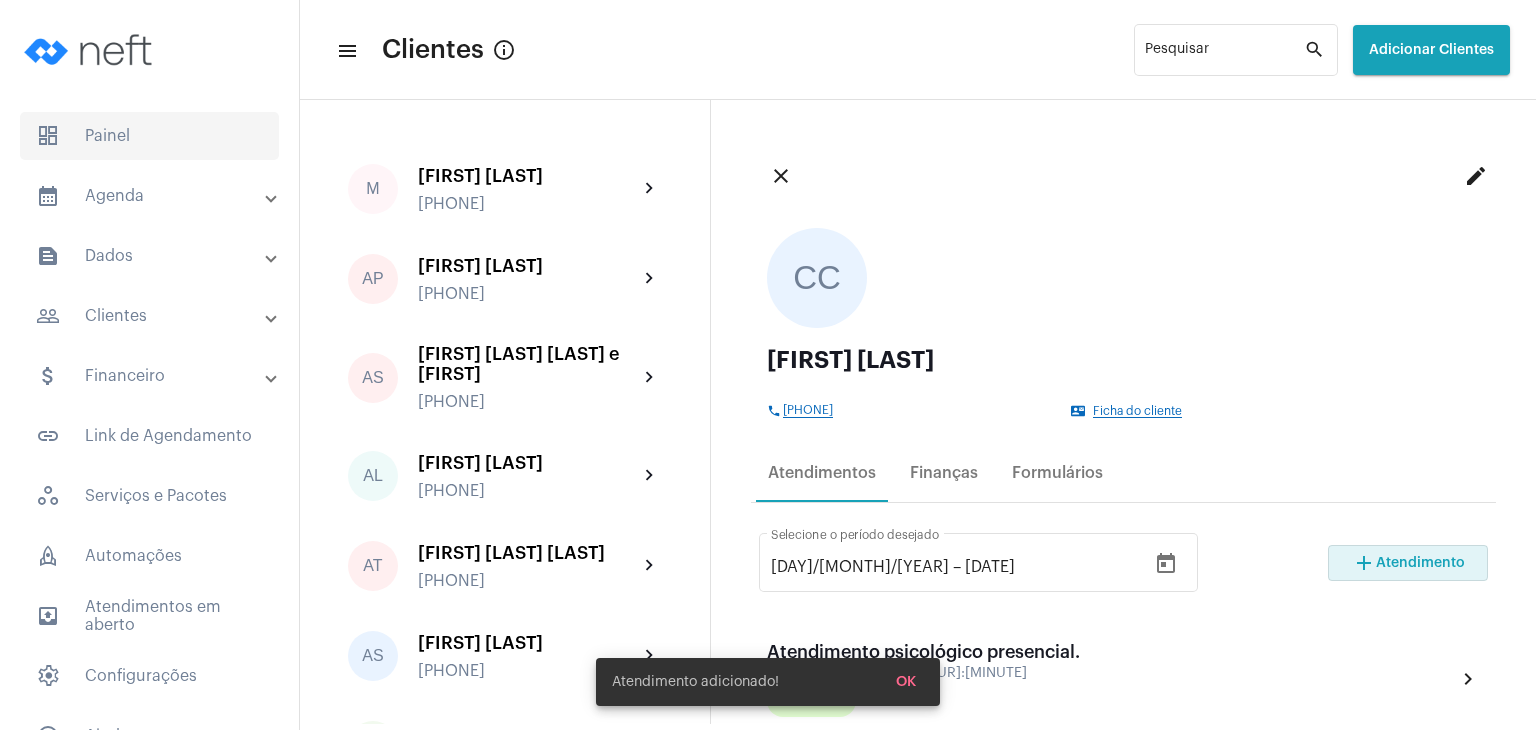click on "dashboard   Painel" 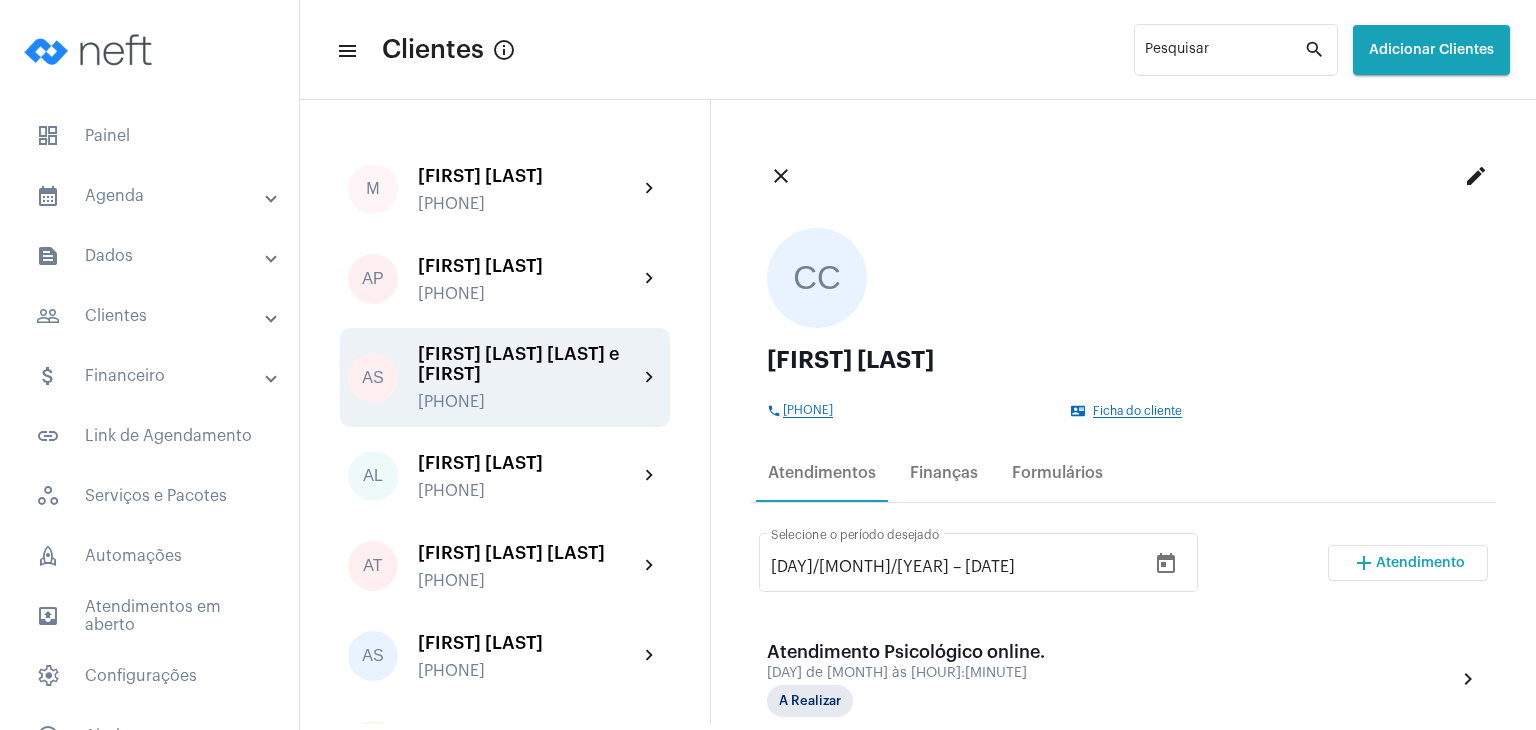 scroll, scrollTop: 300, scrollLeft: 0, axis: vertical 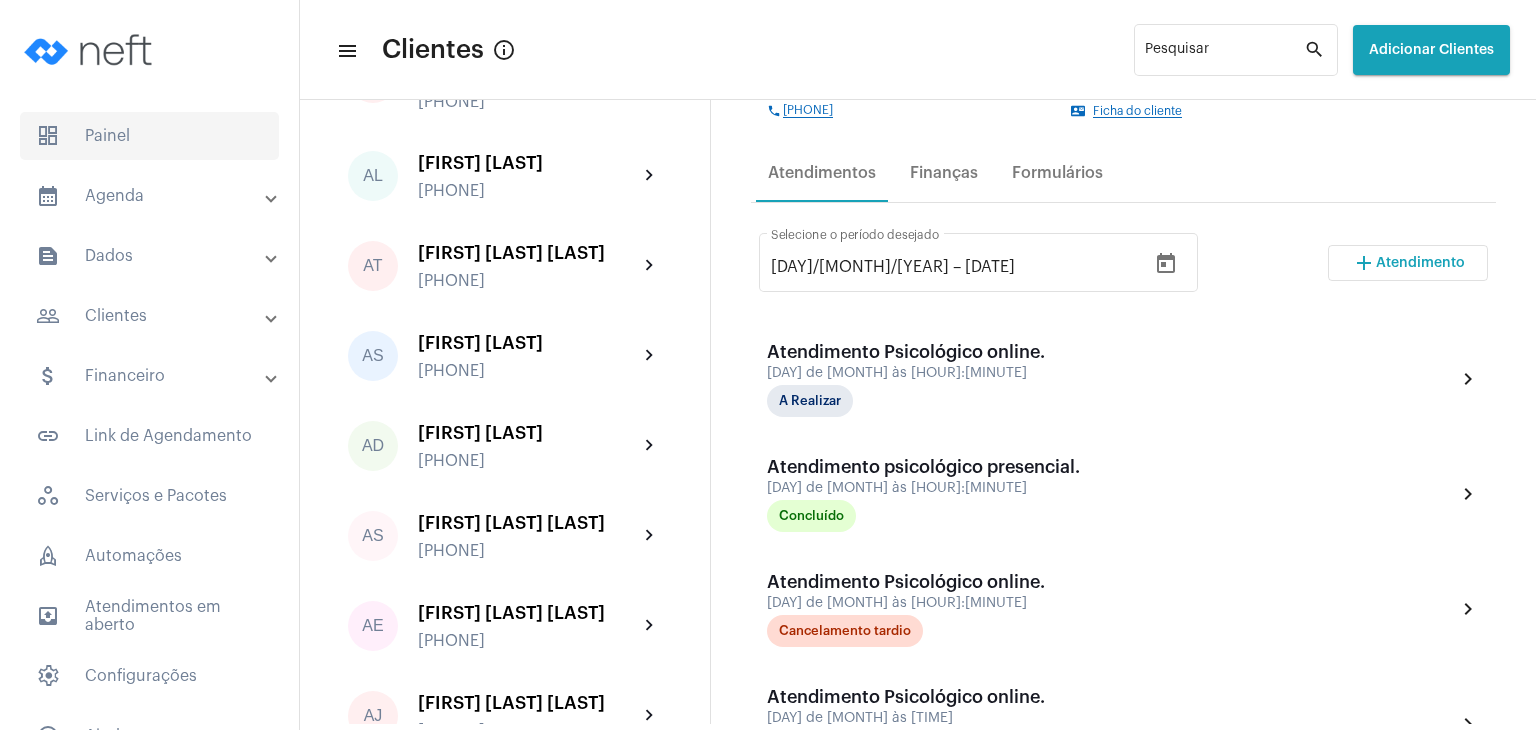 click on "dashboard   Painel" 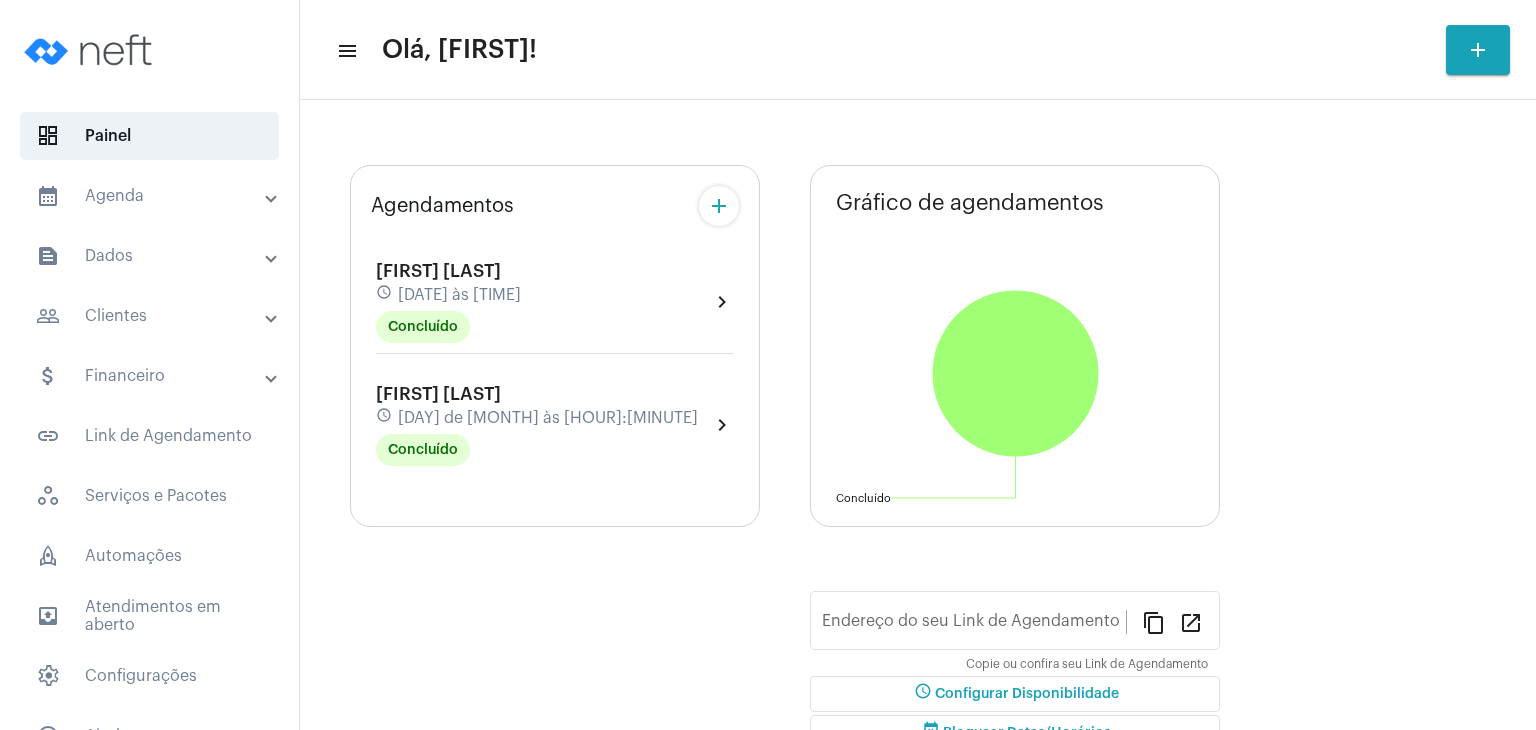 type on "https://neft.com.br/[FIRST]-[LAST]-[LAST]" 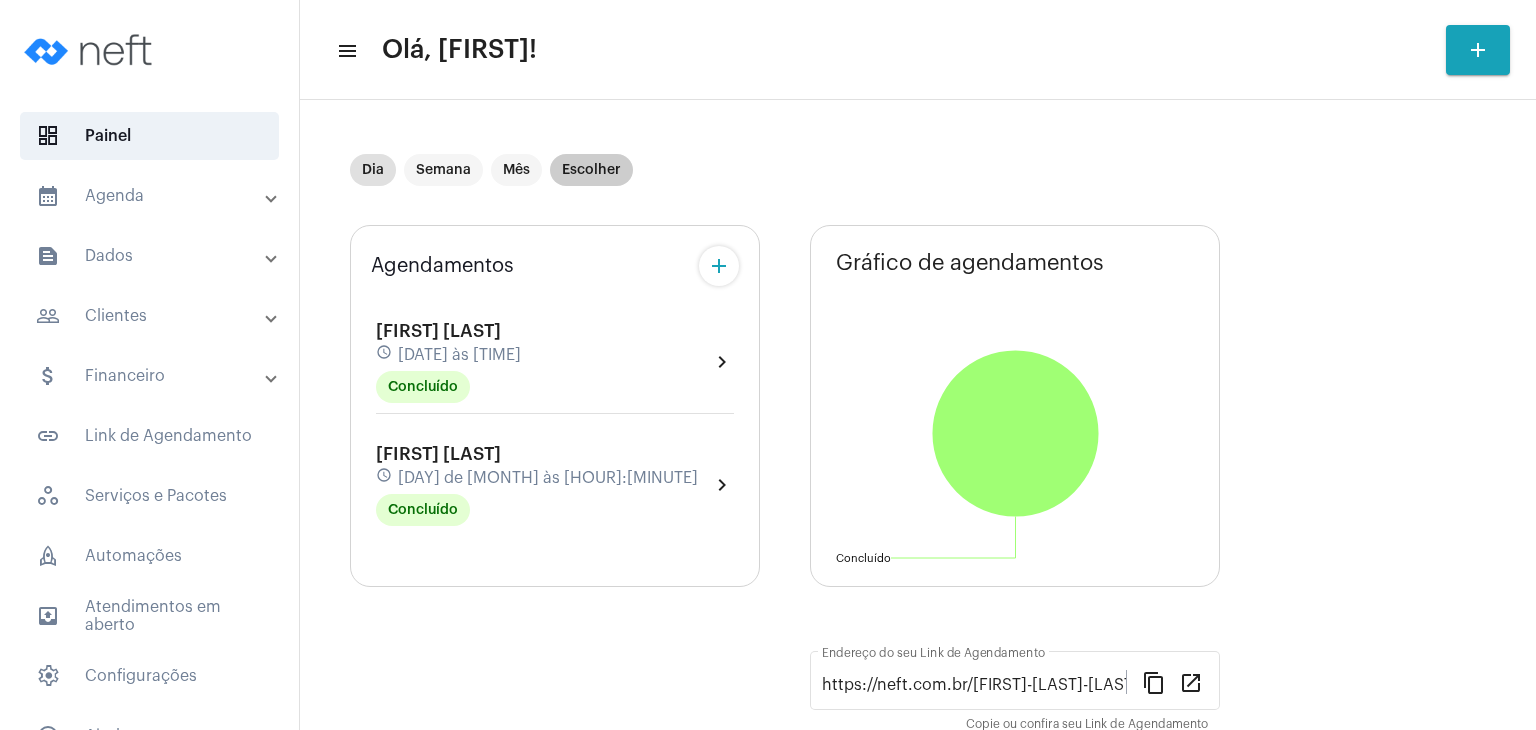 click on "Escolher" at bounding box center [591, 170] 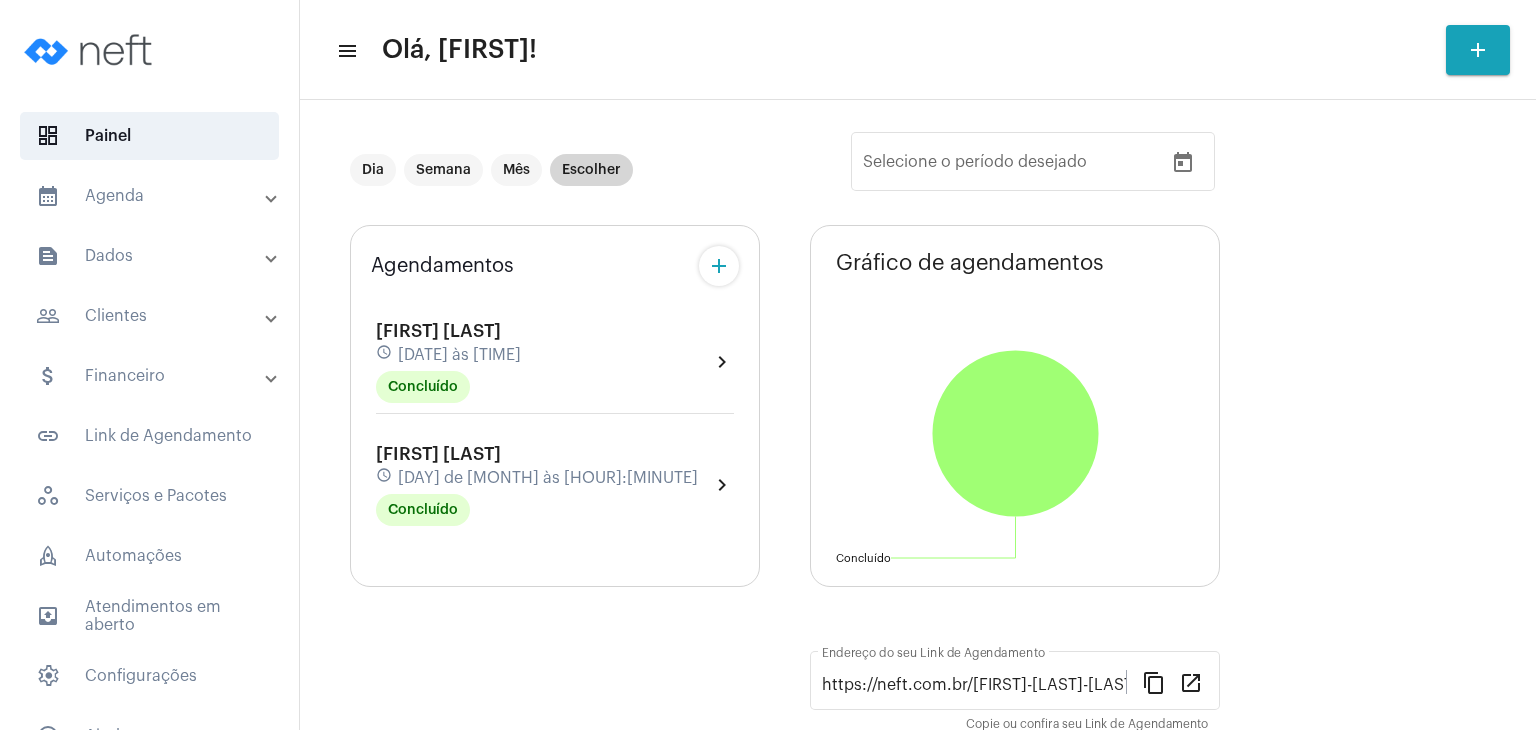 click on "Escolher" at bounding box center (591, 170) 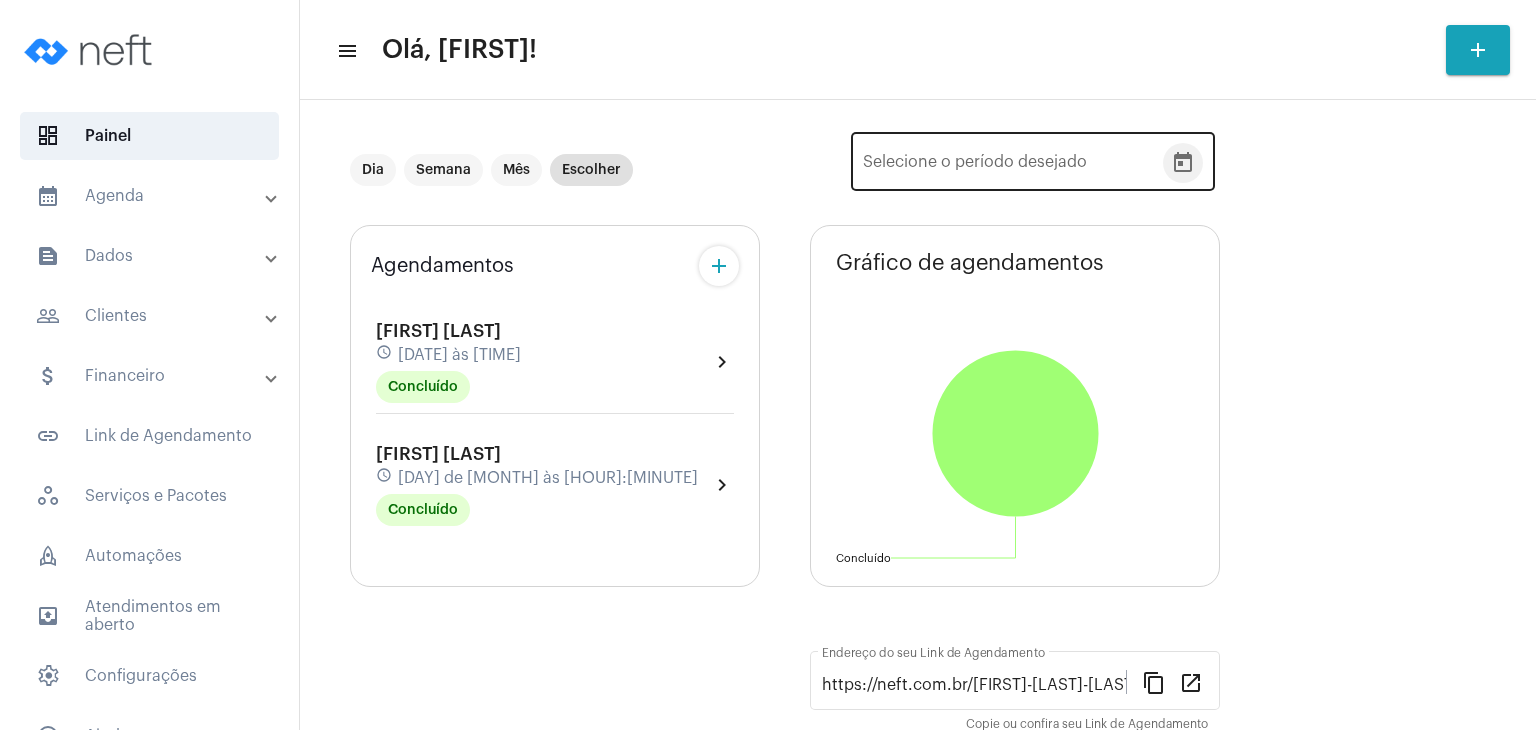click 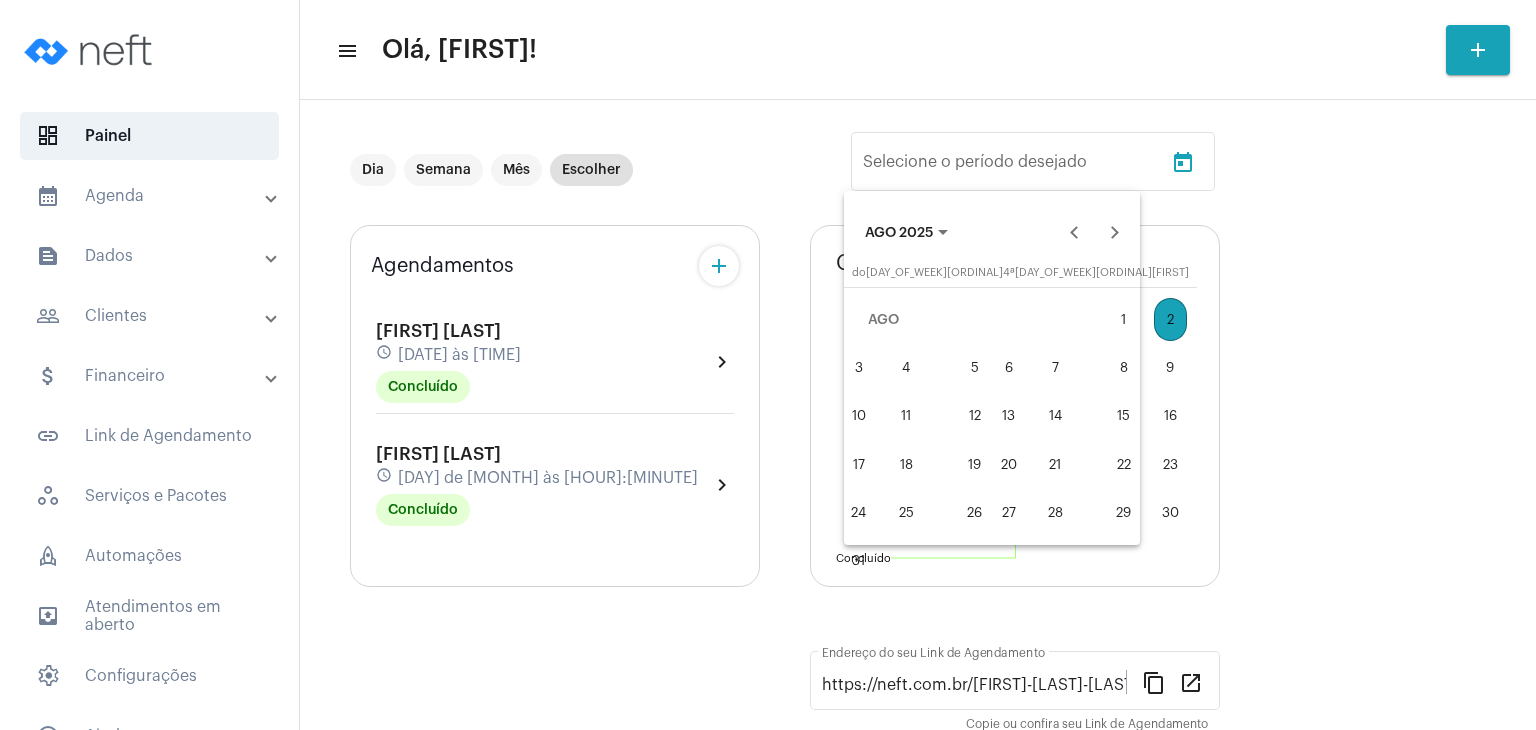 click on "3" at bounding box center [858, 367] 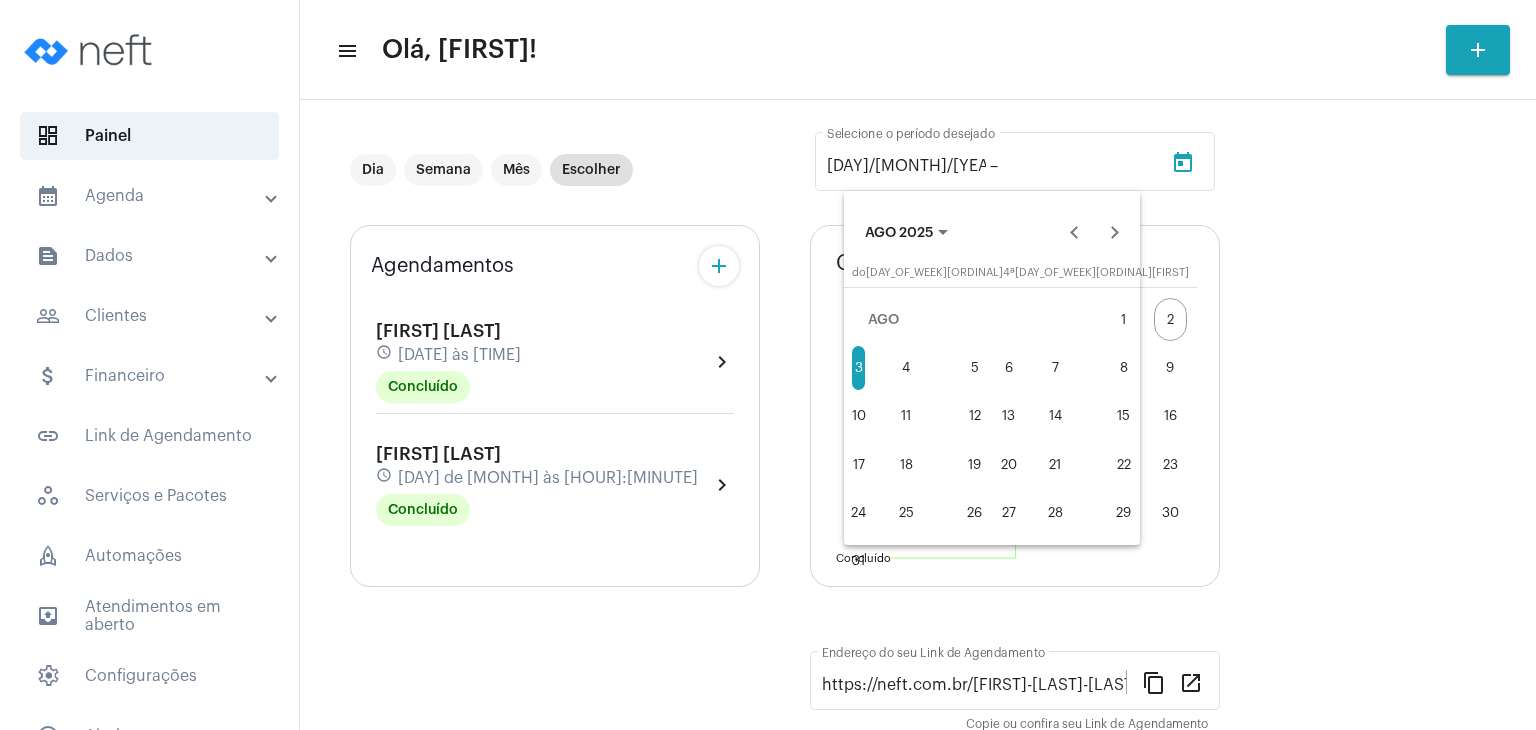 click on "9" at bounding box center (1170, 367) 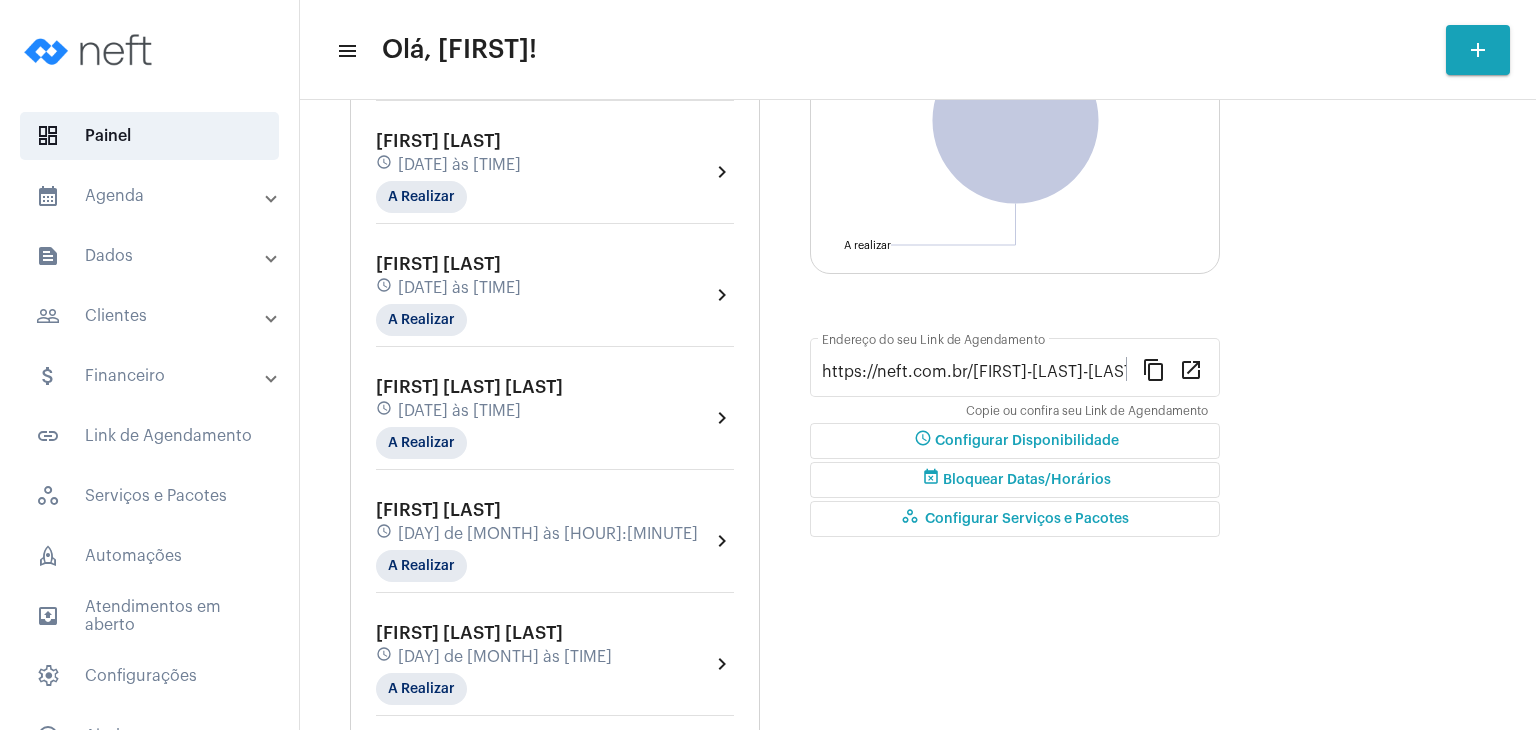 scroll, scrollTop: 400, scrollLeft: 0, axis: vertical 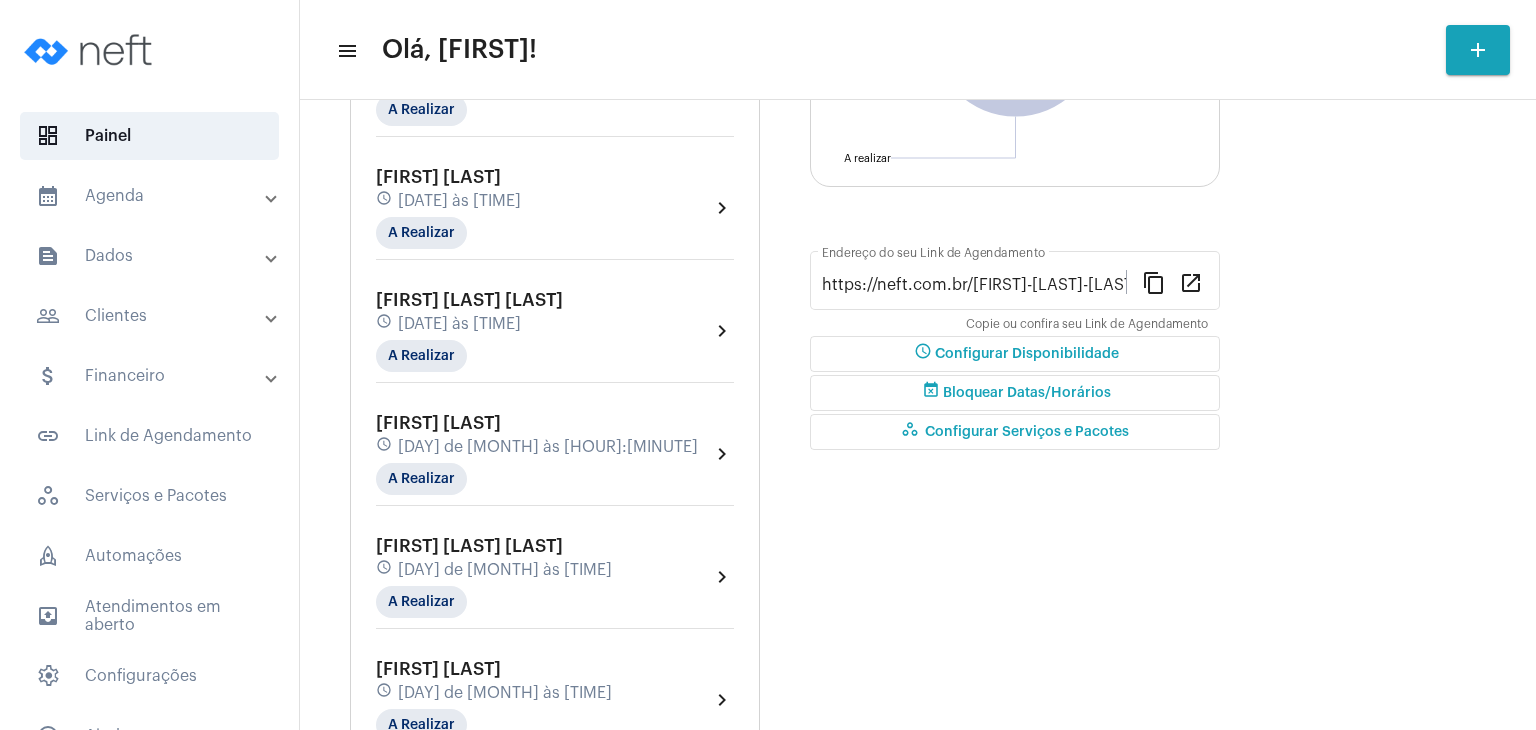 click on "people_outline  Clientes" at bounding box center [151, 316] 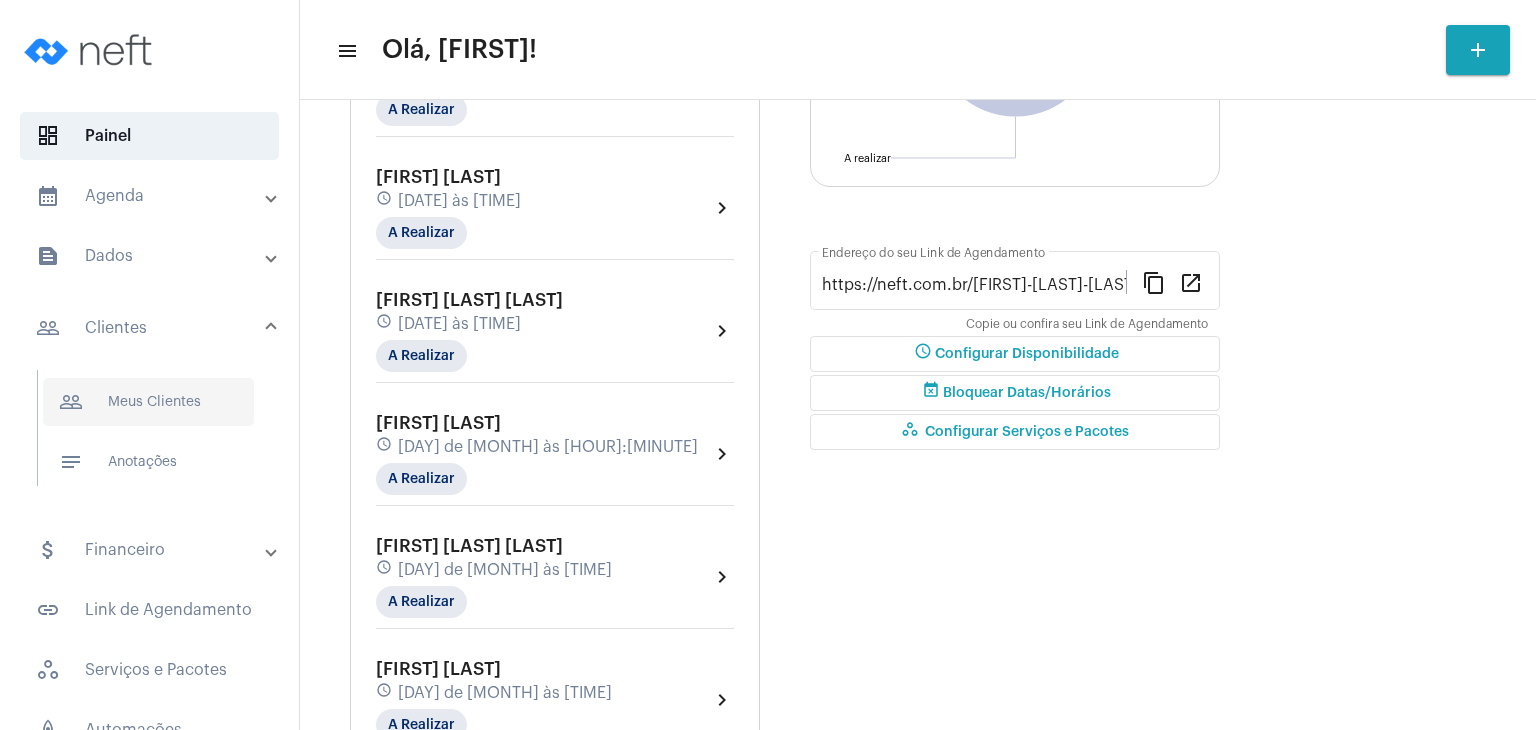 click on "people_outline  Meus Clientes" at bounding box center (148, 402) 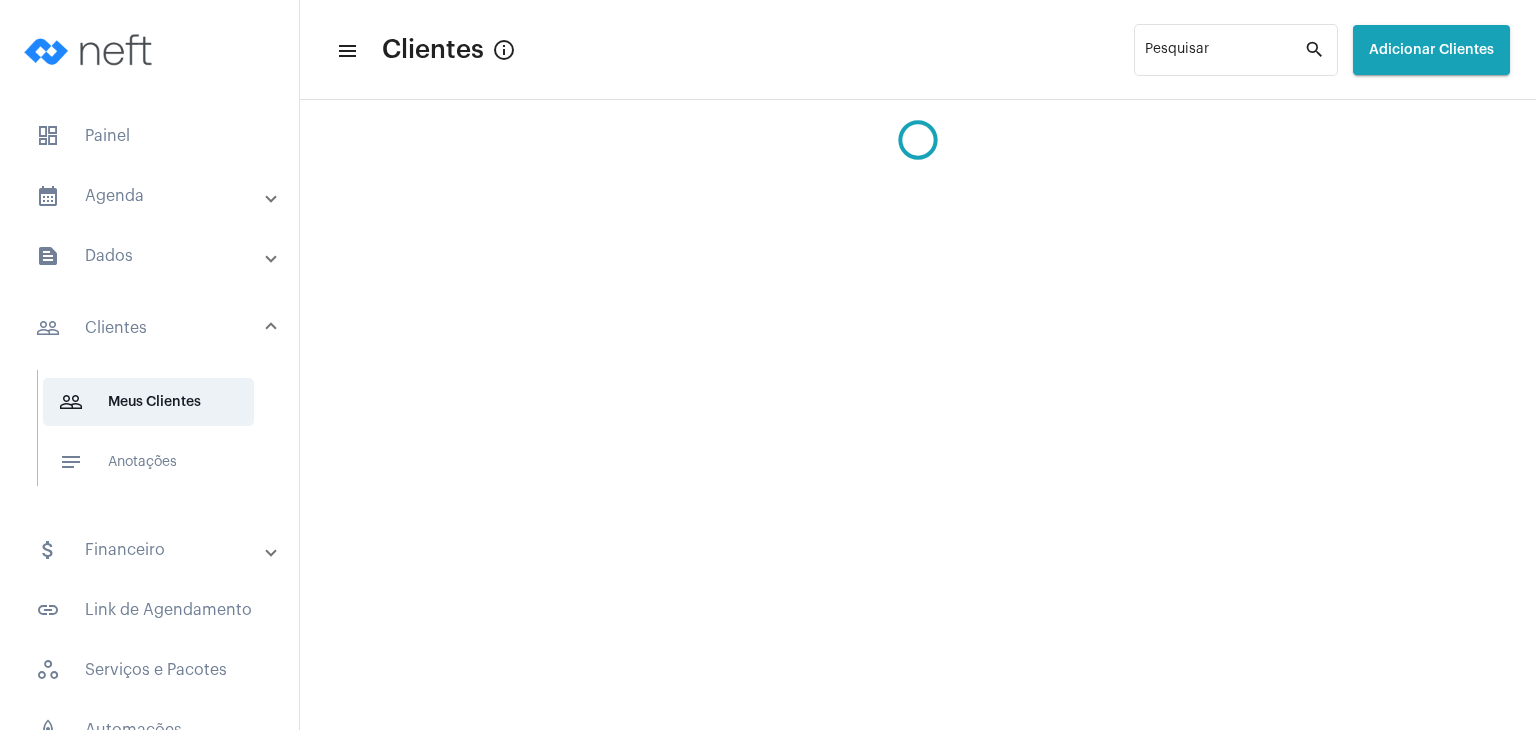 scroll, scrollTop: 0, scrollLeft: 0, axis: both 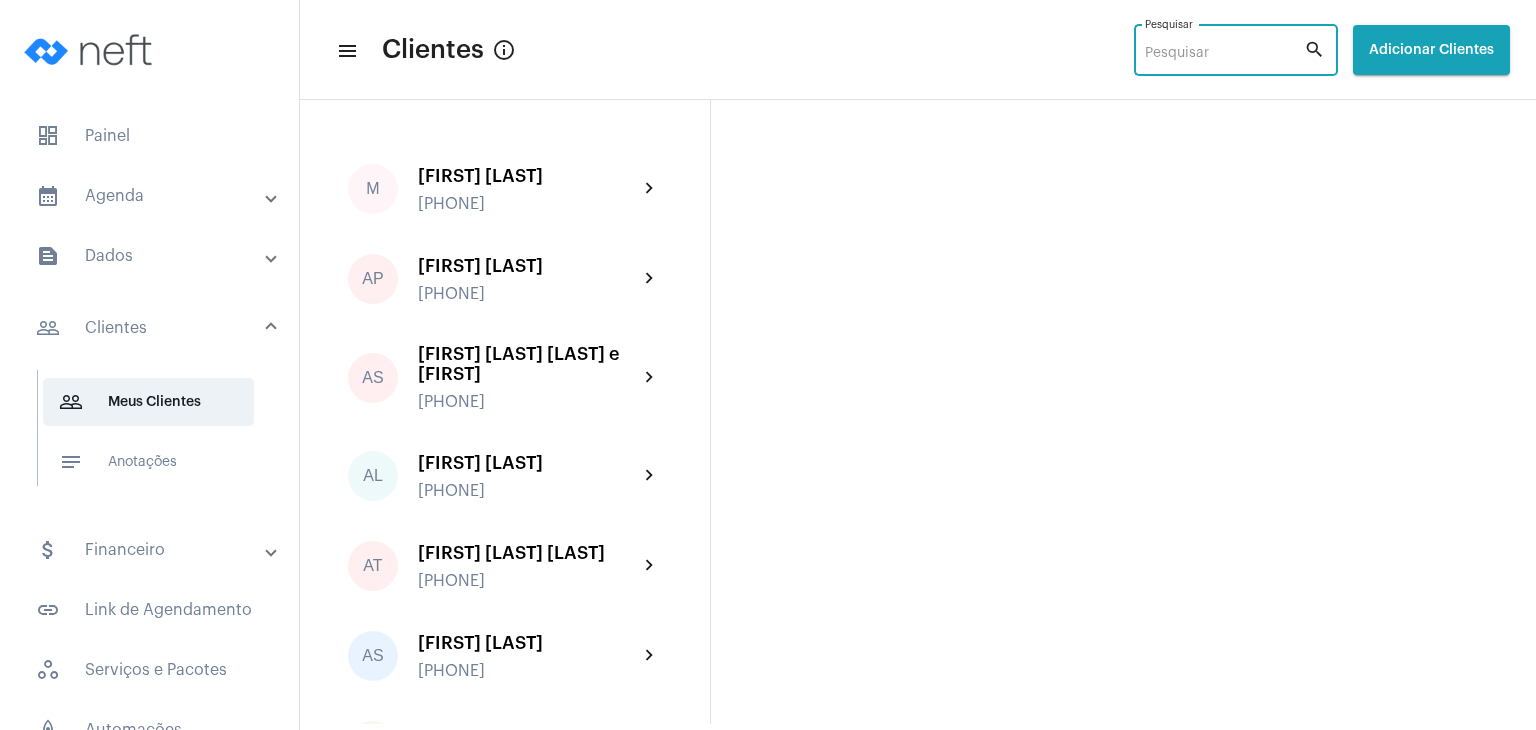 click on "Pesquisar" at bounding box center (1224, 54) 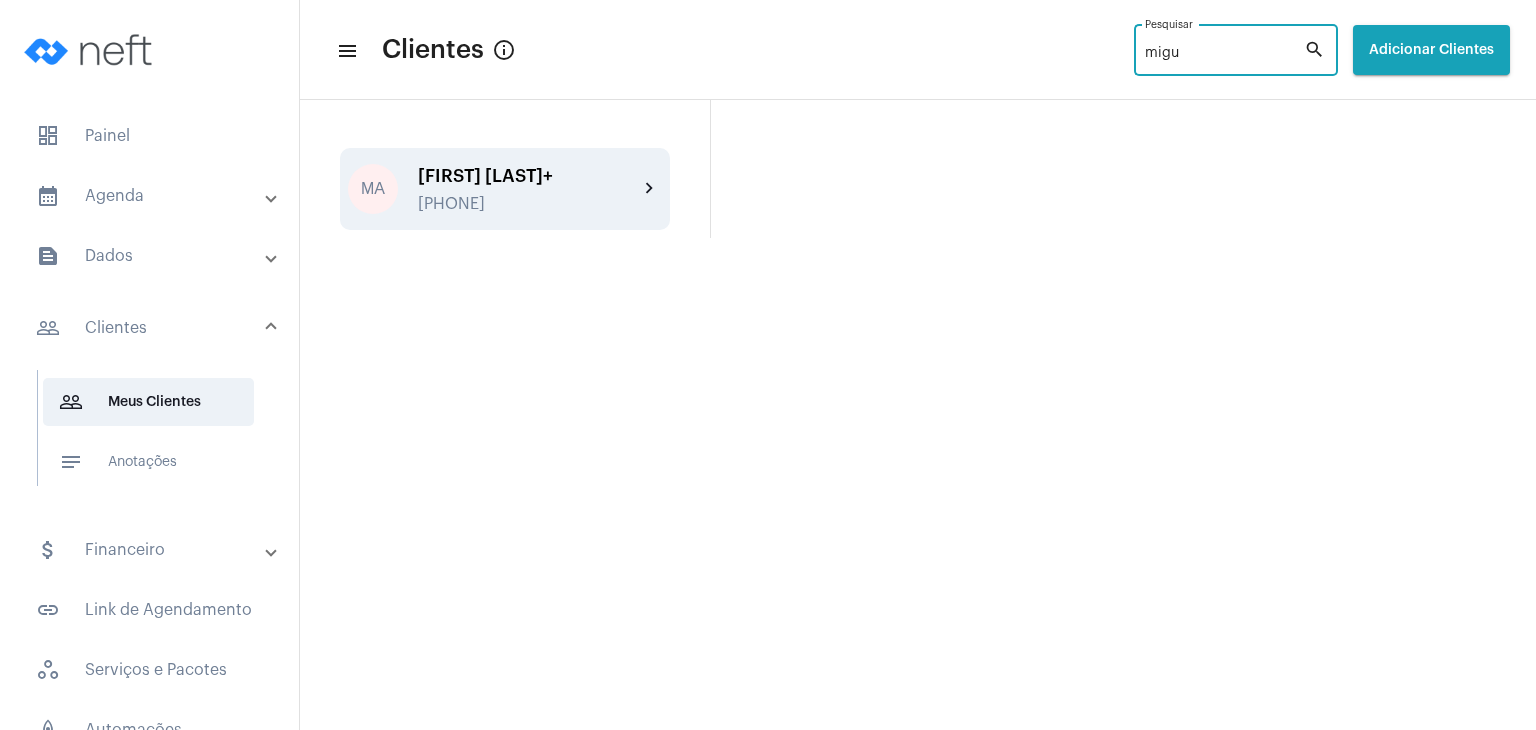 type on "migu" 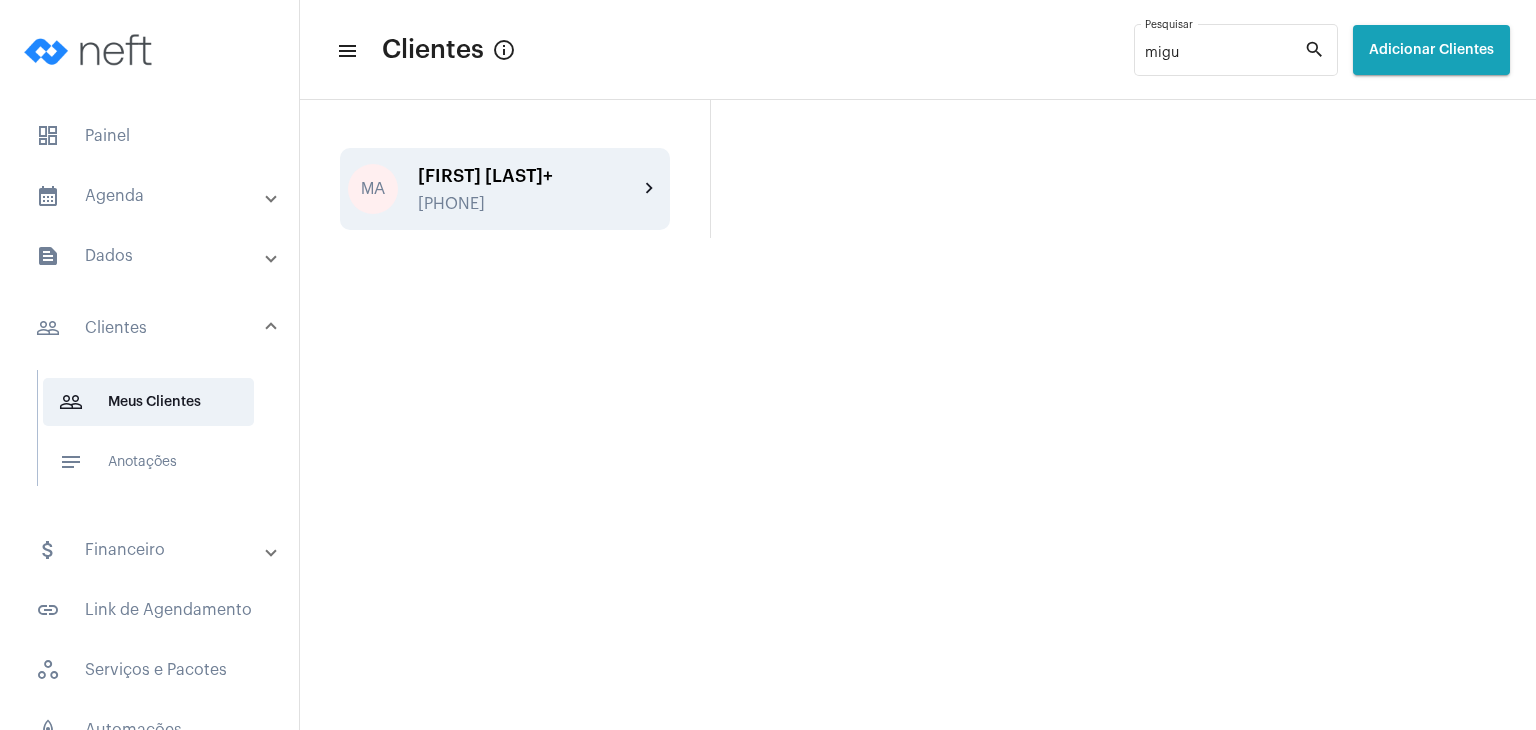 click on "[FIRST] [LAST]+" 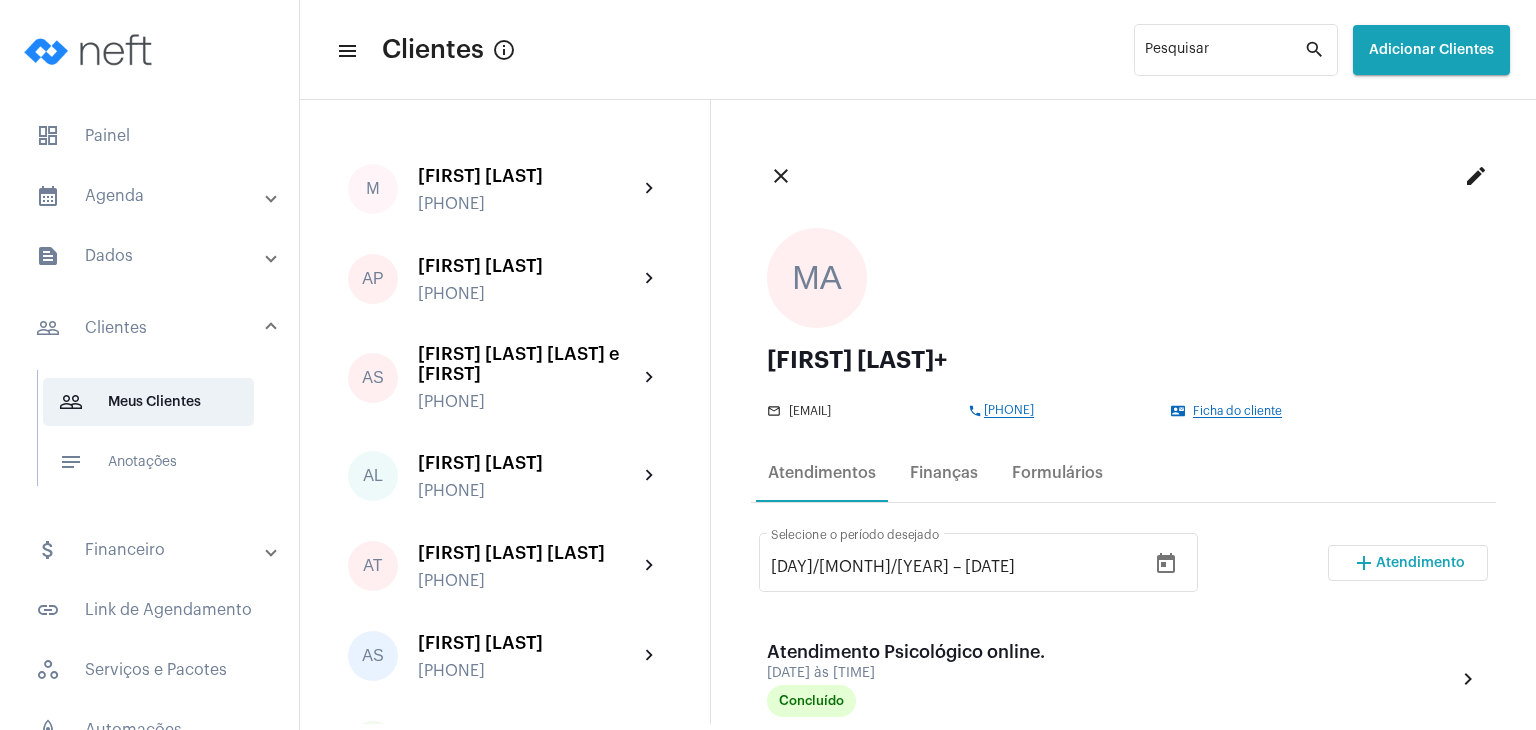 click on "Atendimento" at bounding box center [1420, 563] 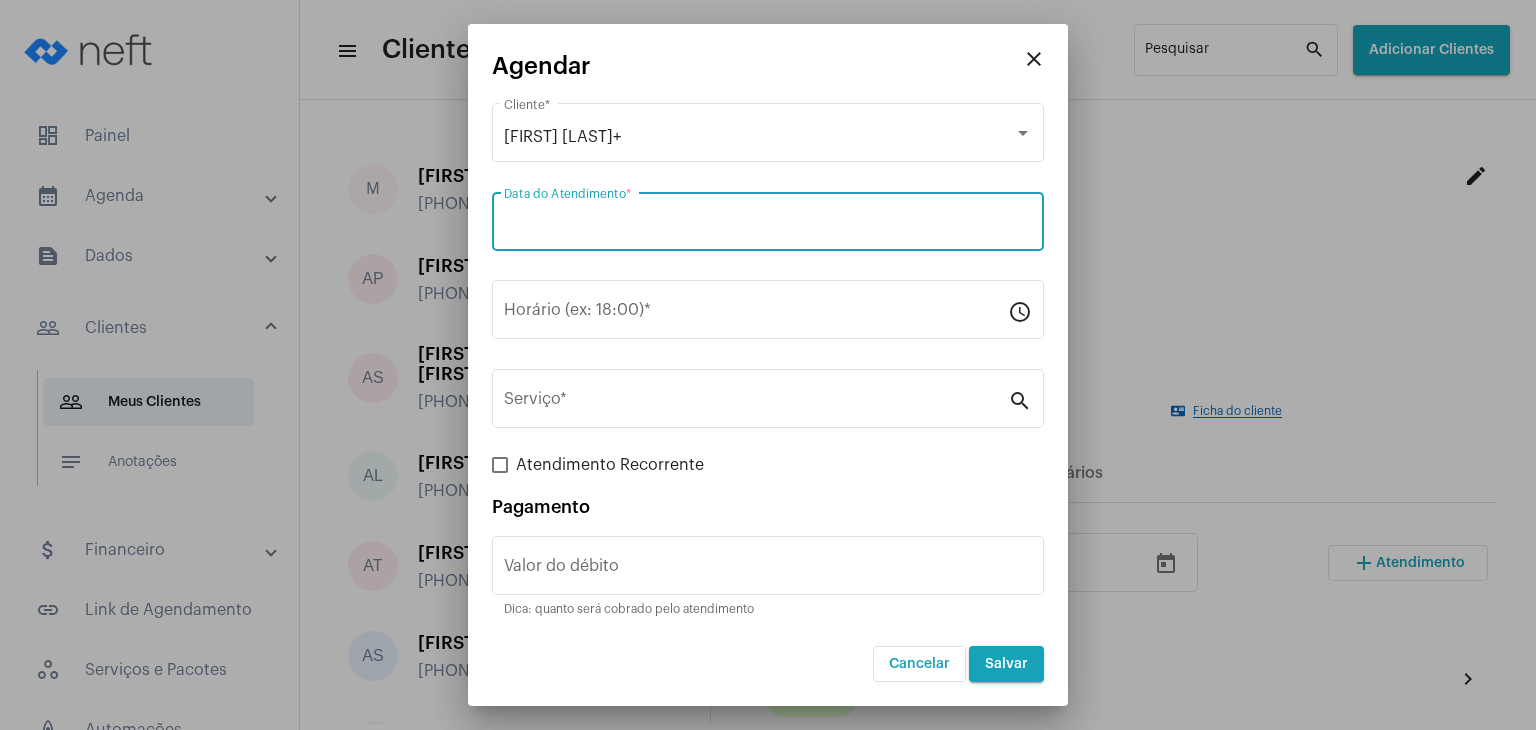 click on "Data do Atendimento  *" at bounding box center [768, 226] 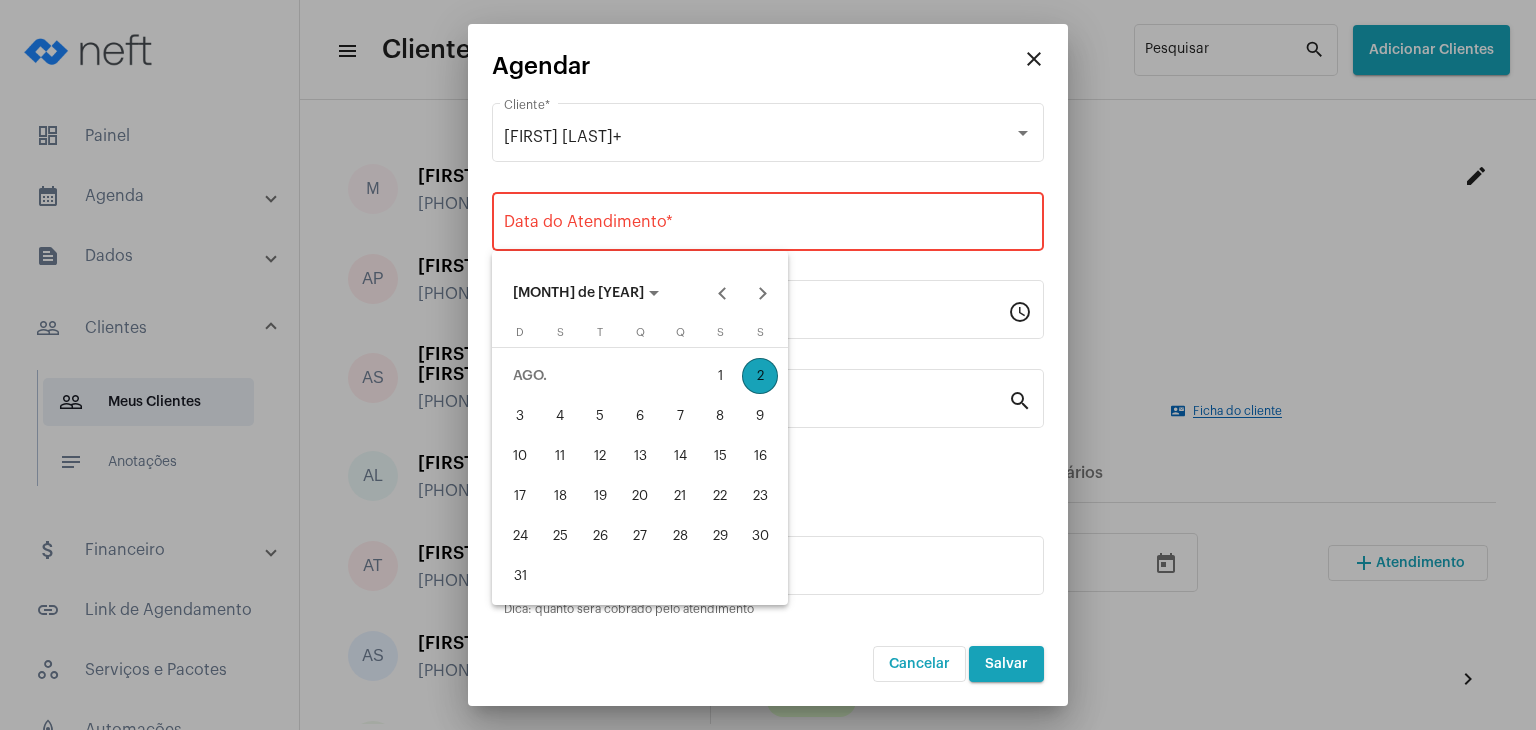 click on "5" at bounding box center (600, 416) 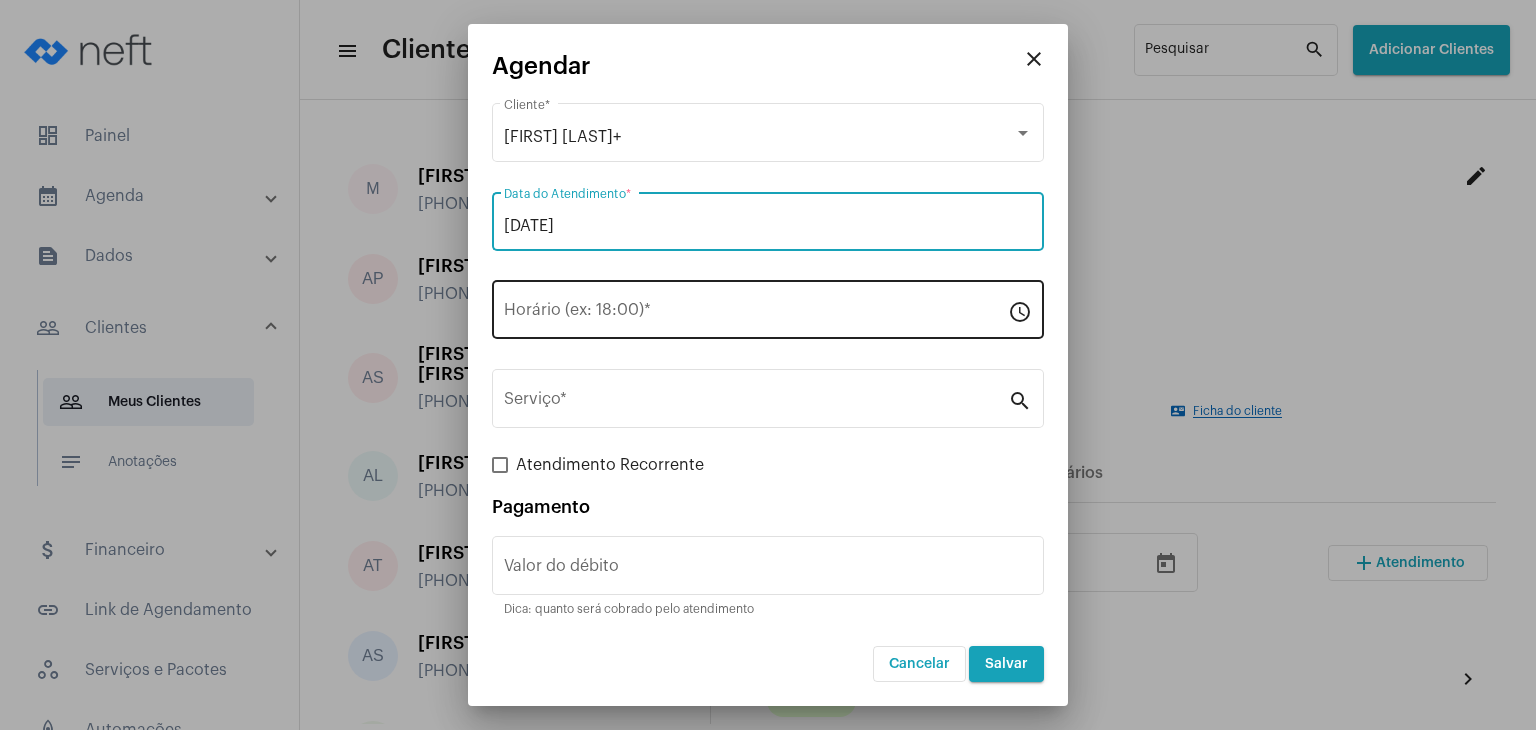 click on "Horário (ex: 18:00)  *" at bounding box center [756, 314] 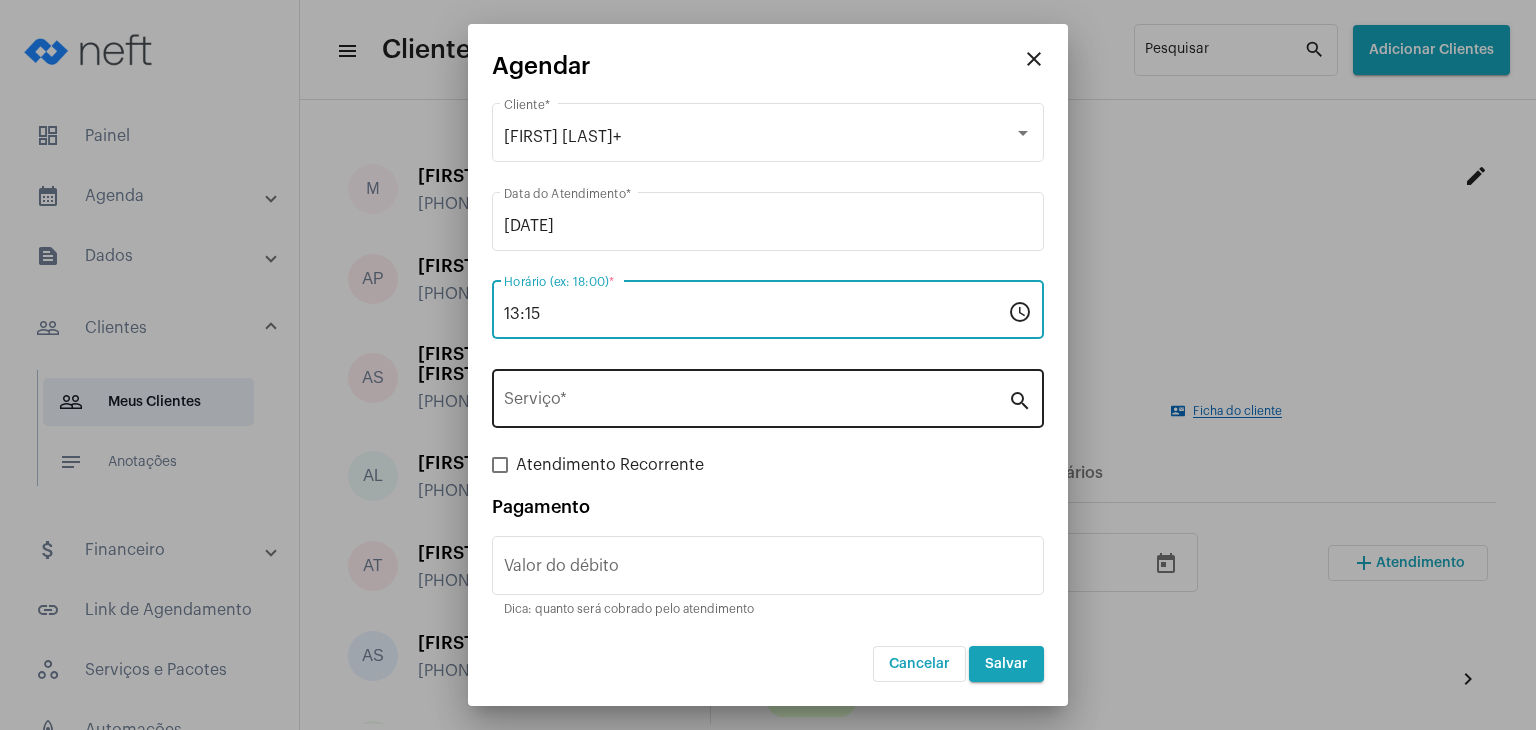 type on "13:15" 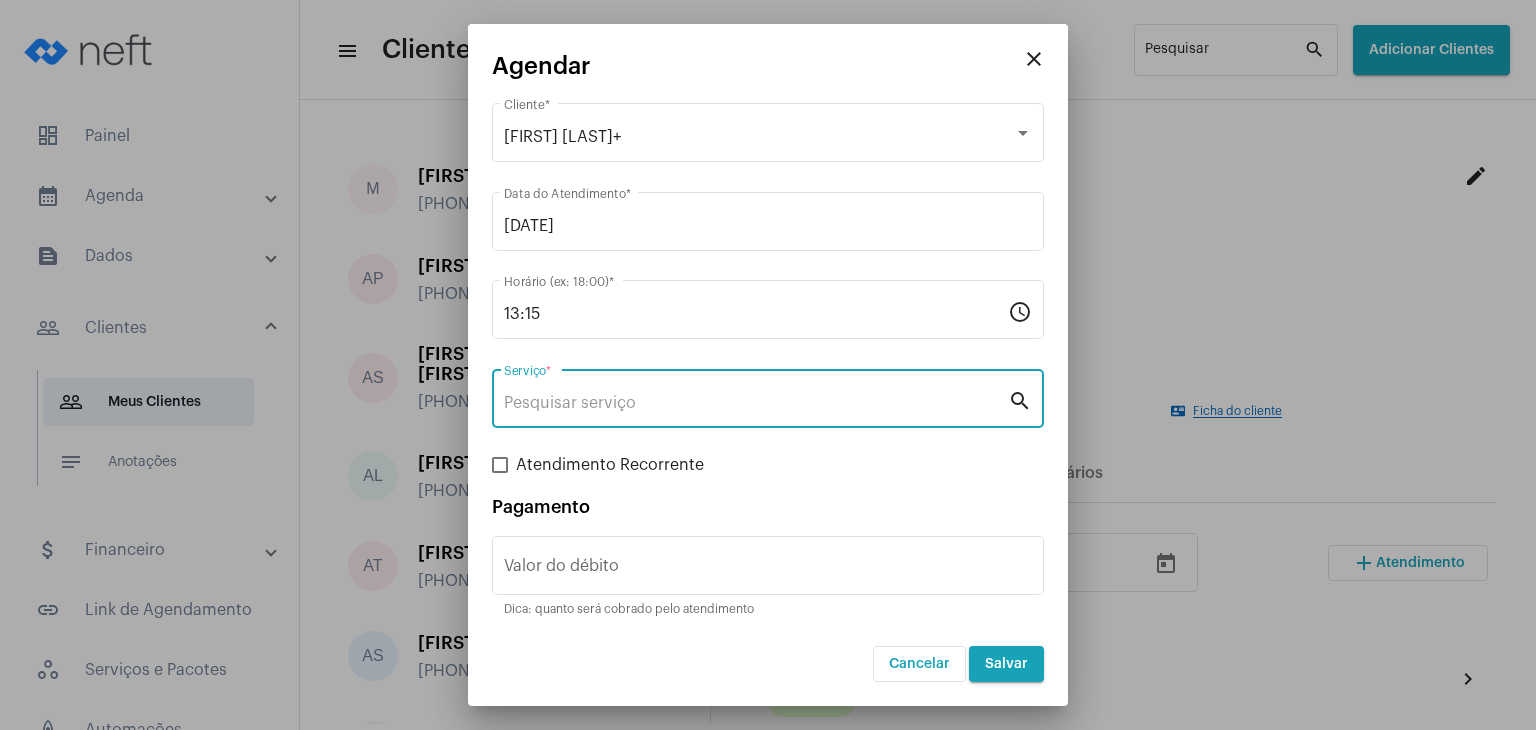 click on "Serviço  *" at bounding box center (756, 403) 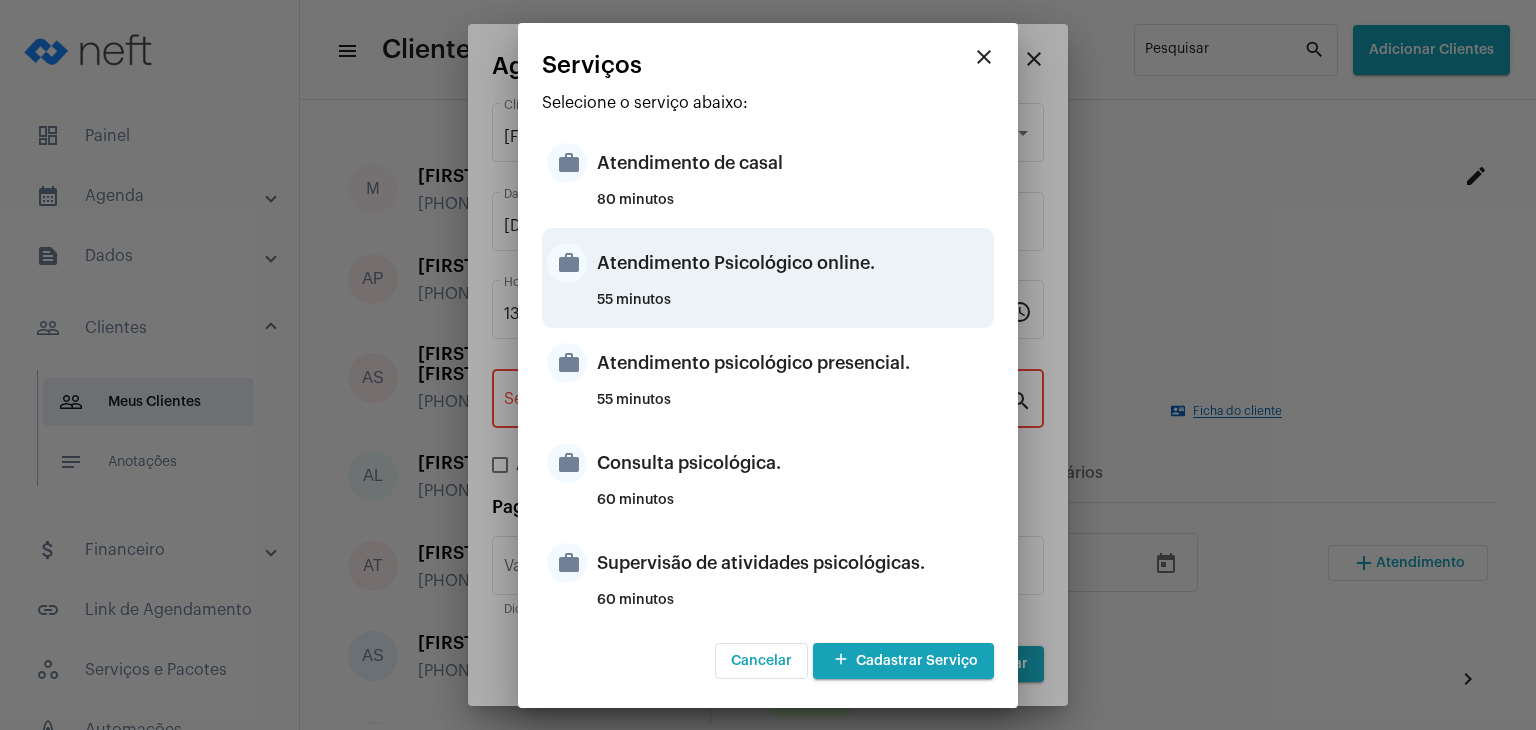 click on "Atendimento Psicológico online." at bounding box center (793, 263) 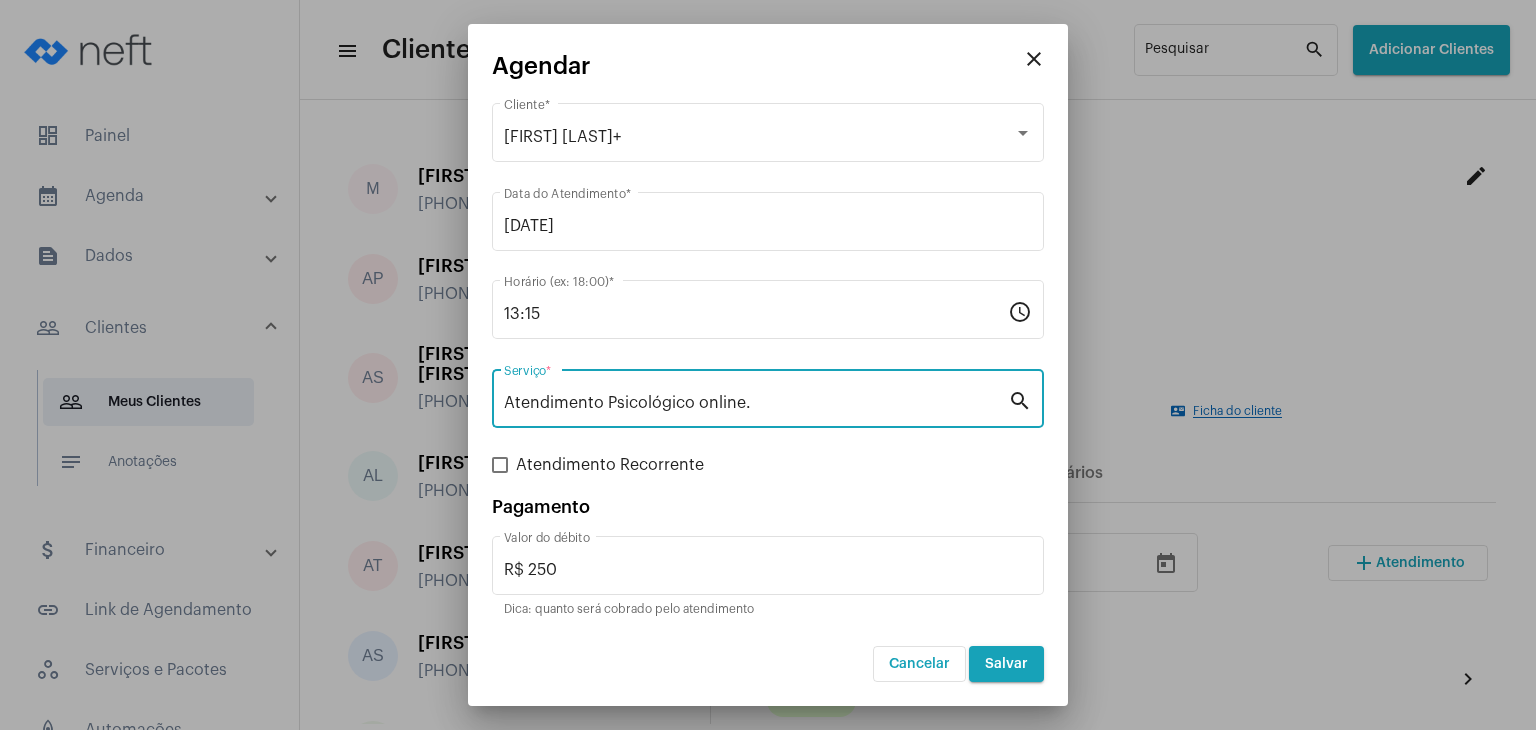 click on "Salvar" at bounding box center [1006, 664] 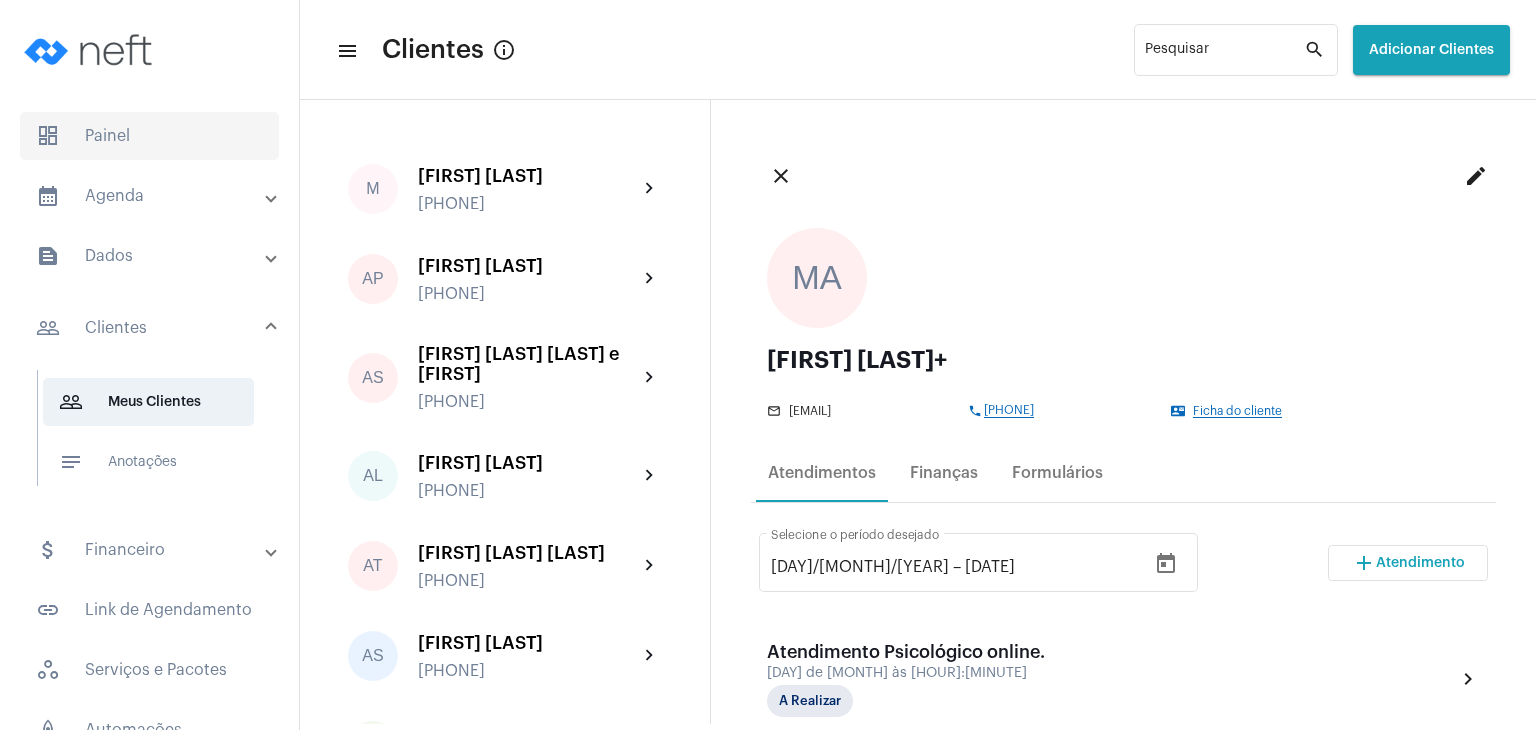 click on "dashboard   Painel" 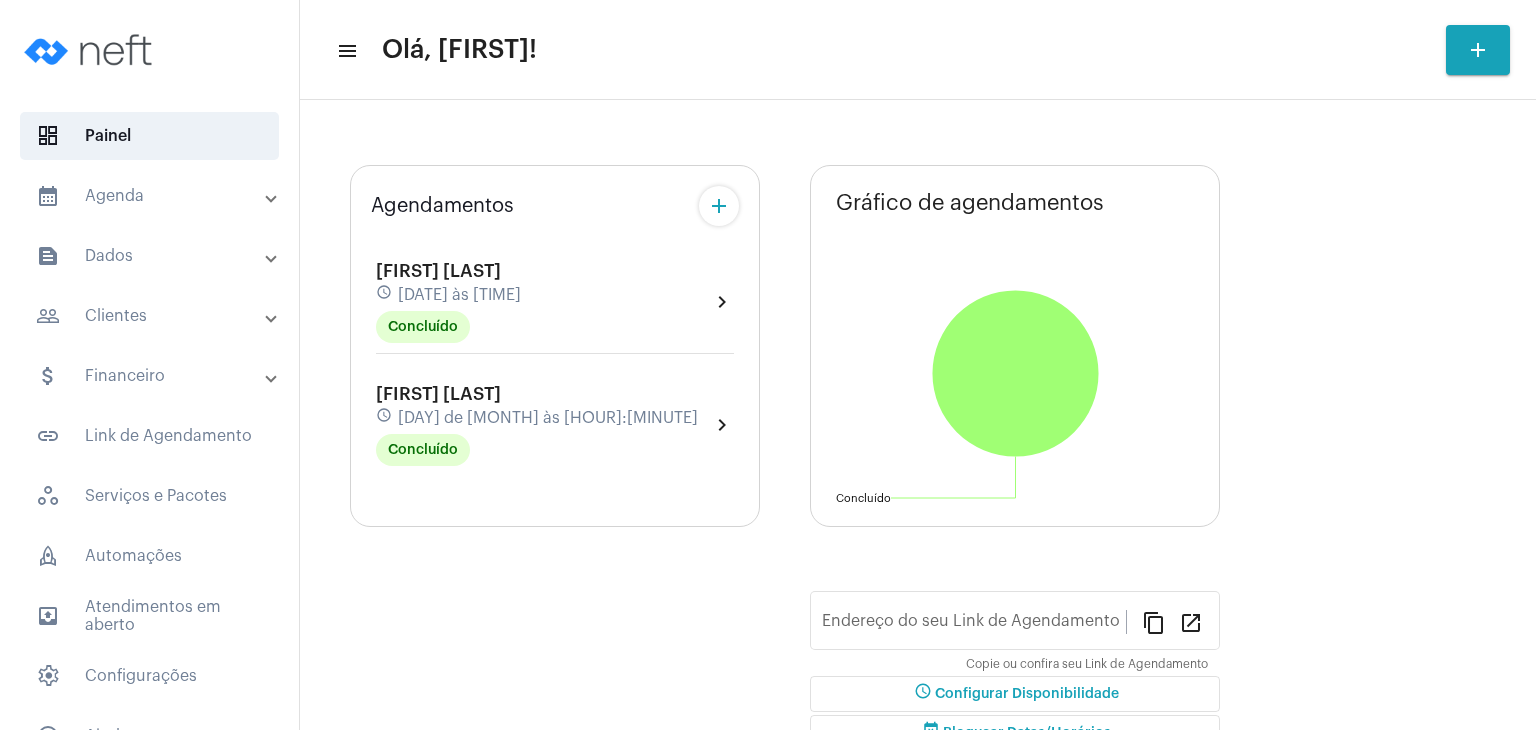 type on "https://neft.com.br/[FIRST]-[LAST]-[LAST]" 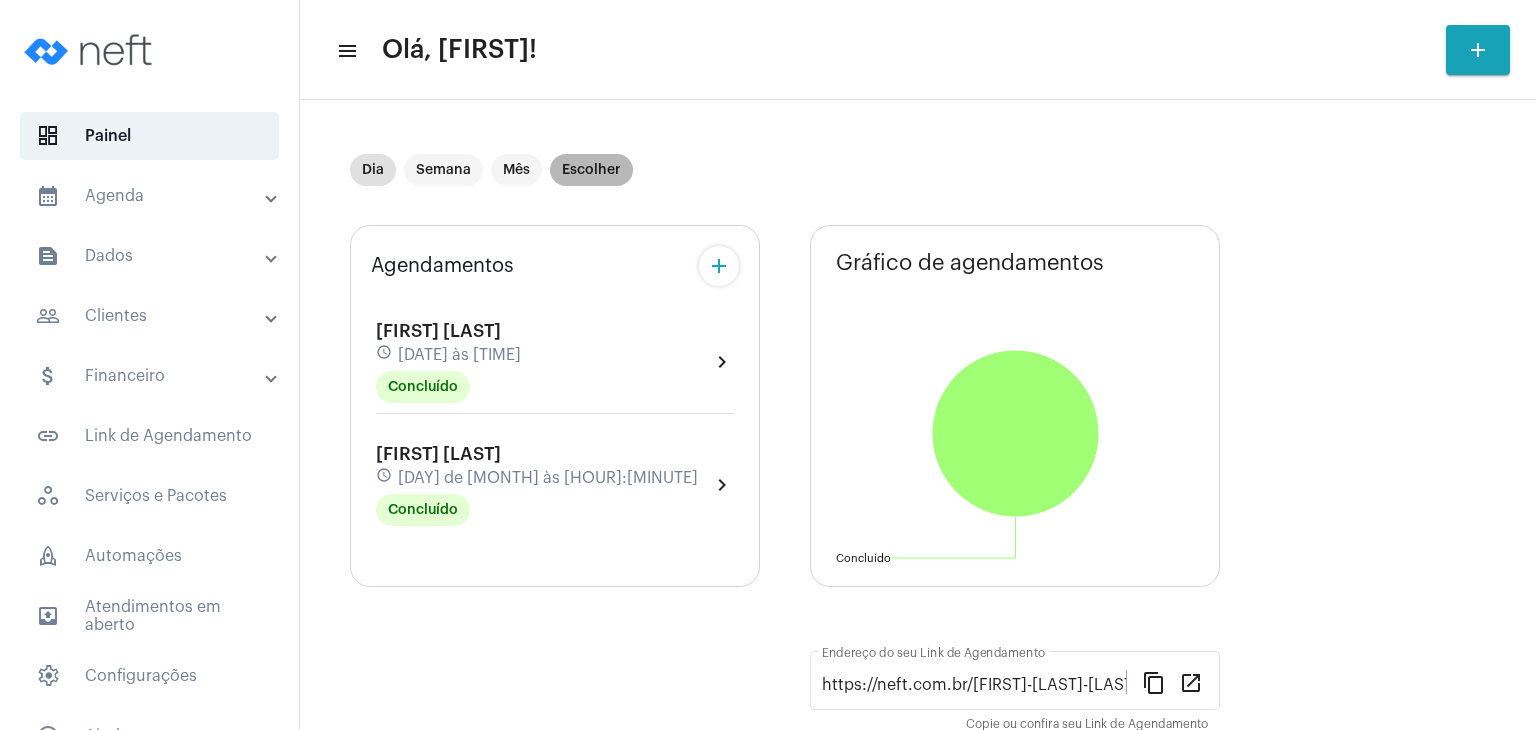click on "Escolher" at bounding box center [591, 170] 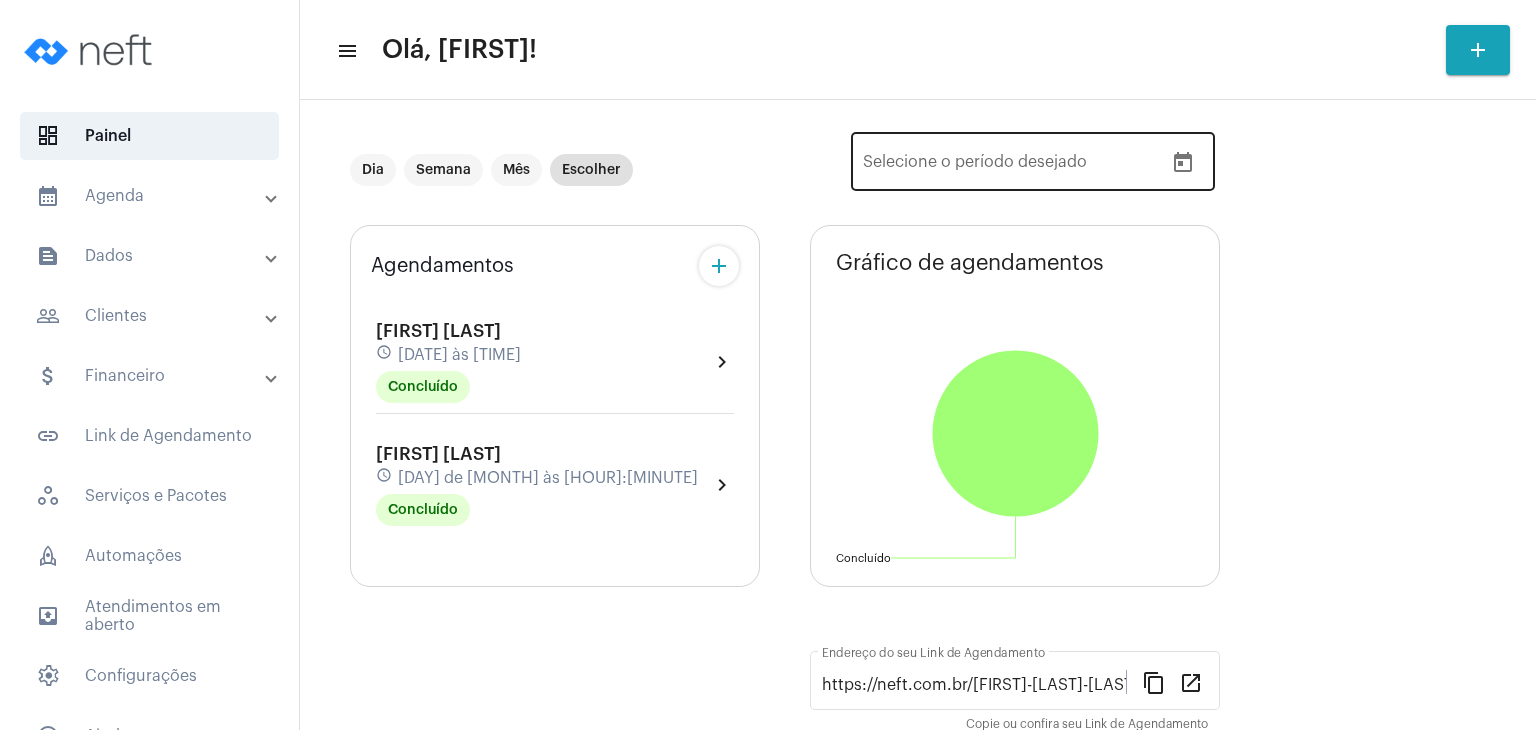 click 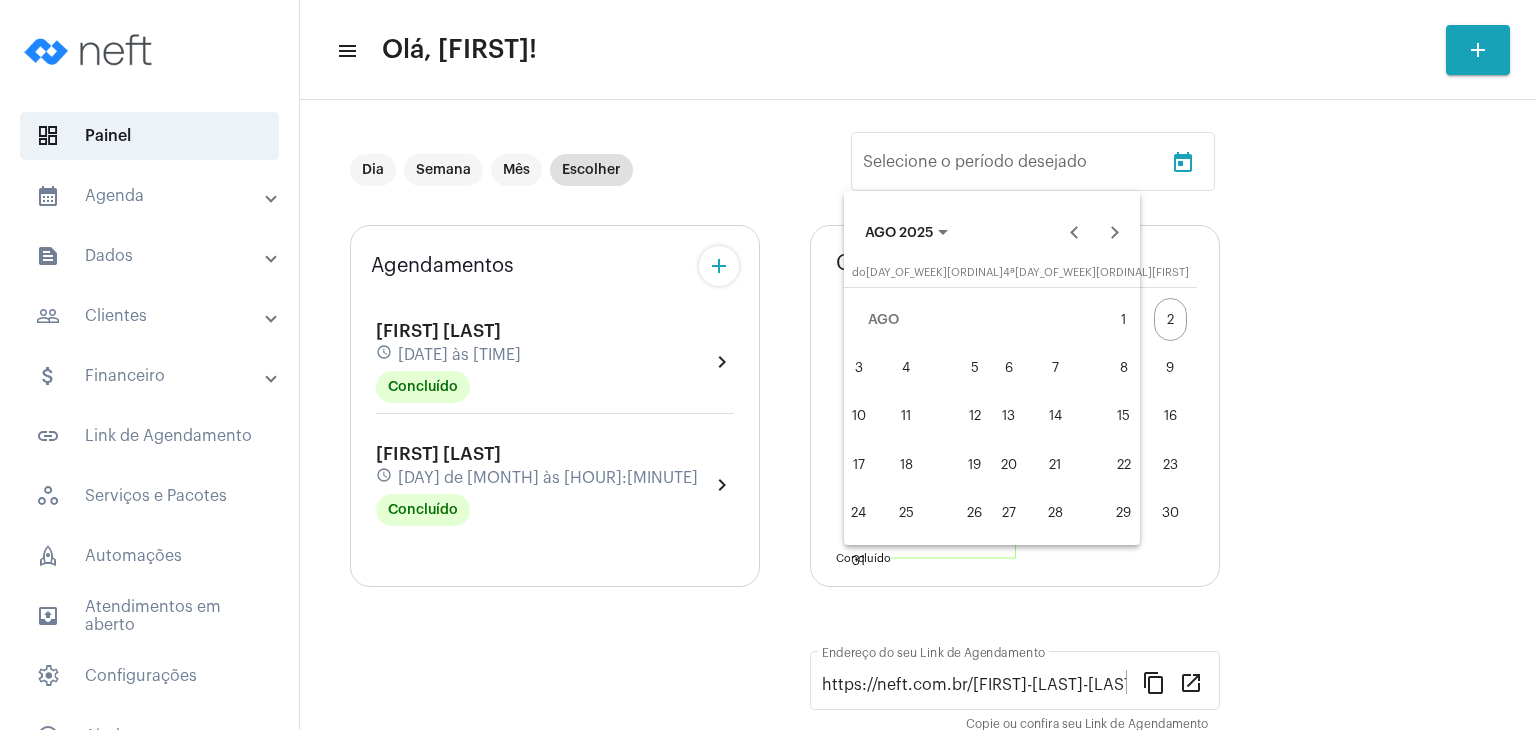 click on "3" at bounding box center (858, 367) 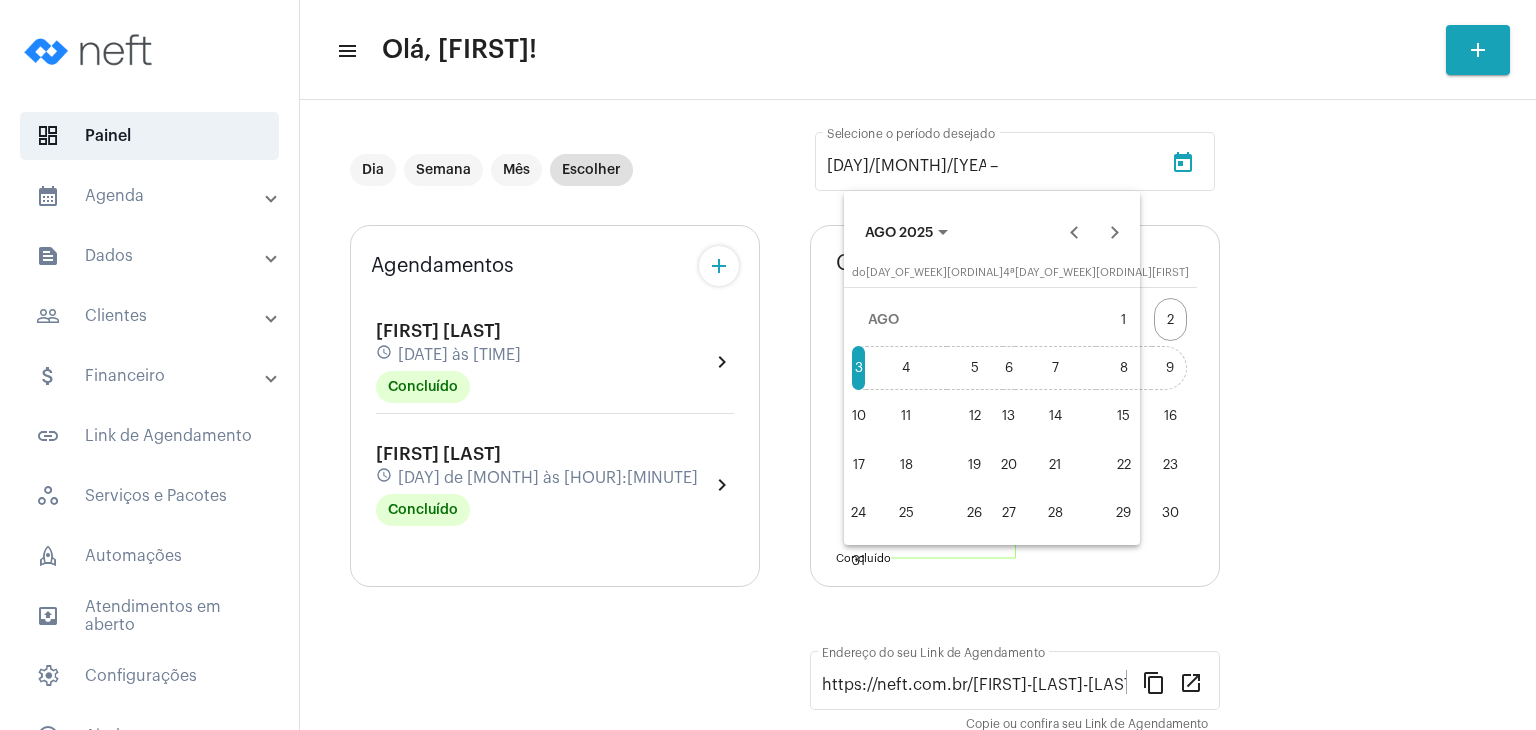 click on "9" at bounding box center (1170, 367) 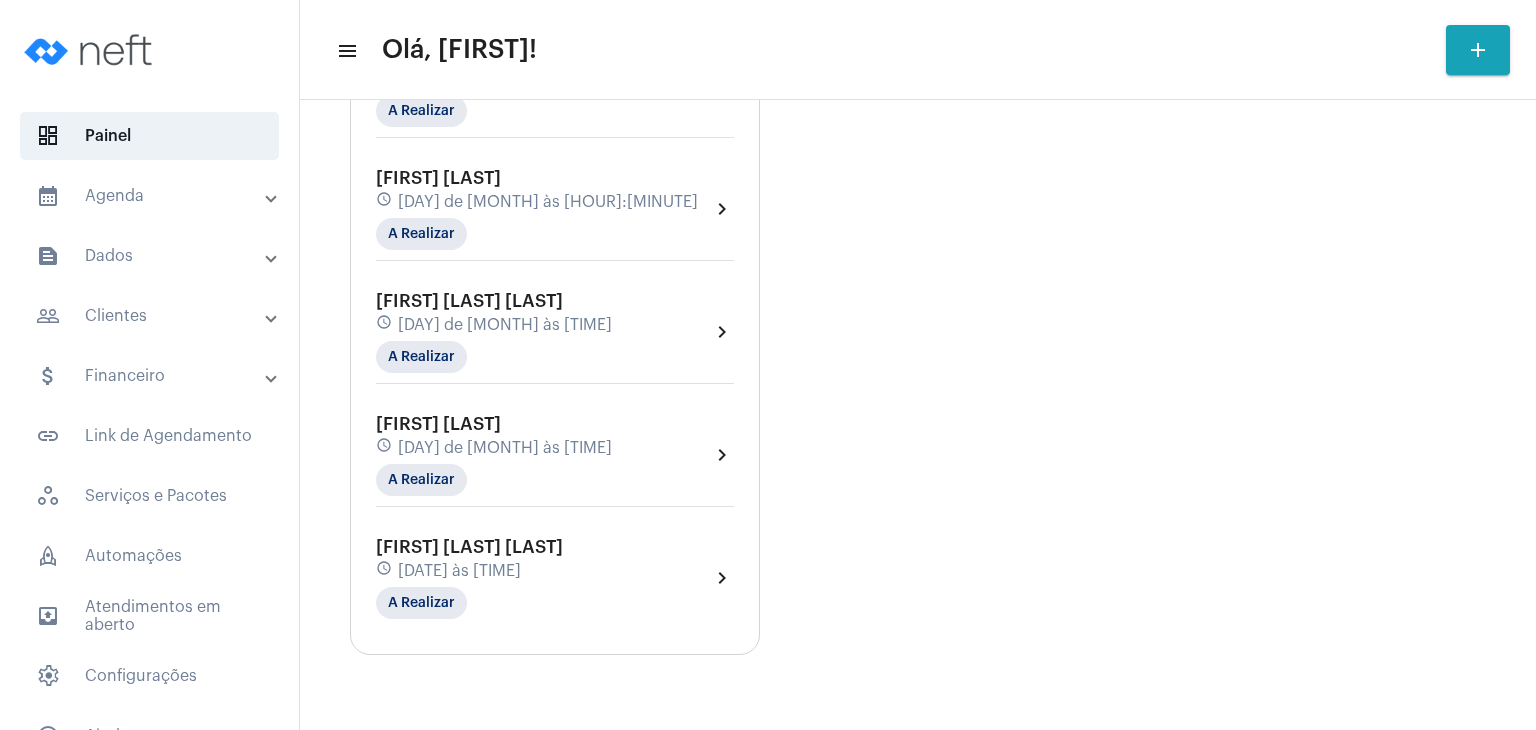 scroll, scrollTop: 800, scrollLeft: 0, axis: vertical 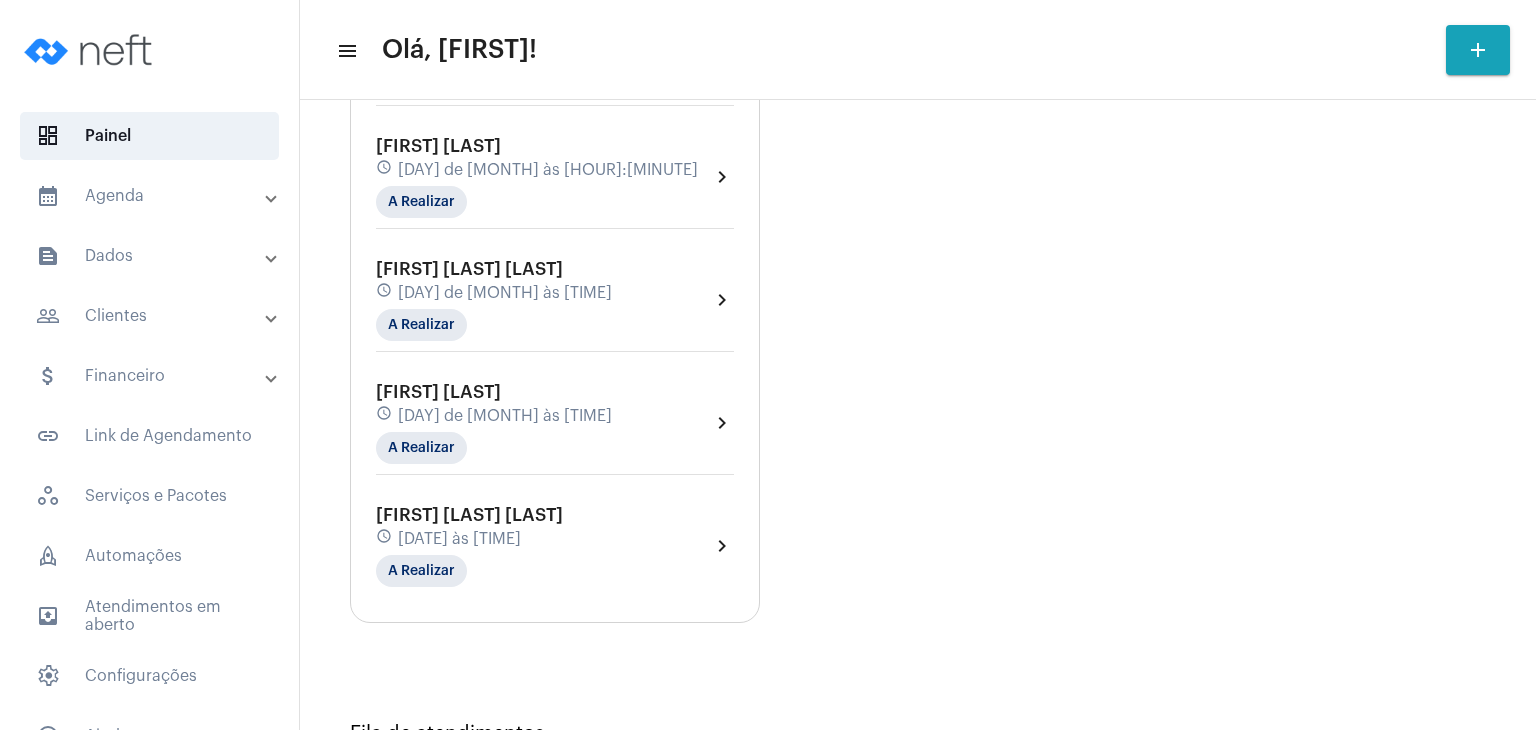 click on "people_outline  Clientes" at bounding box center [151, 316] 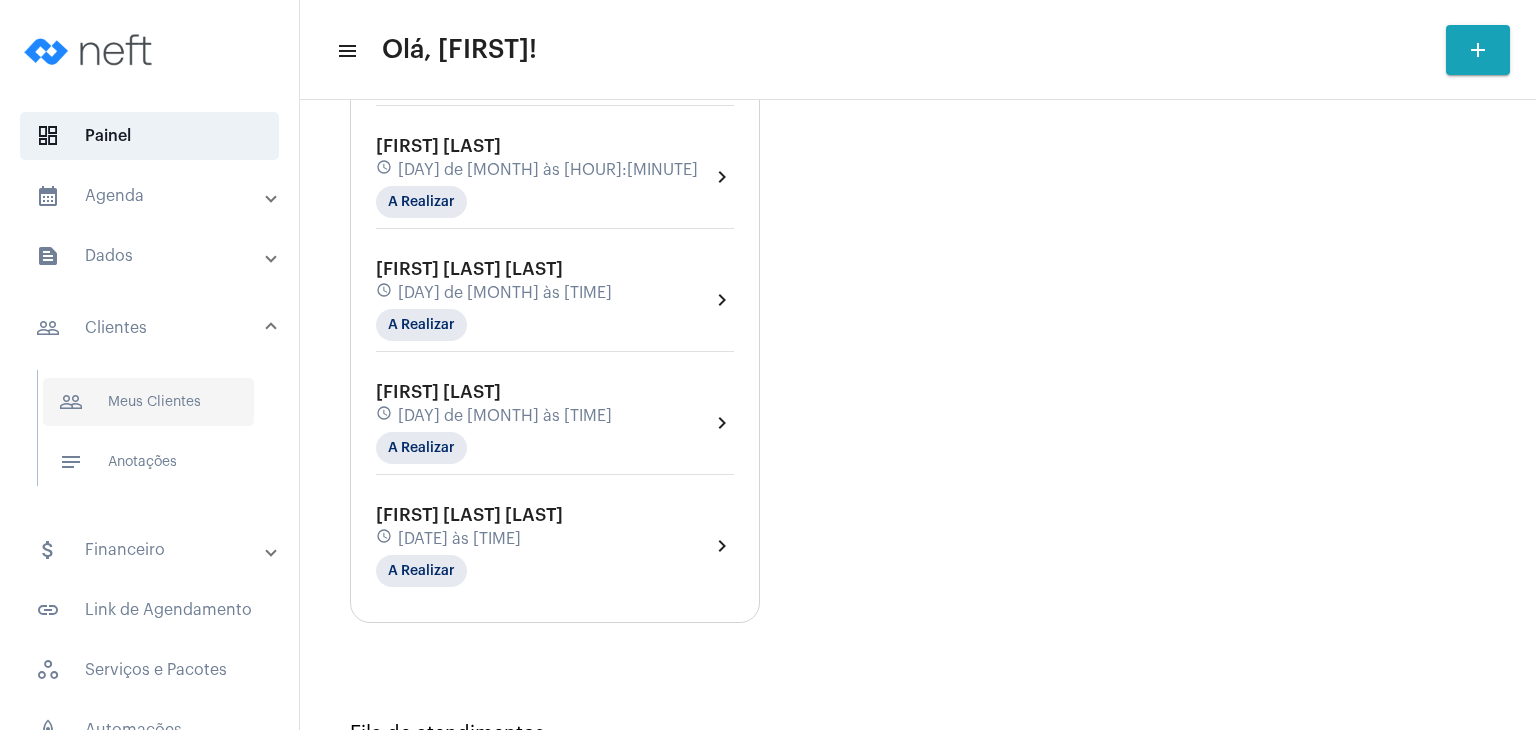 click on "people_outline  Meus Clientes" at bounding box center [148, 402] 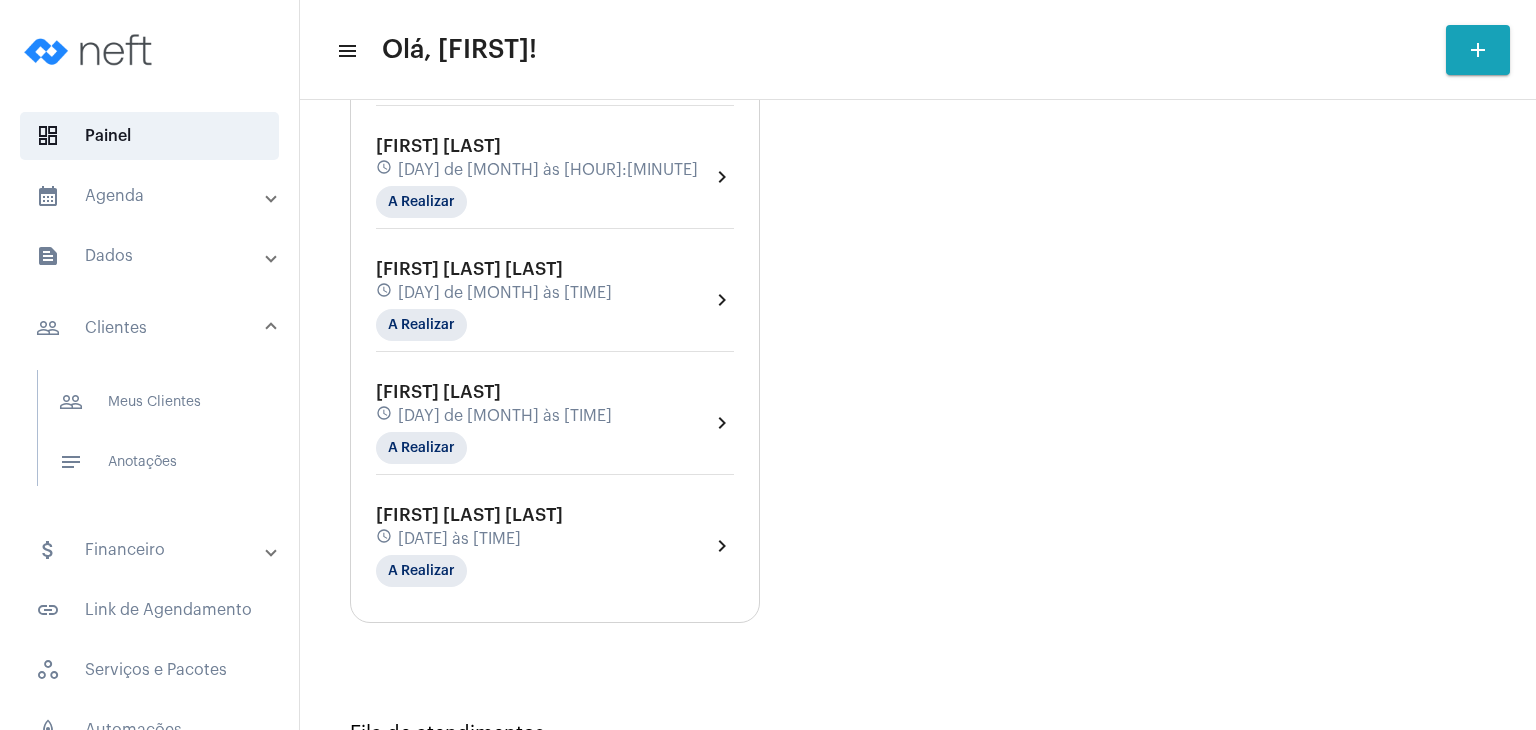 scroll, scrollTop: 0, scrollLeft: 0, axis: both 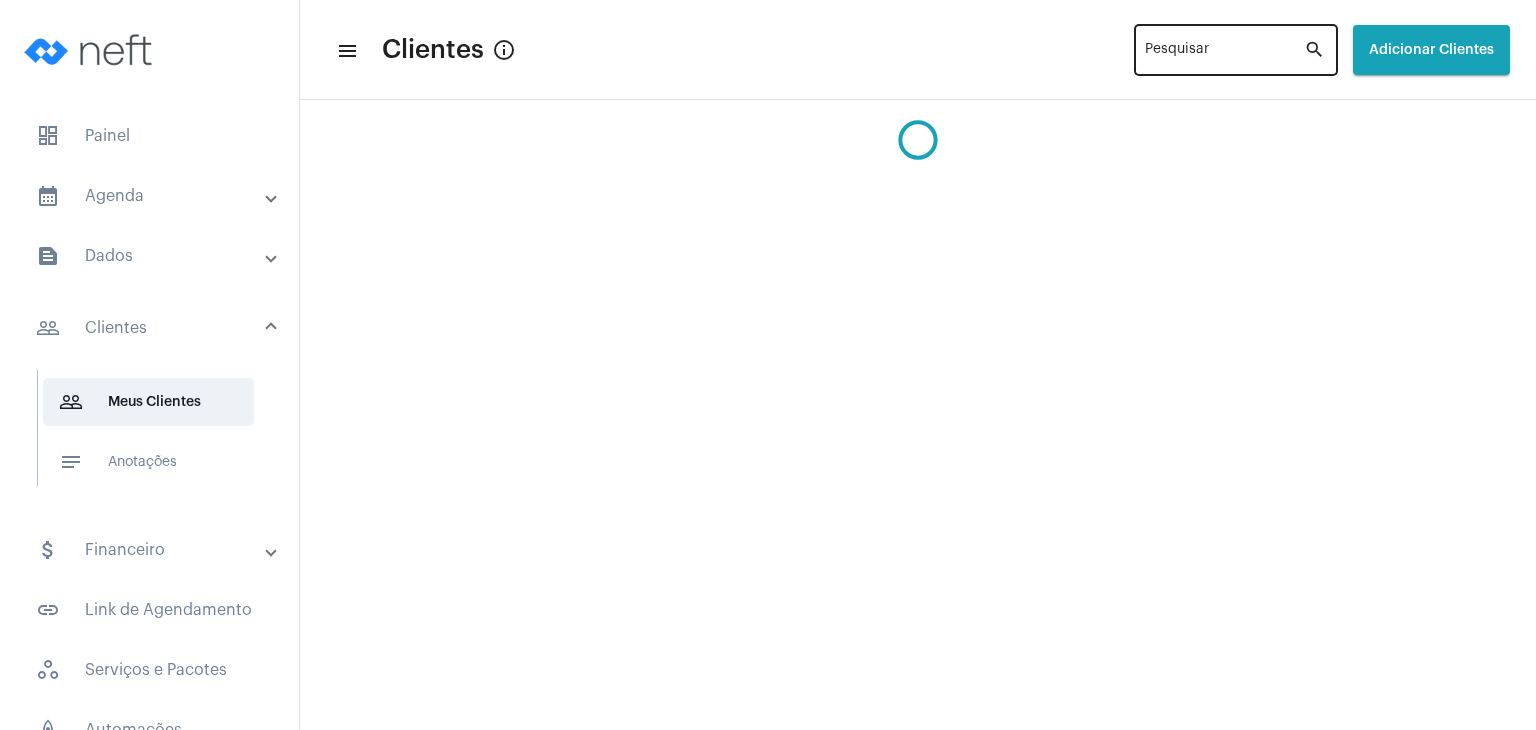 click on "Pesquisar" at bounding box center (1224, 54) 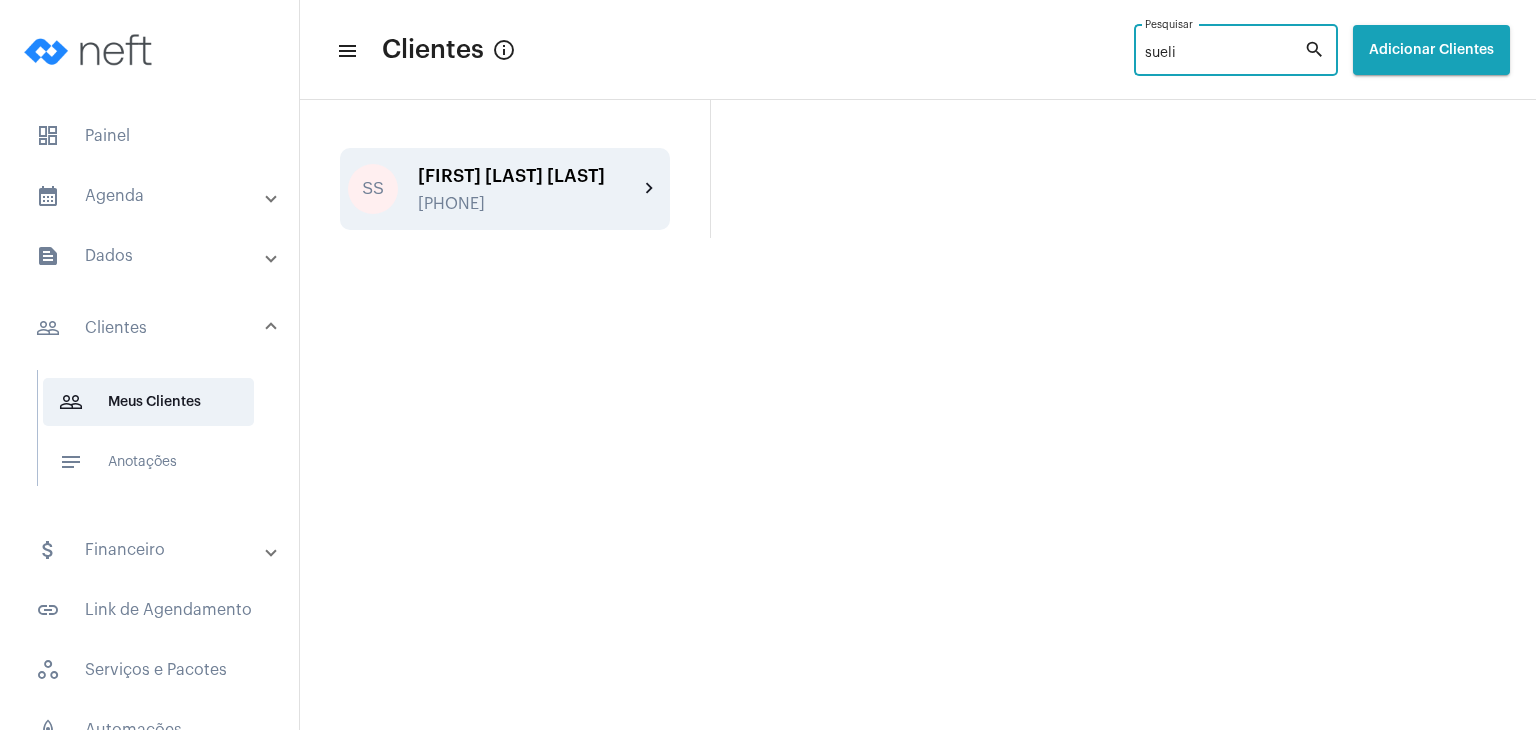 type on "sueli" 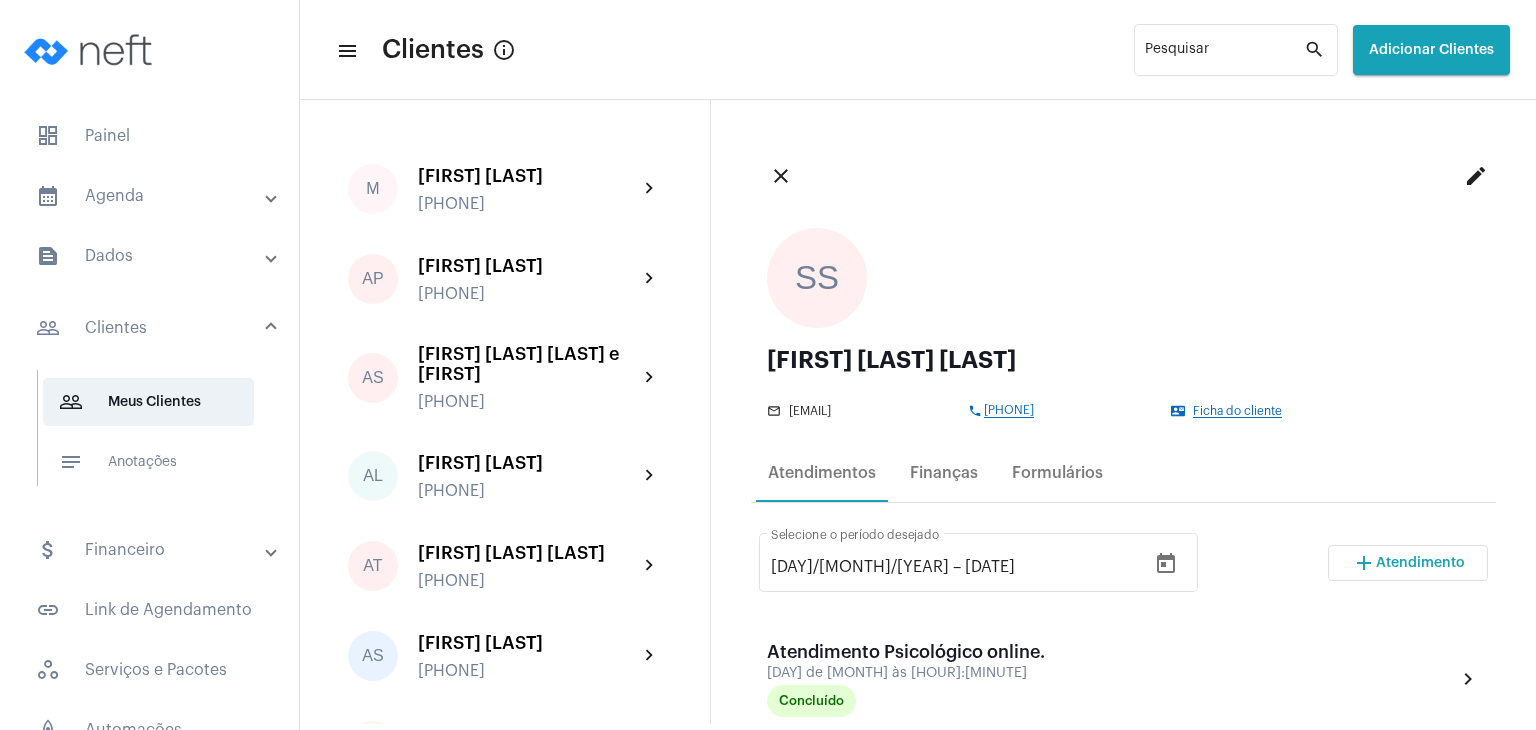 click on "Atendimento" at bounding box center (1420, 563) 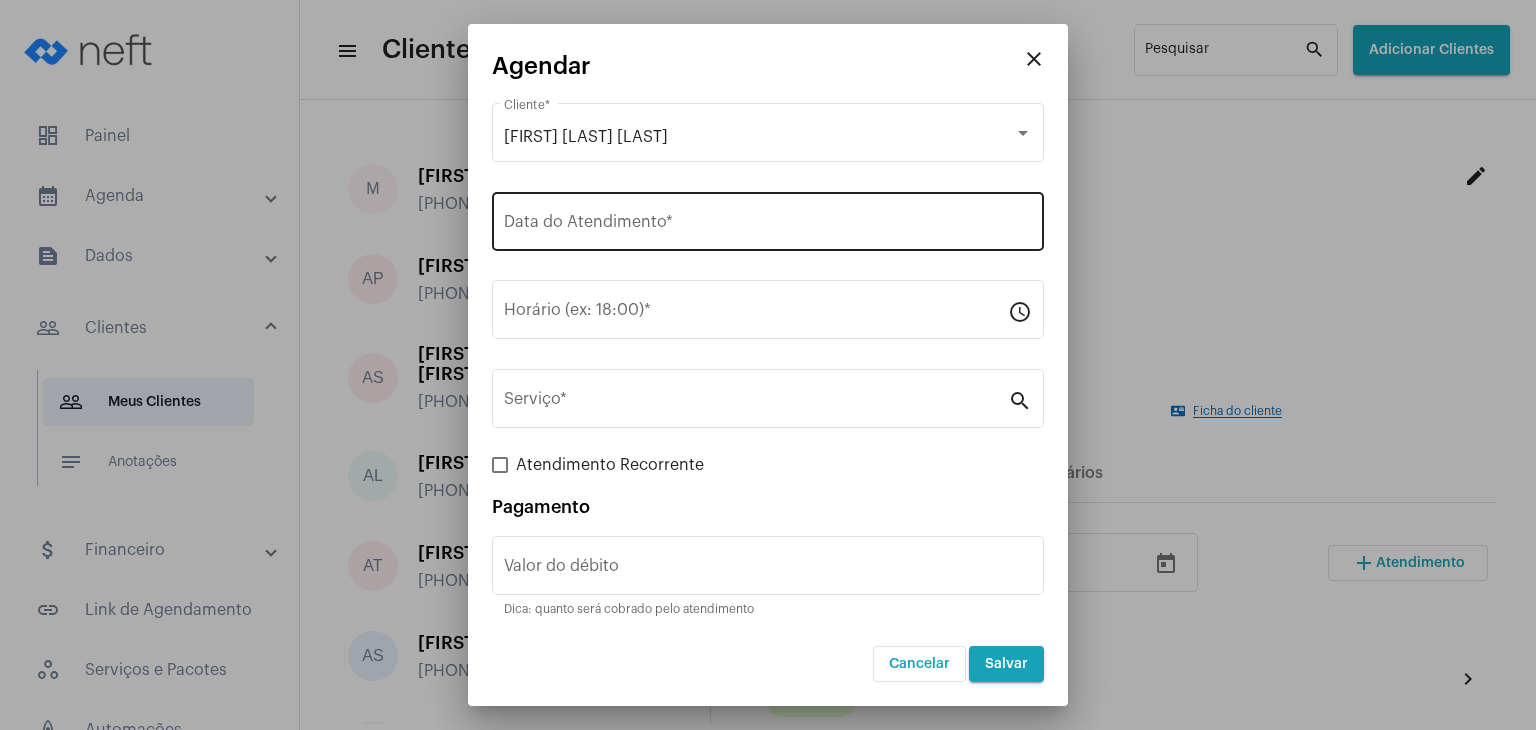 click on "Data do Atendimento  *" at bounding box center [768, 226] 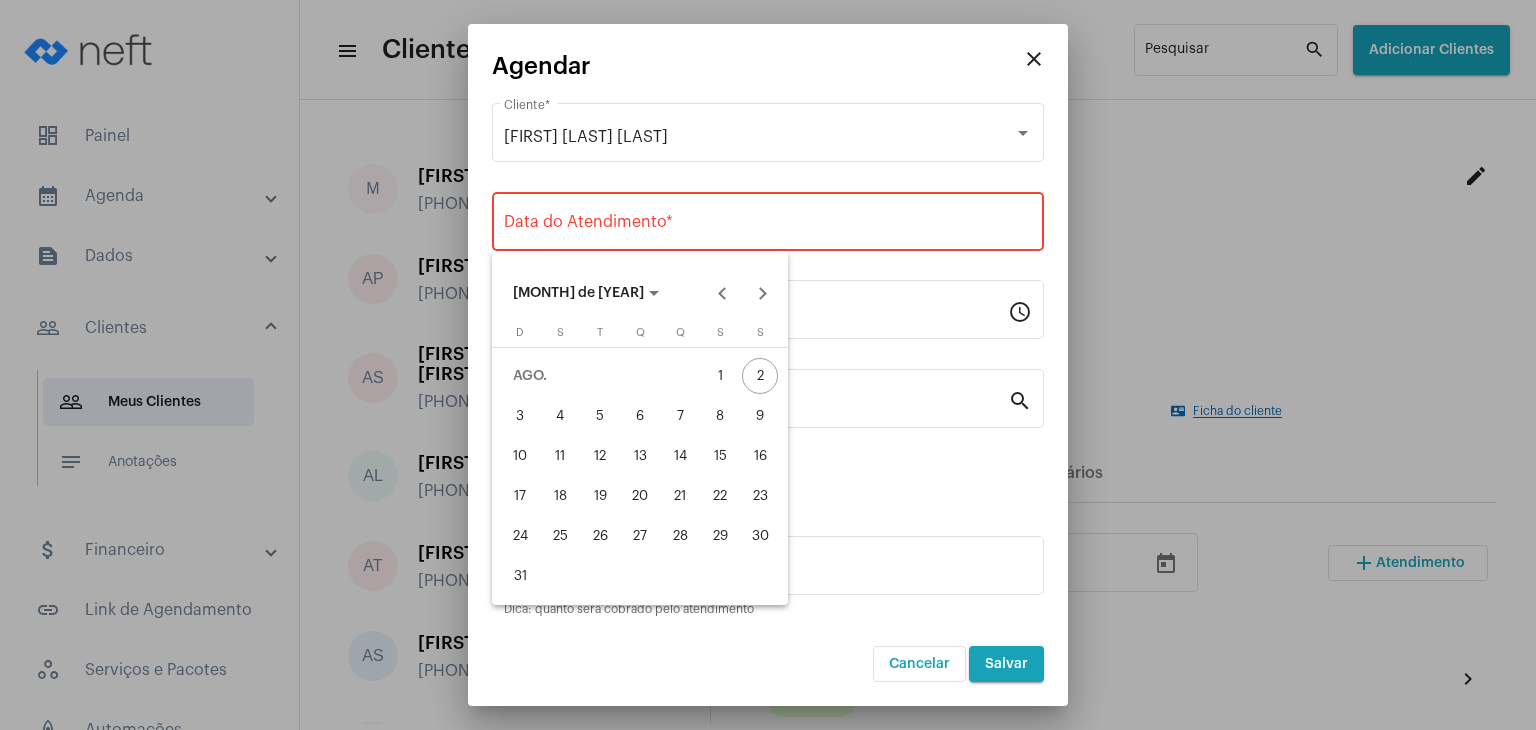 click on "7" at bounding box center (680, 416) 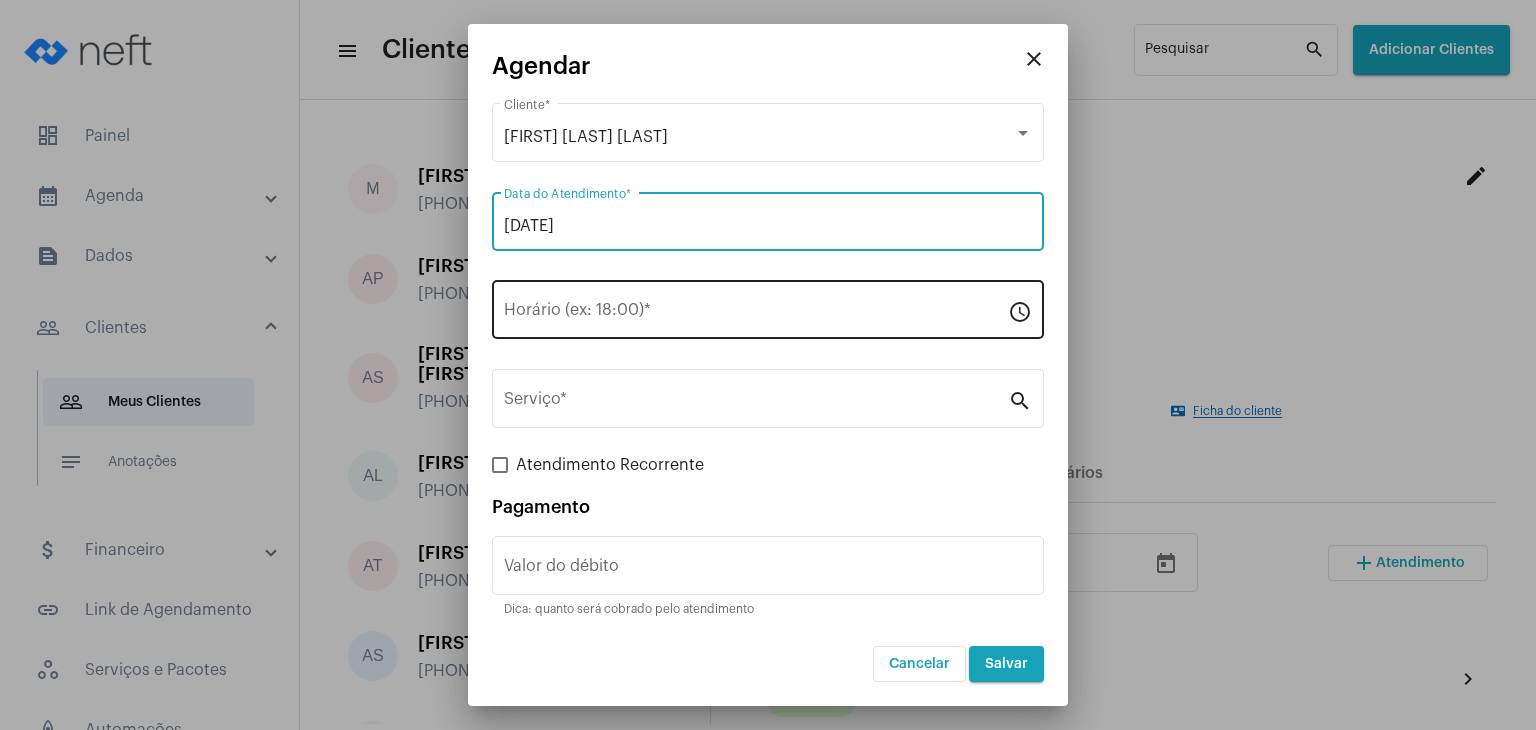 click on "Horário (ex: 18:00)  *" at bounding box center [756, 307] 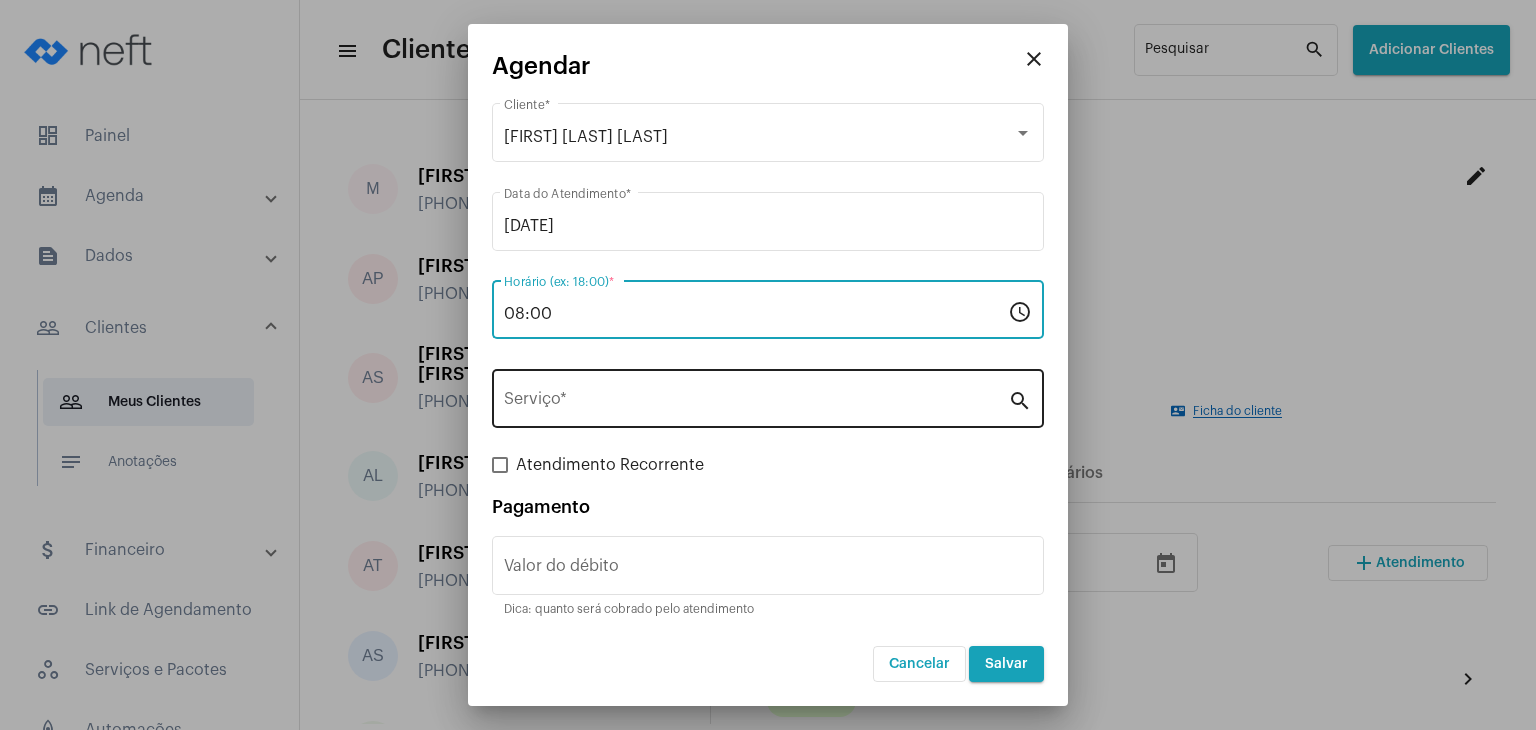 type on "08:00" 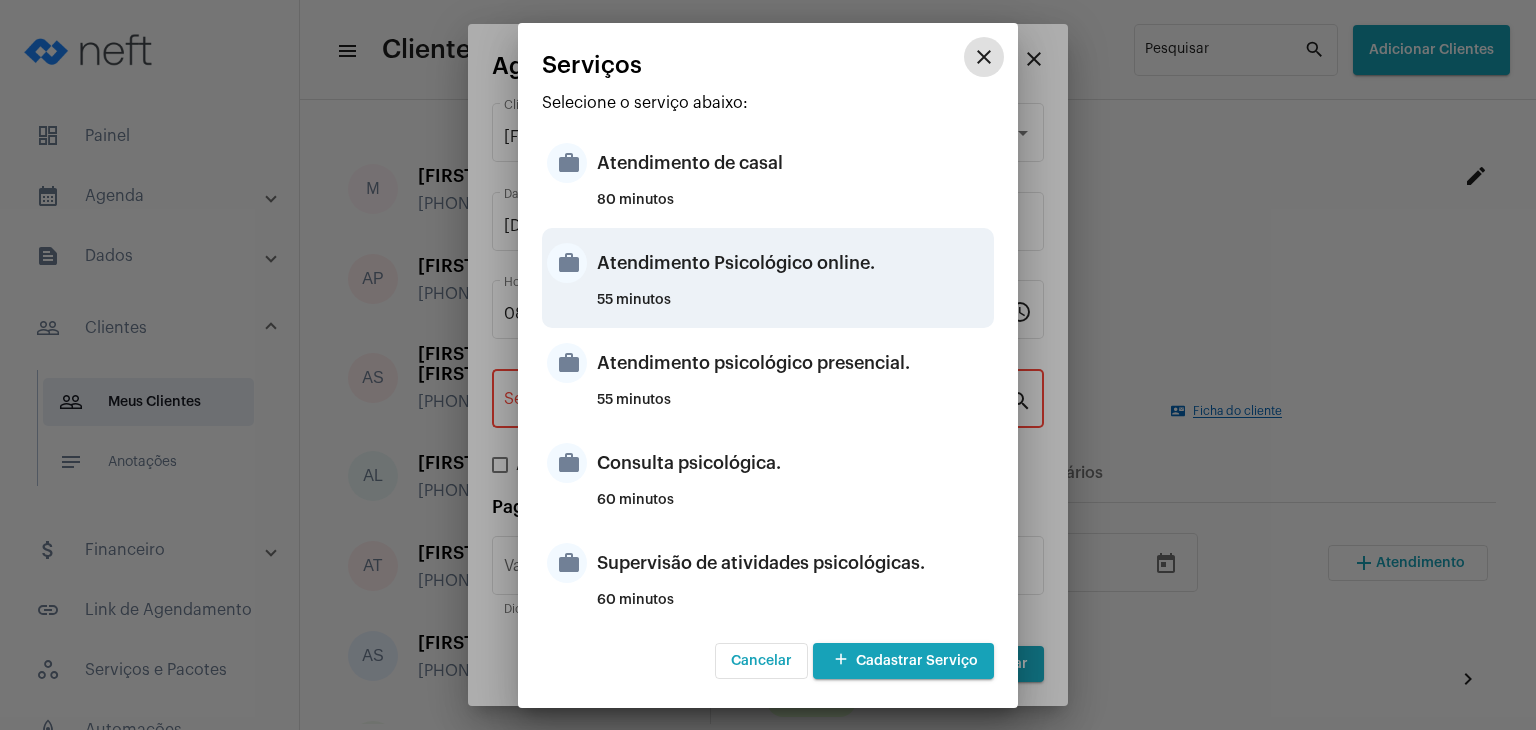 click on "Atendimento Psicológico online." at bounding box center (793, 263) 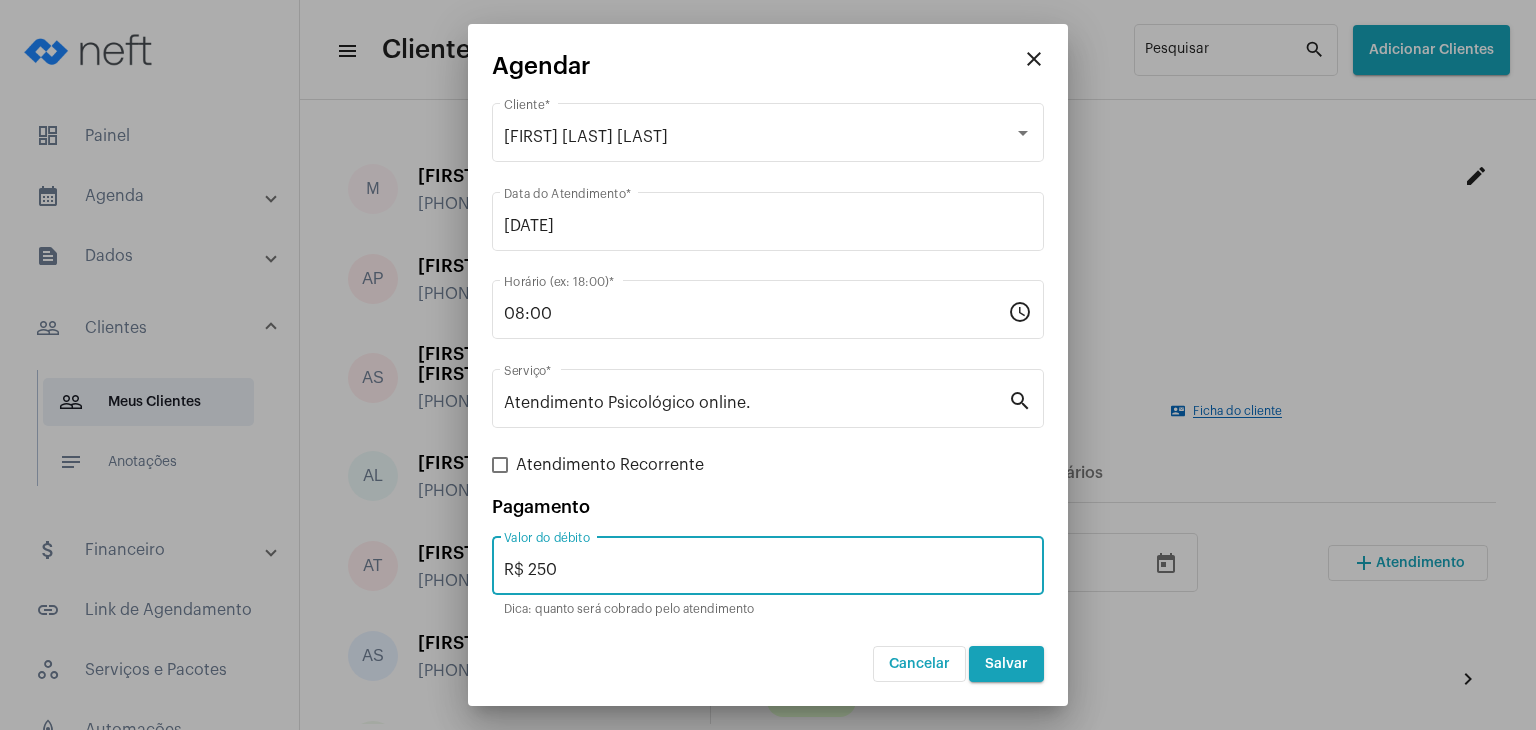 click on "R$ 250" at bounding box center [768, 570] 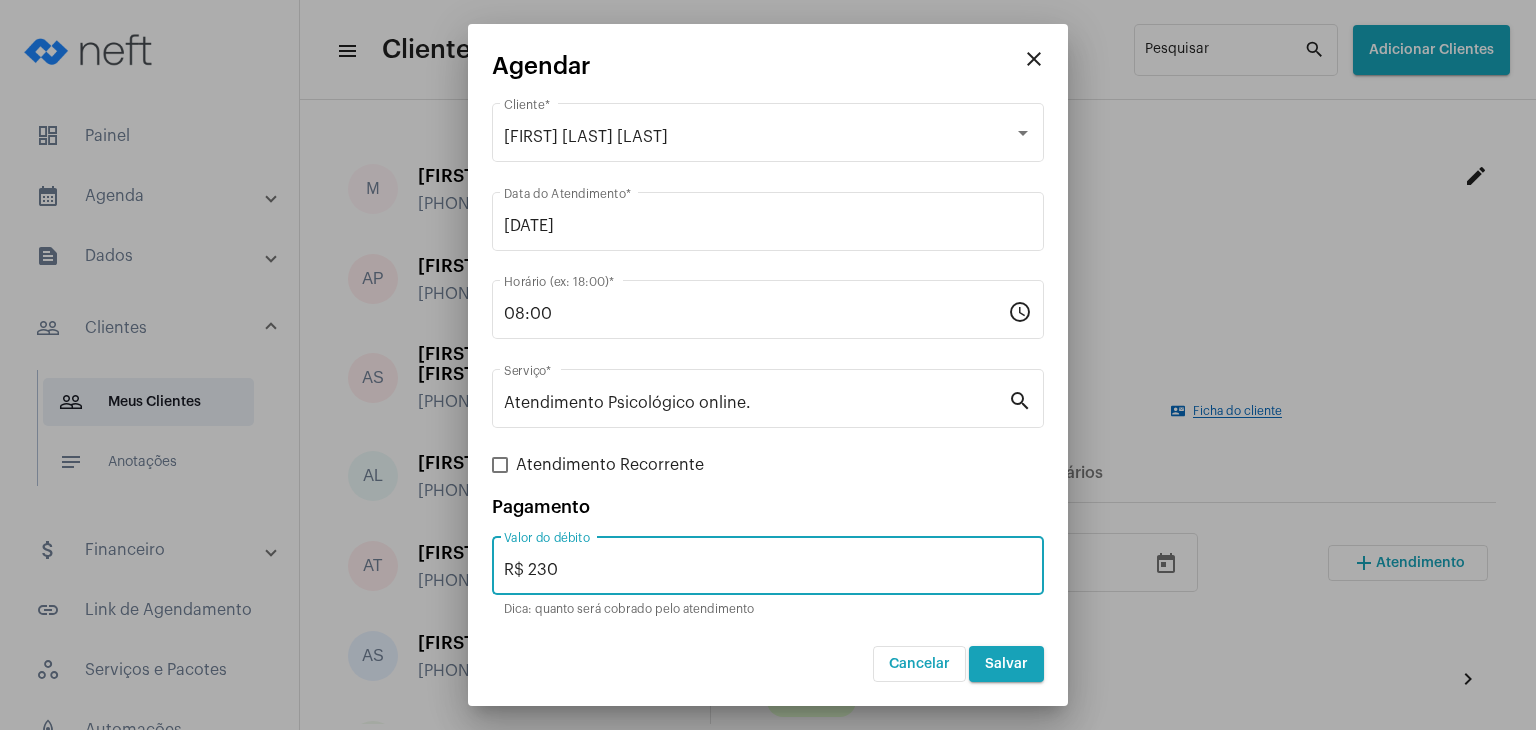 type on "R$ 230" 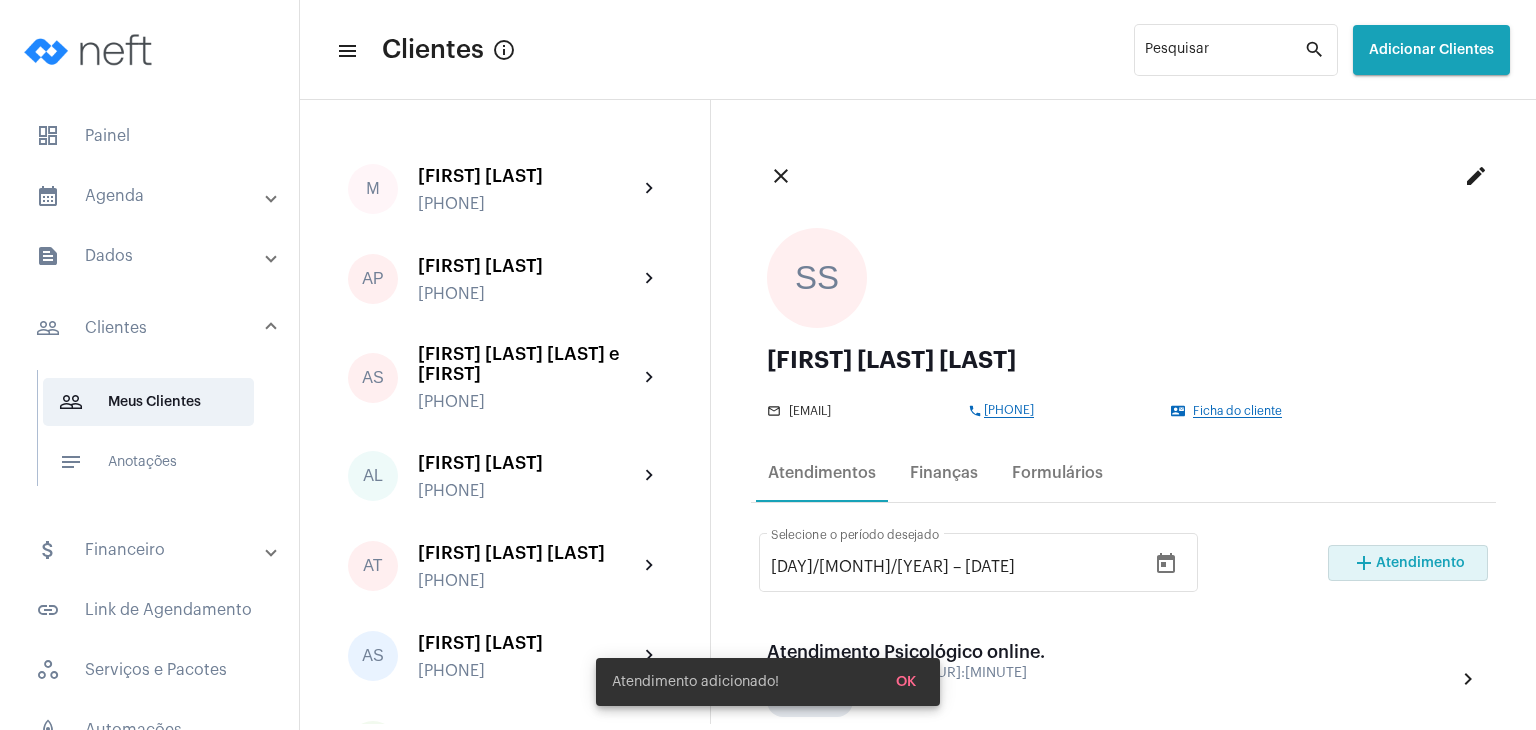 scroll, scrollTop: 100, scrollLeft: 0, axis: vertical 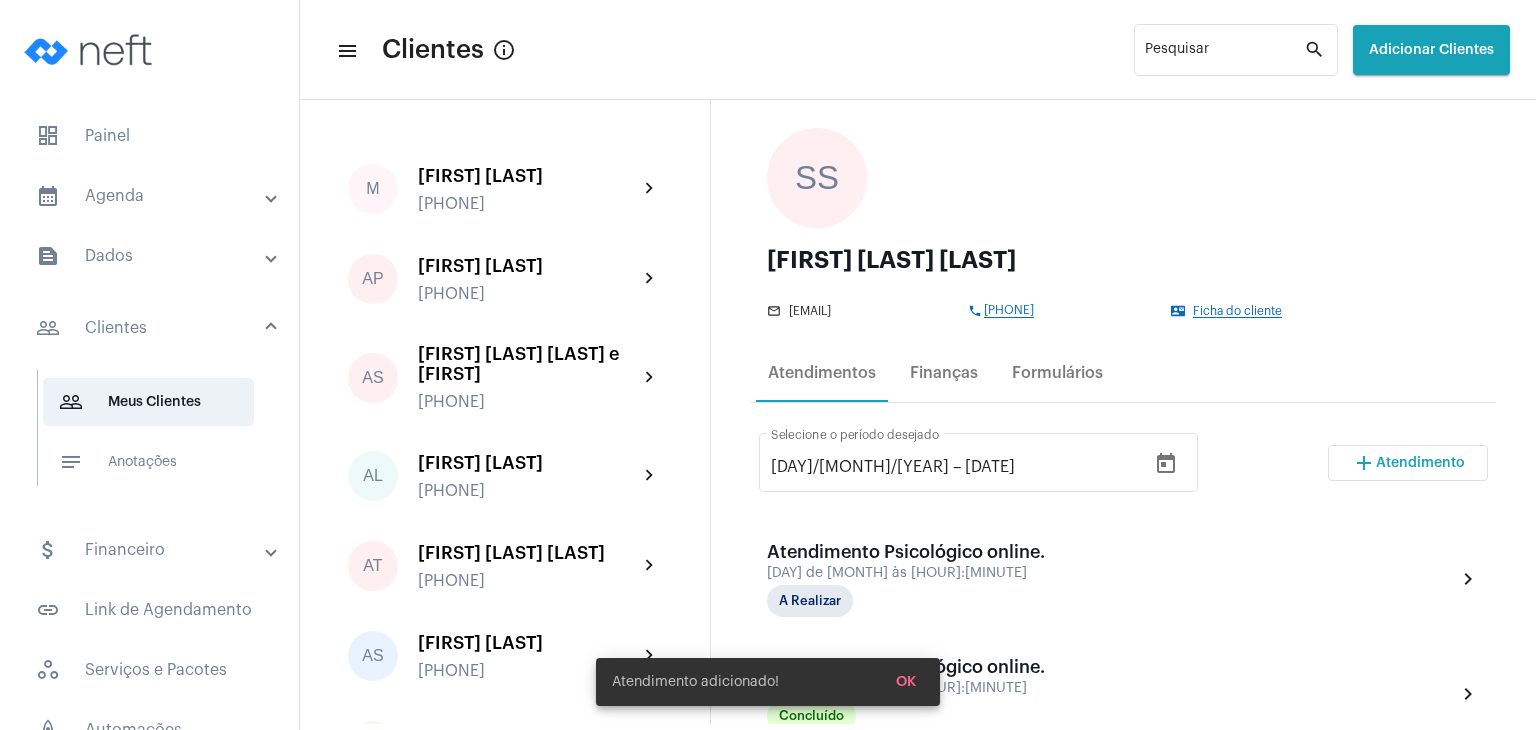 click on "Atendimento" at bounding box center [1420, 463] 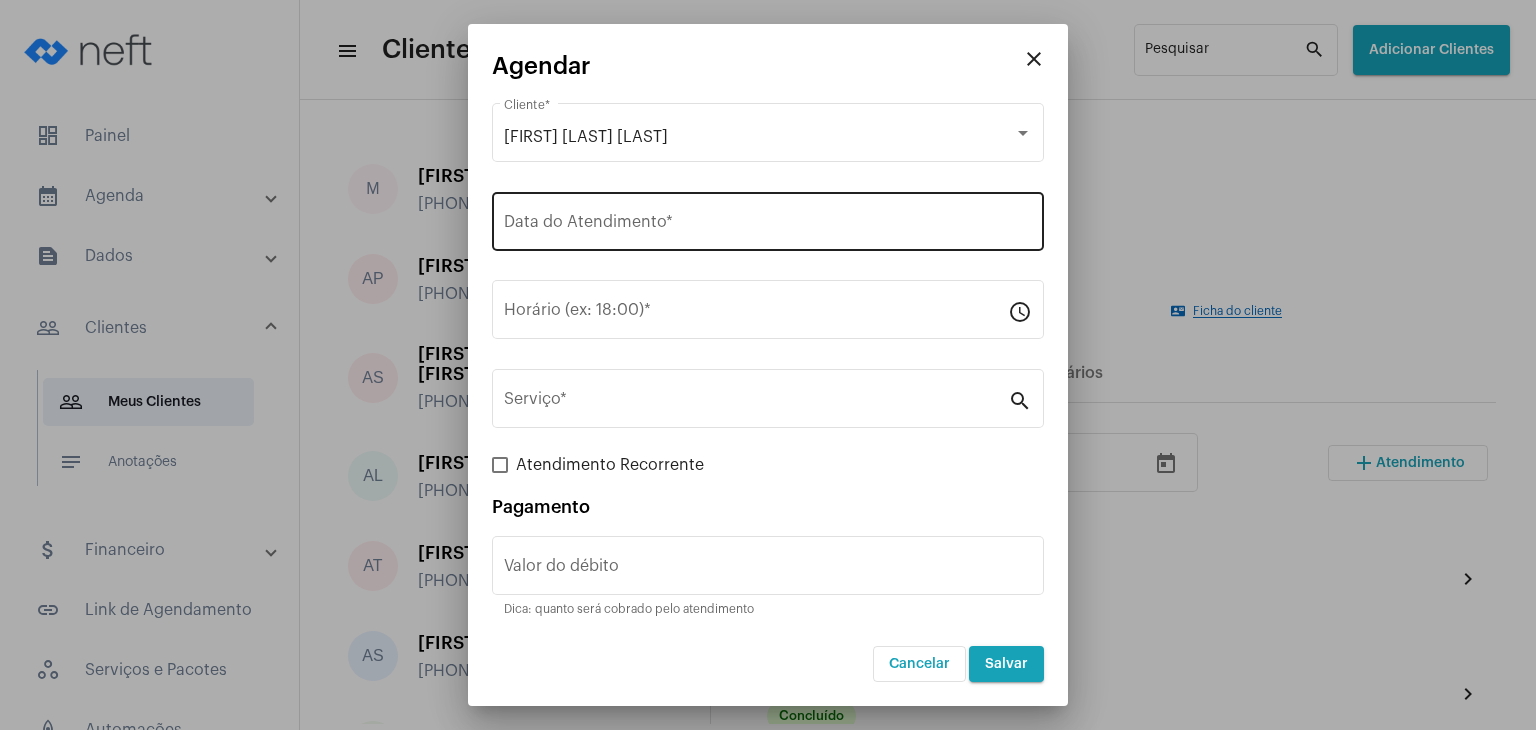 click on "Data do Atendimento  *" at bounding box center [768, 219] 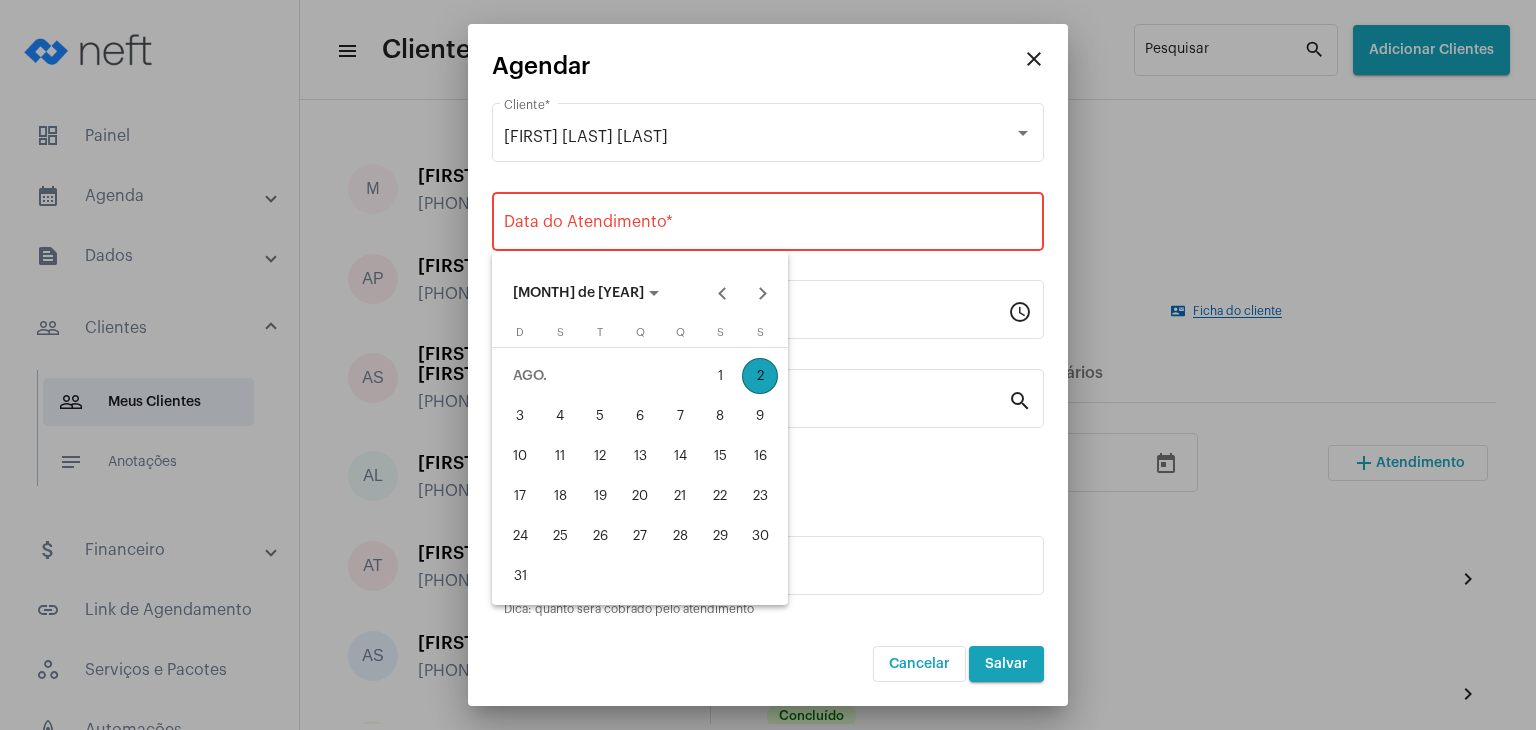 click on "14" at bounding box center [680, 456] 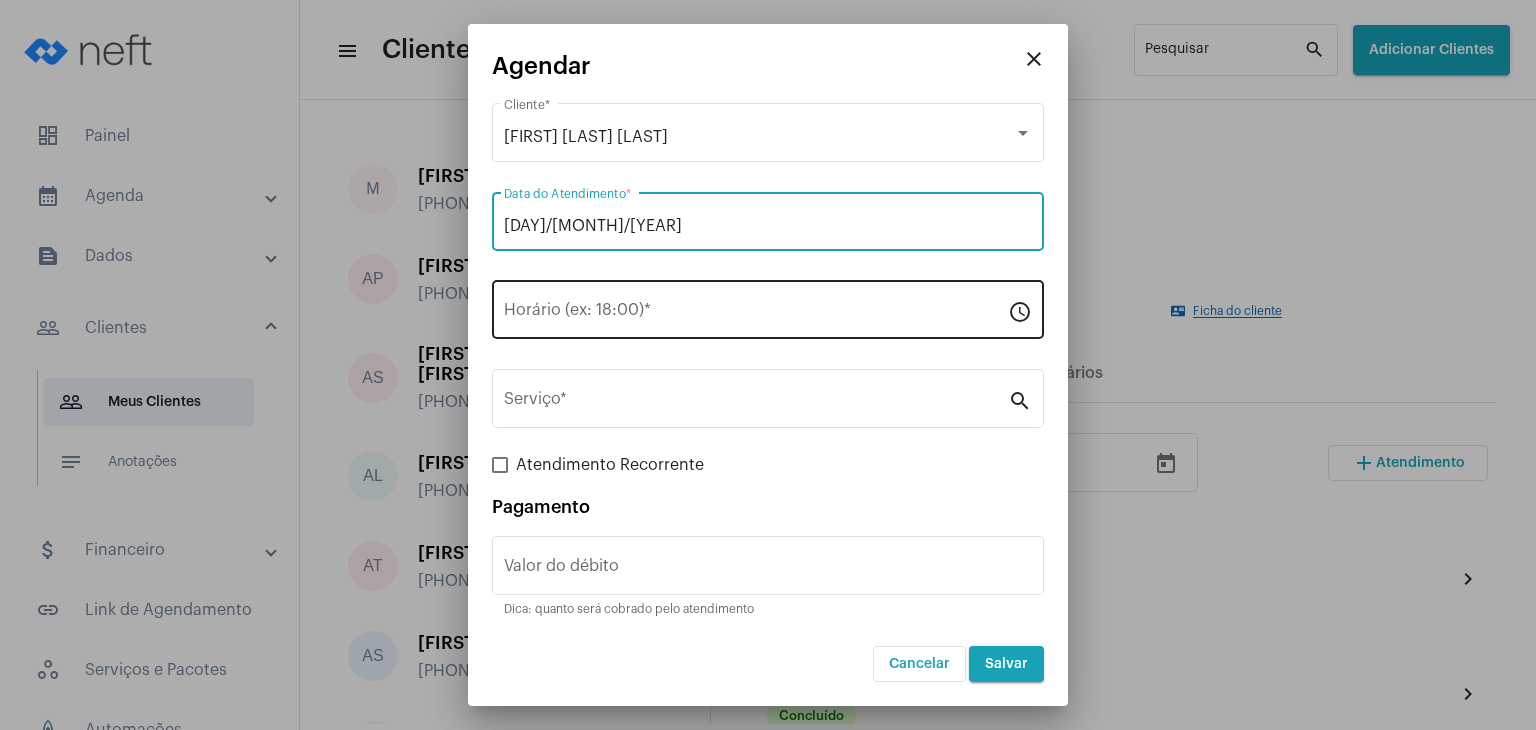 click on "Horário (ex: 18:00)  *" at bounding box center (756, 314) 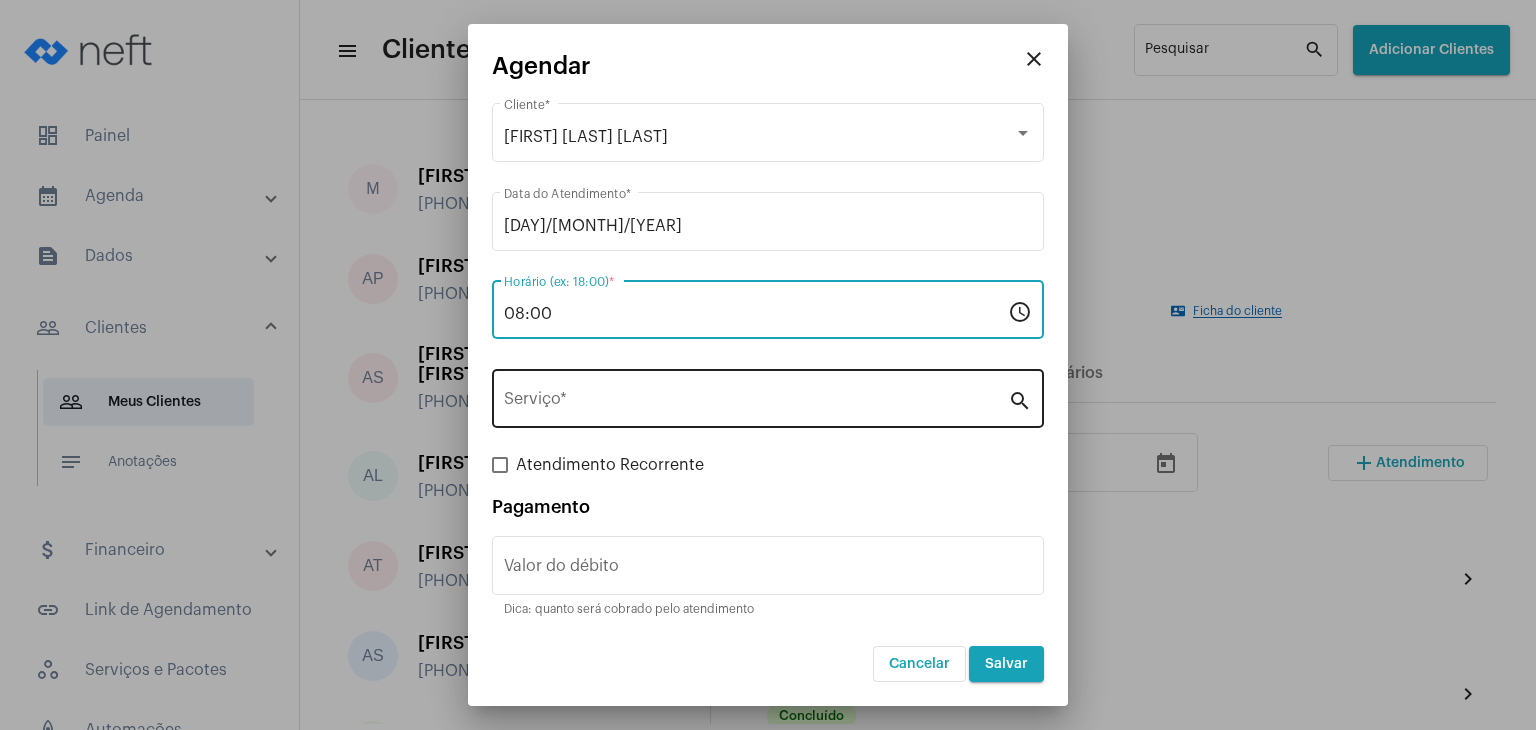 type on "08:00" 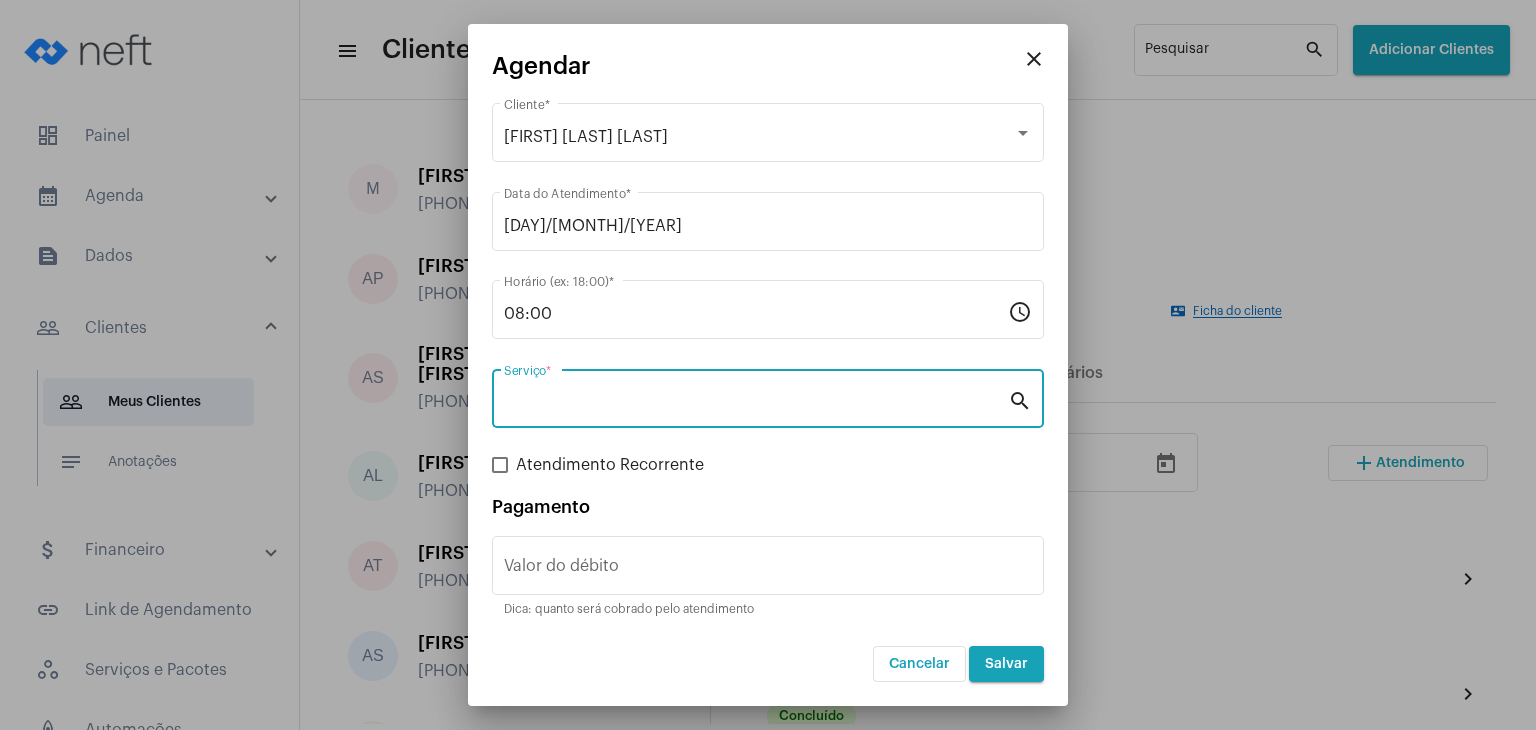 click on "Serviço  *" at bounding box center [756, 403] 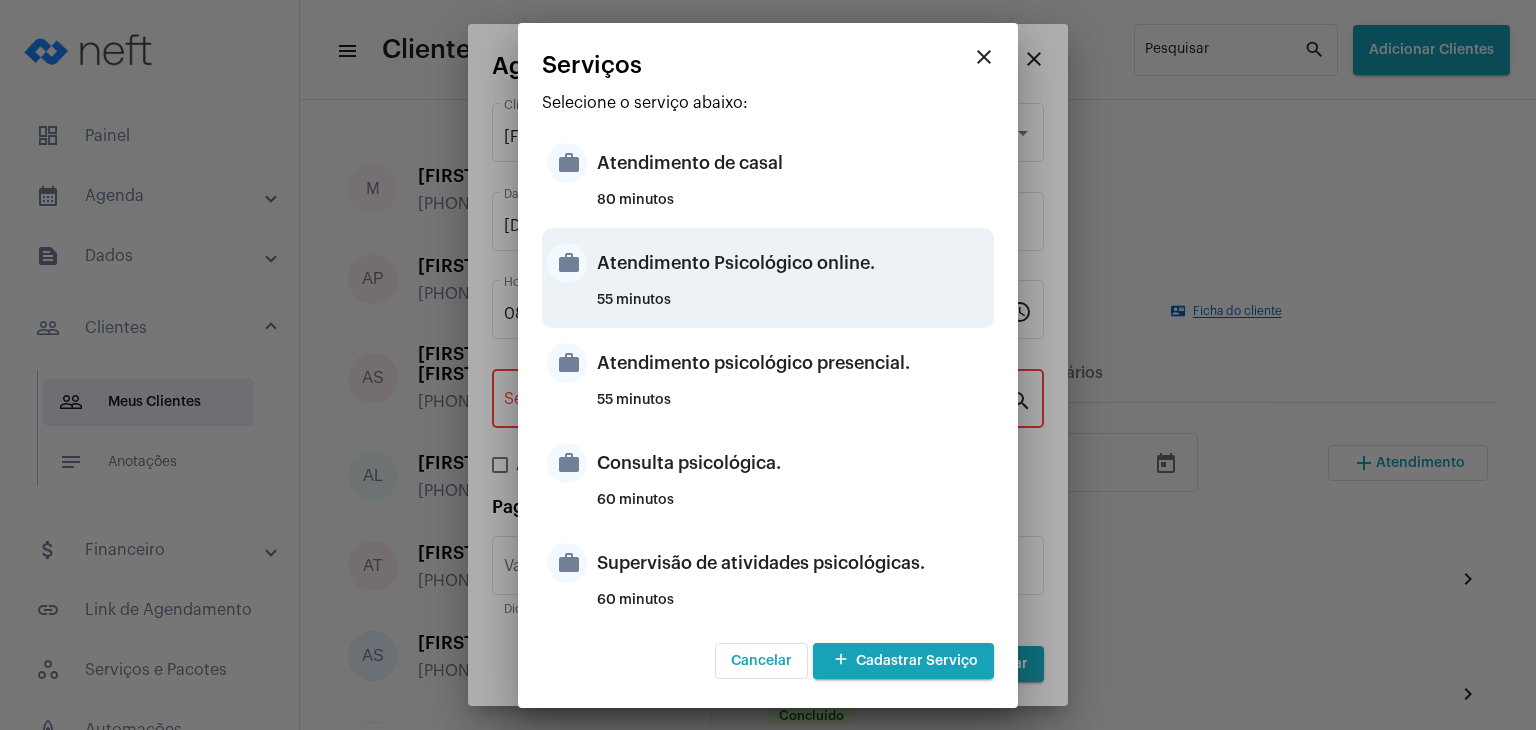 click on "Atendimento Psicológico online." at bounding box center (793, 263) 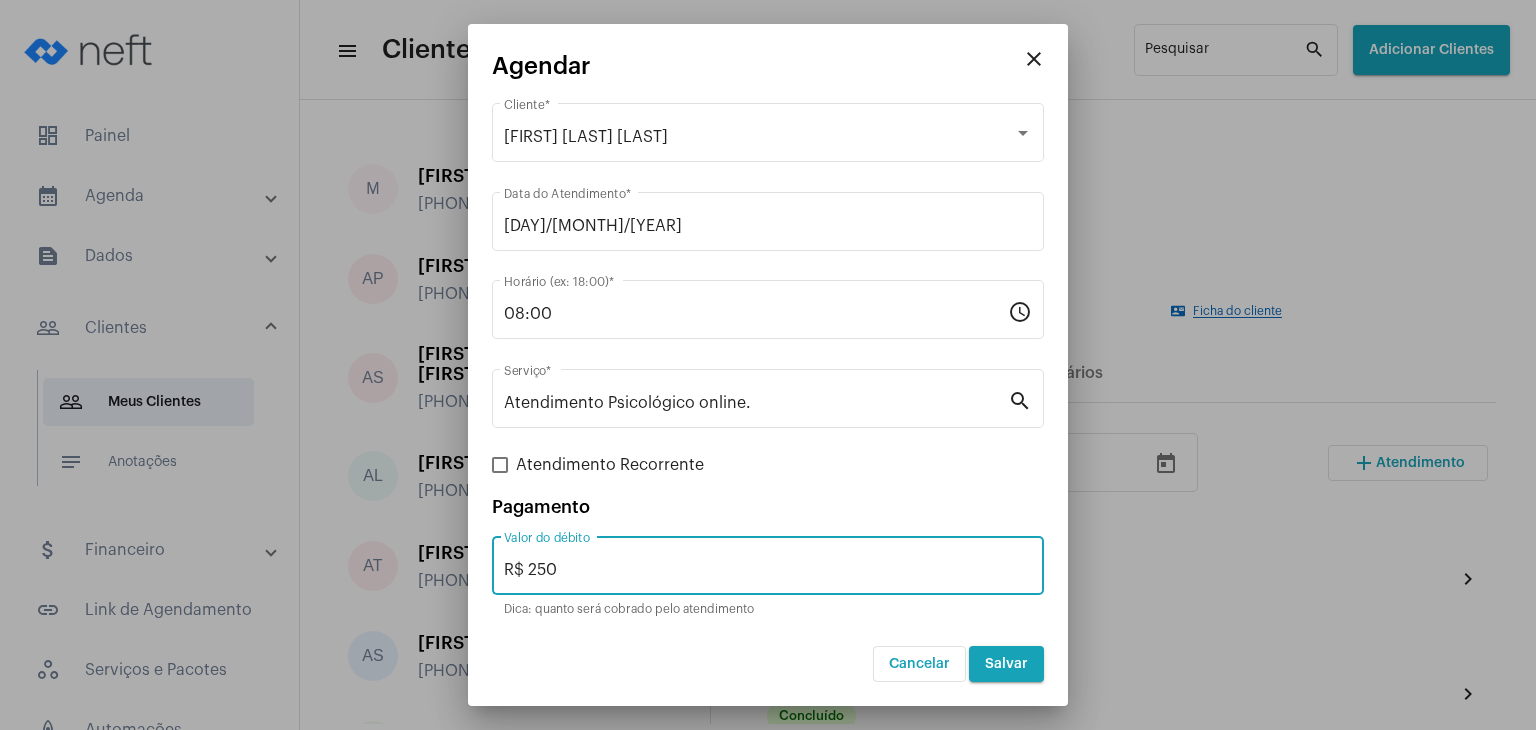 click on "R$ 250" at bounding box center [768, 570] 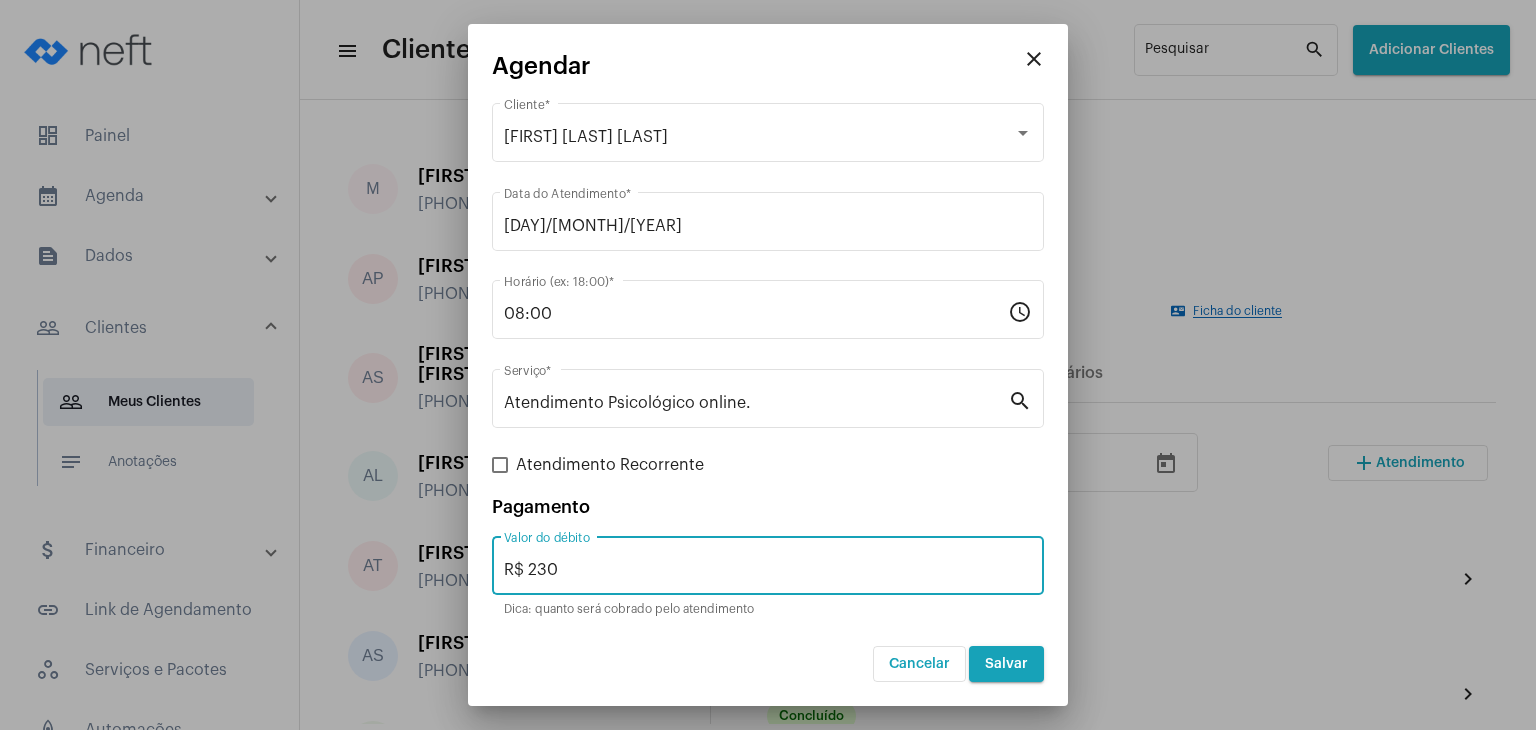 type on "R$ 230" 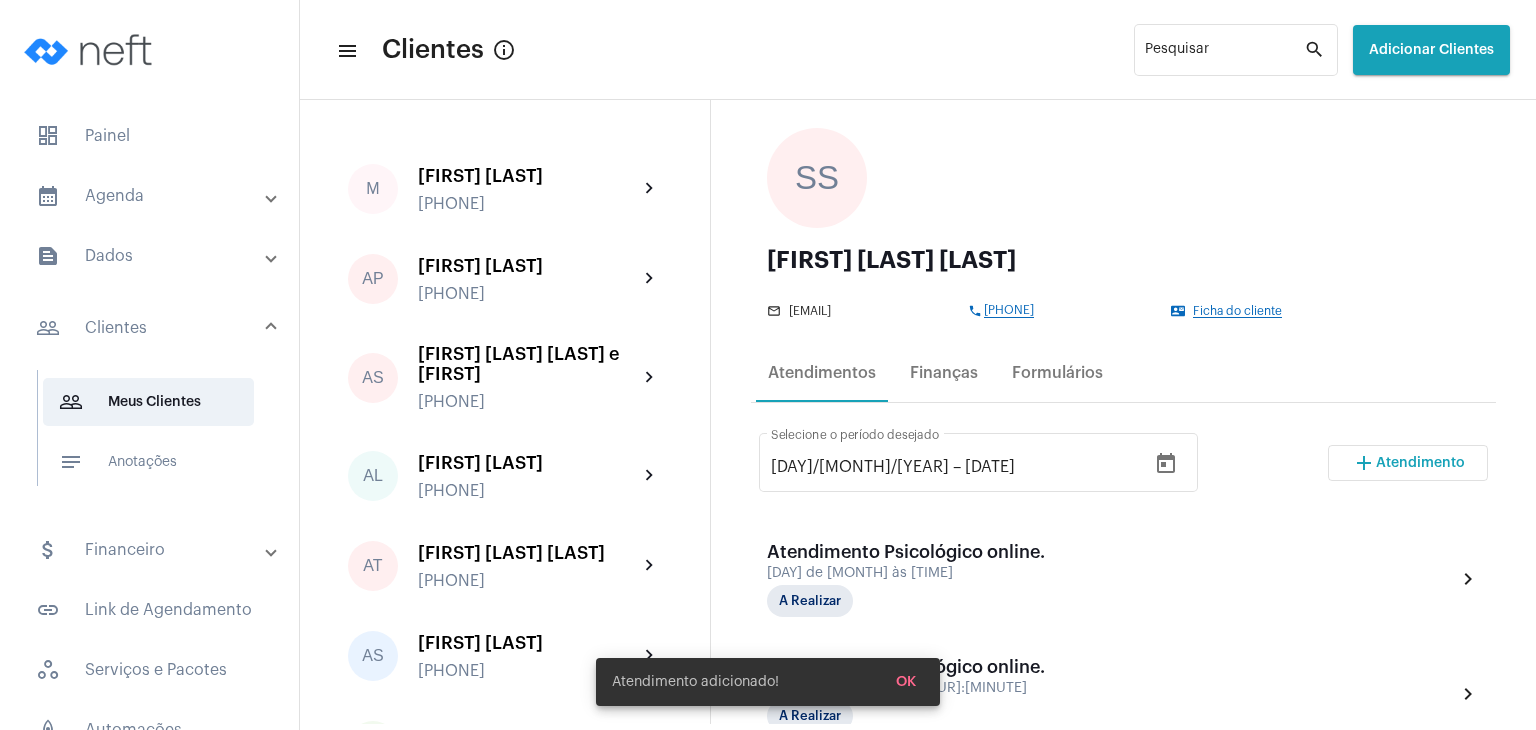 click on "Atendimento" at bounding box center (1420, 463) 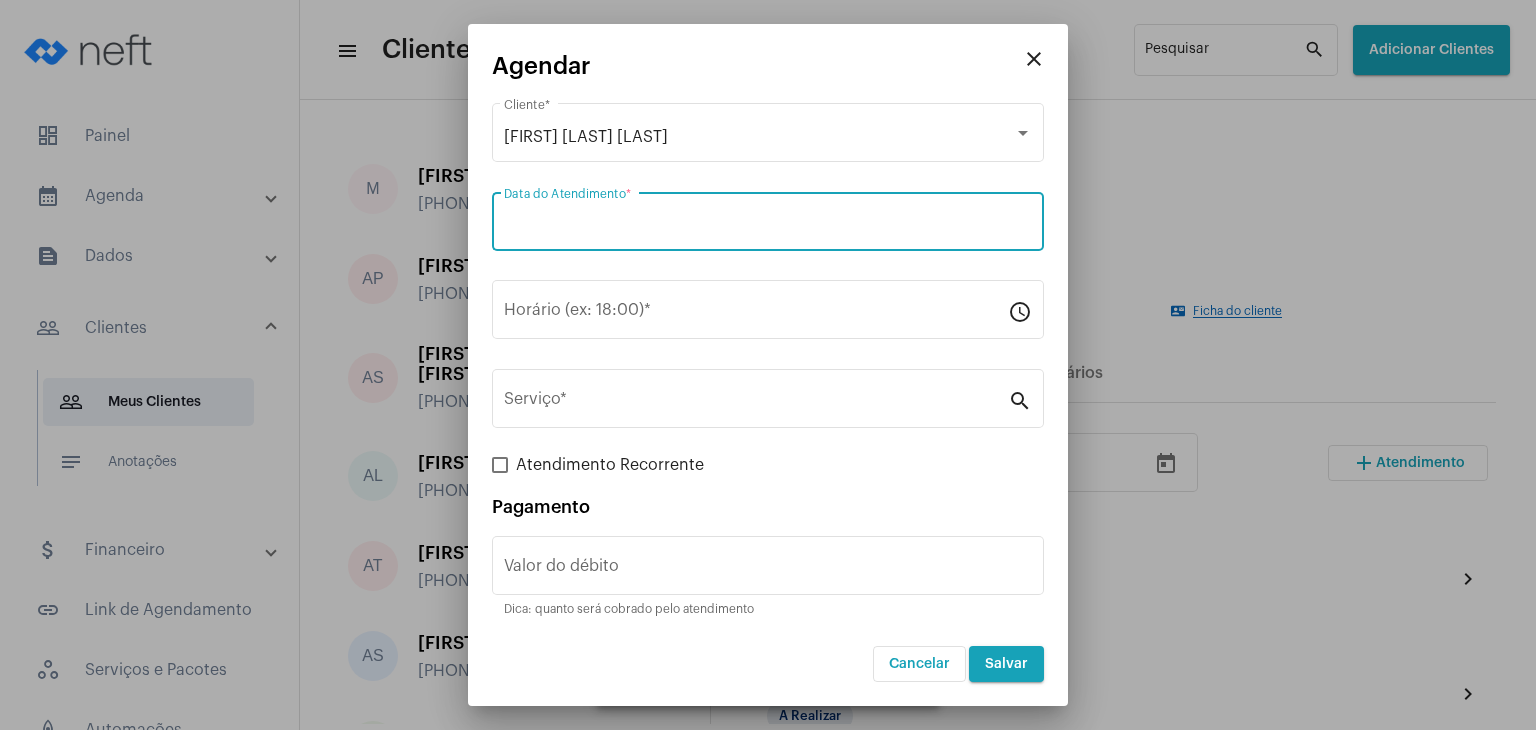 click on "Data do Atendimento  *" at bounding box center [768, 226] 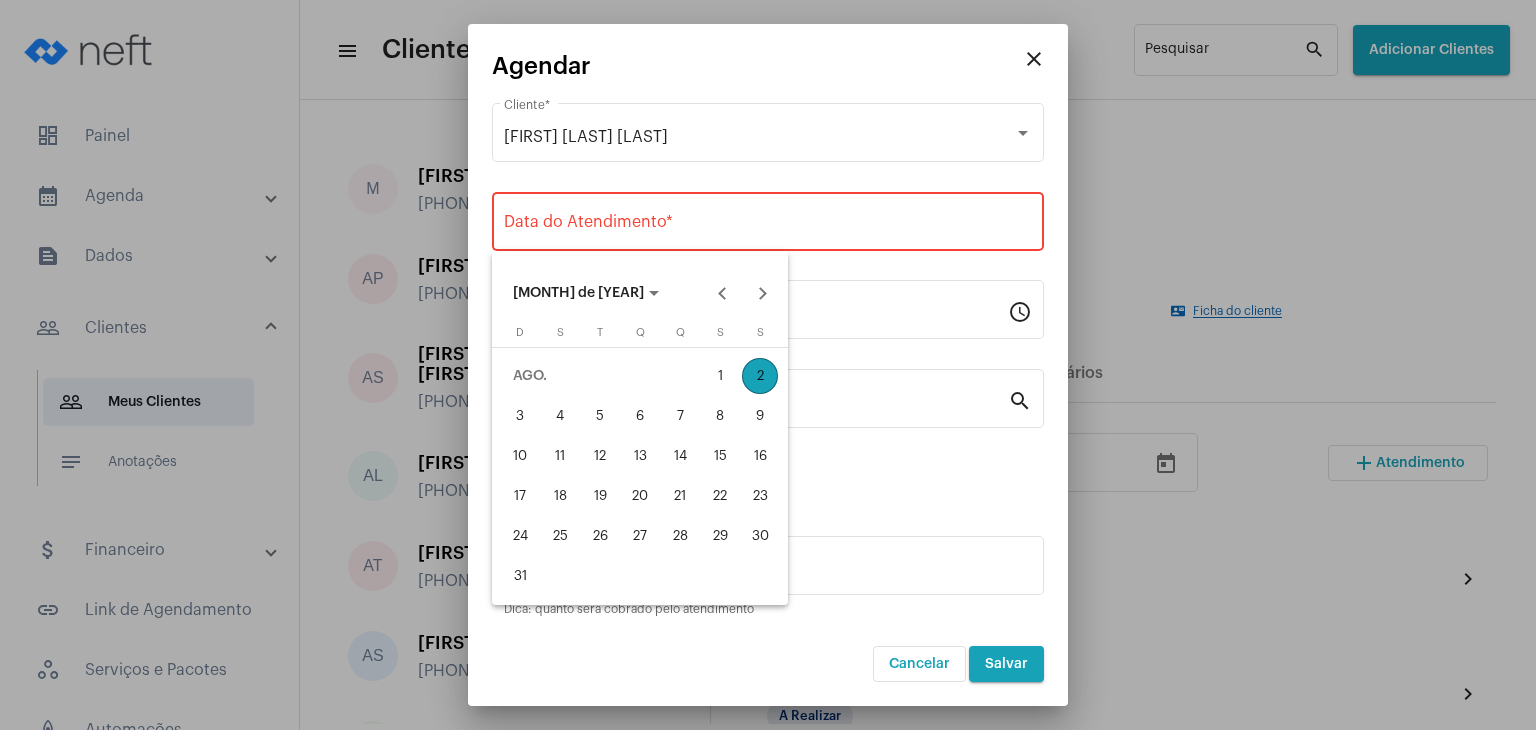click on "21" at bounding box center (680, 496) 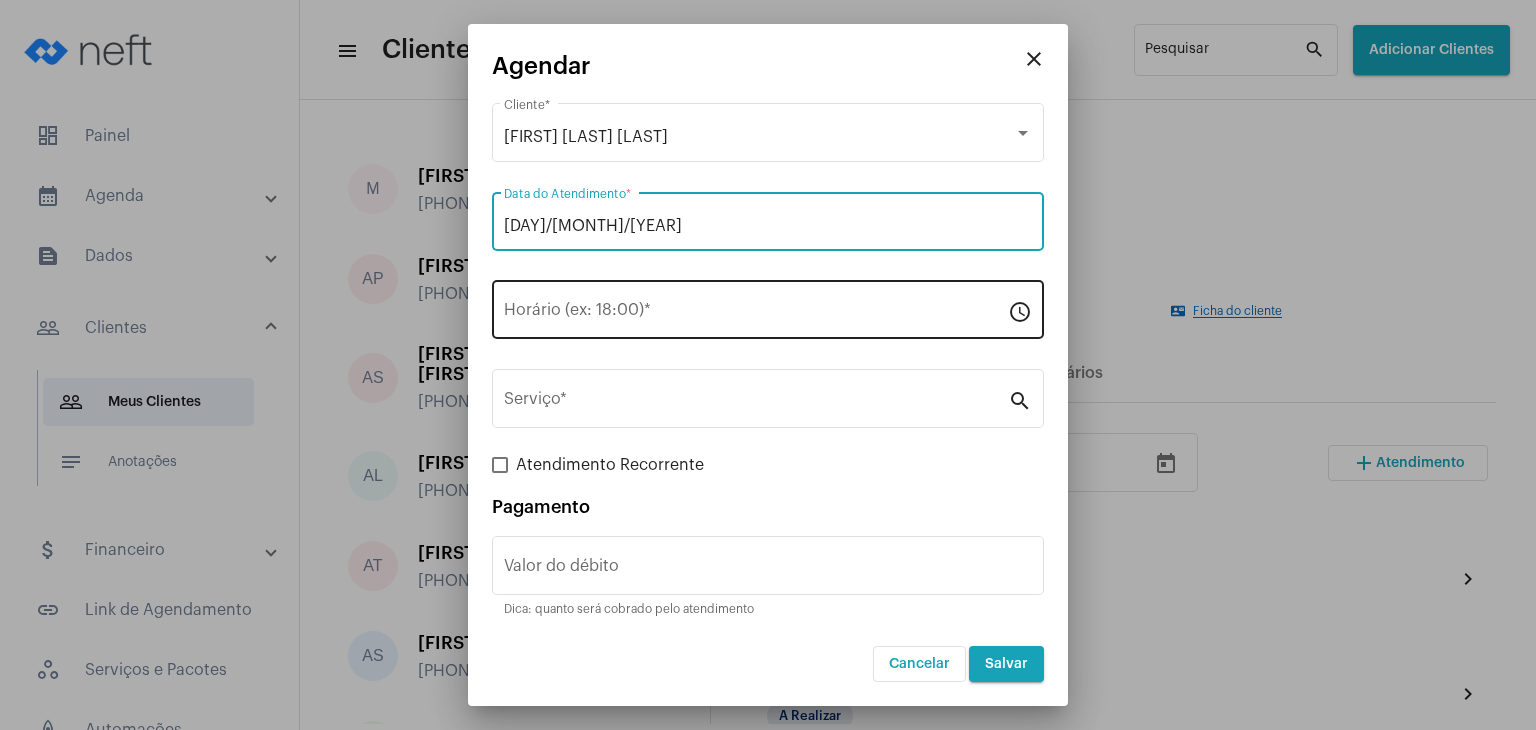 click on "Horário (ex: 18:00)  *" at bounding box center (756, 314) 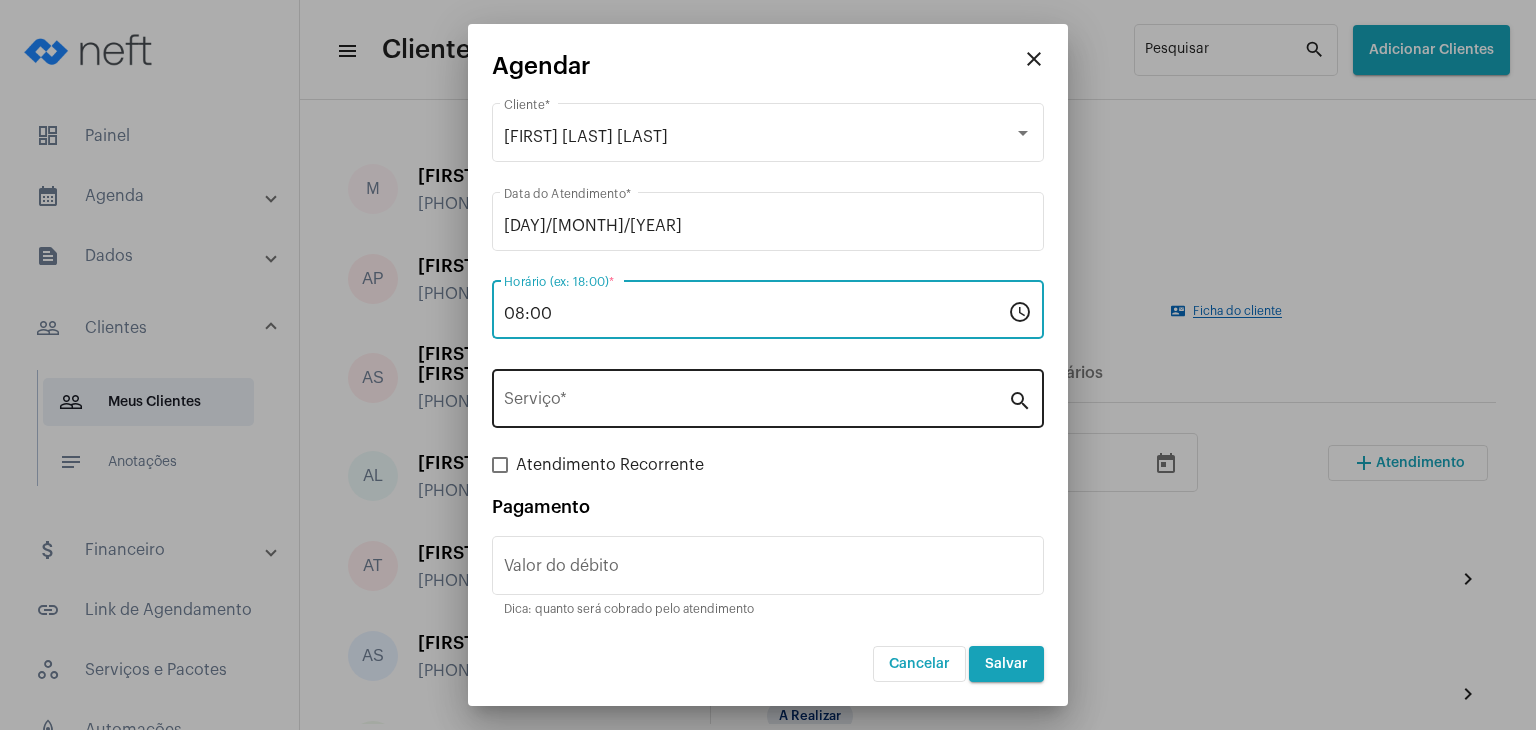 type on "08:00" 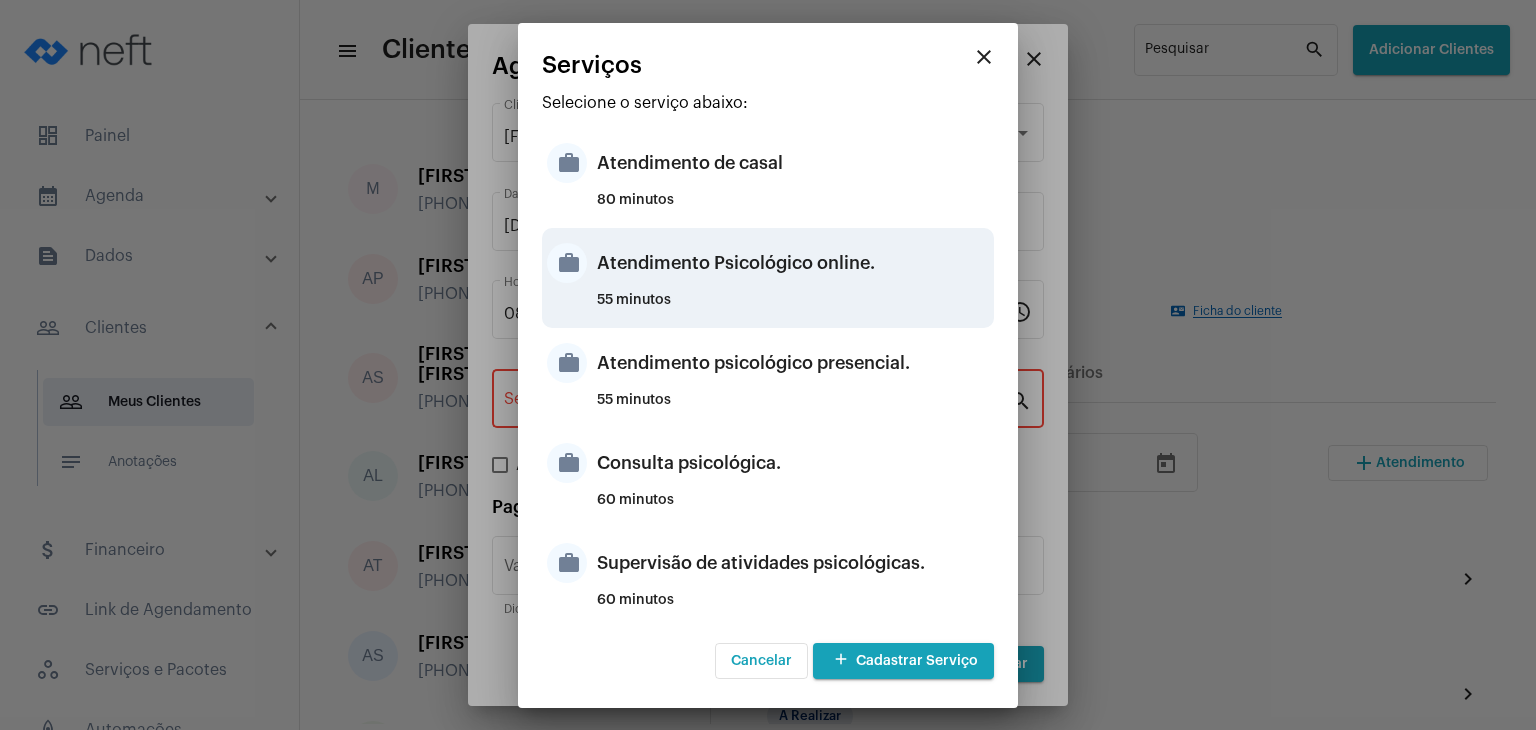 click on "Atendimento Psicológico online." at bounding box center [793, 263] 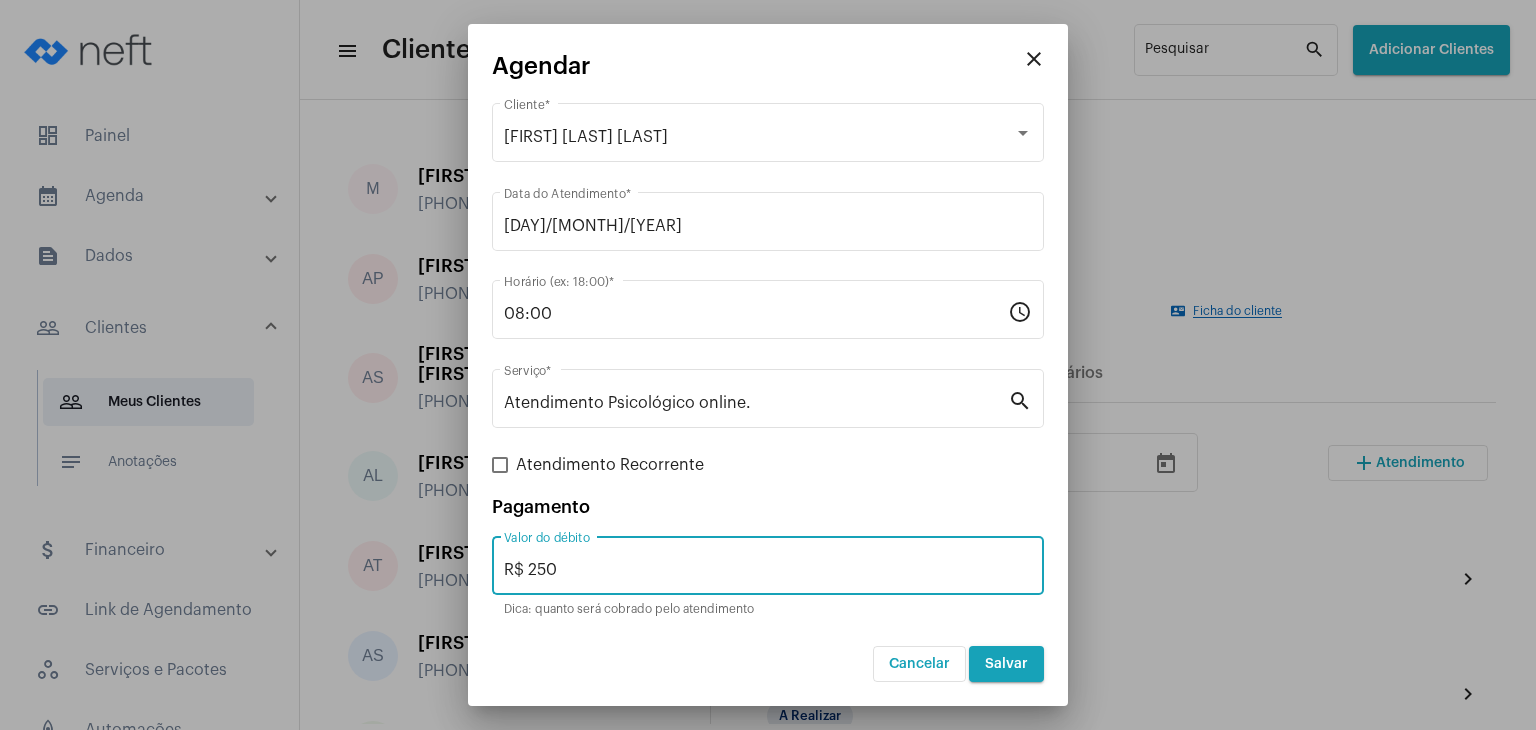 click on "R$ 250" at bounding box center [768, 570] 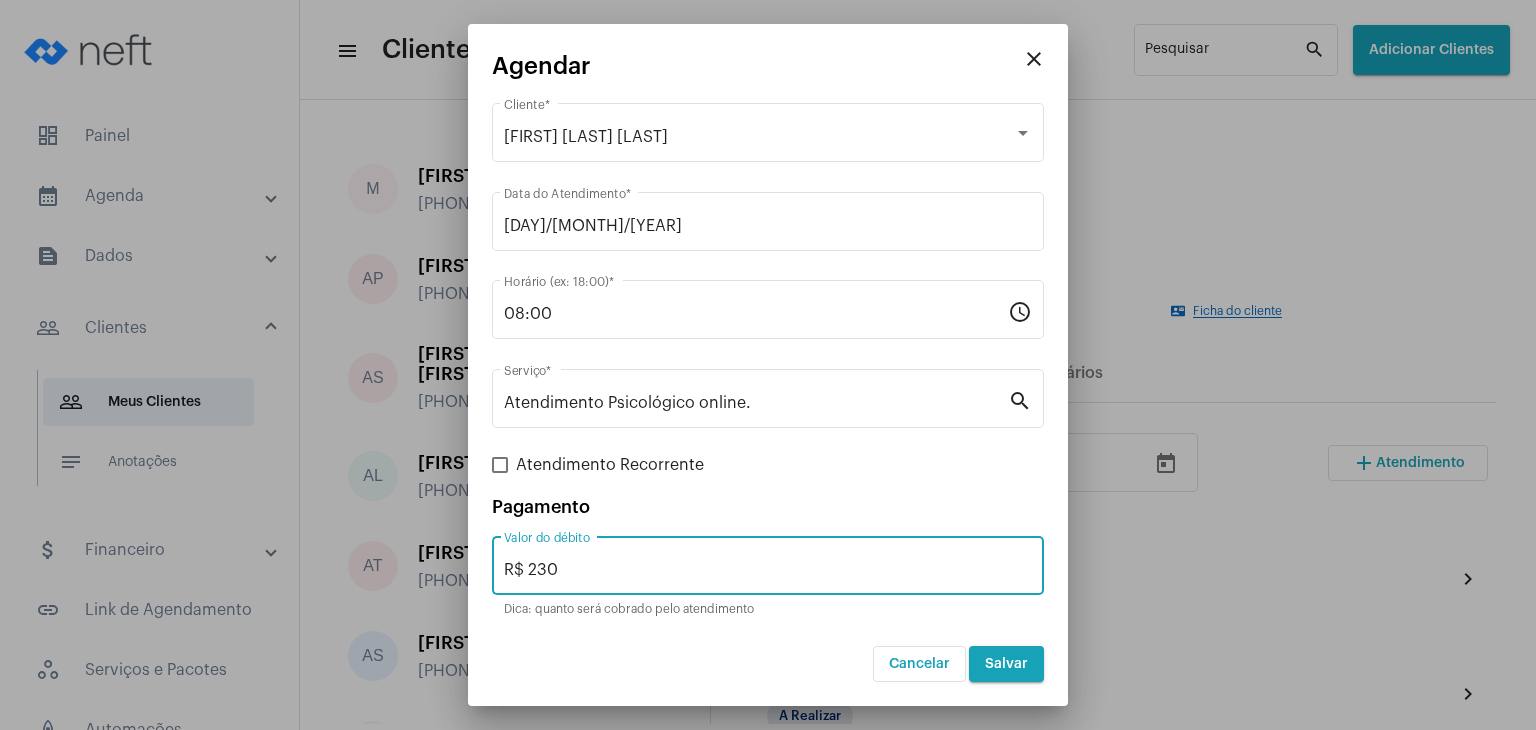 type on "R$ 230" 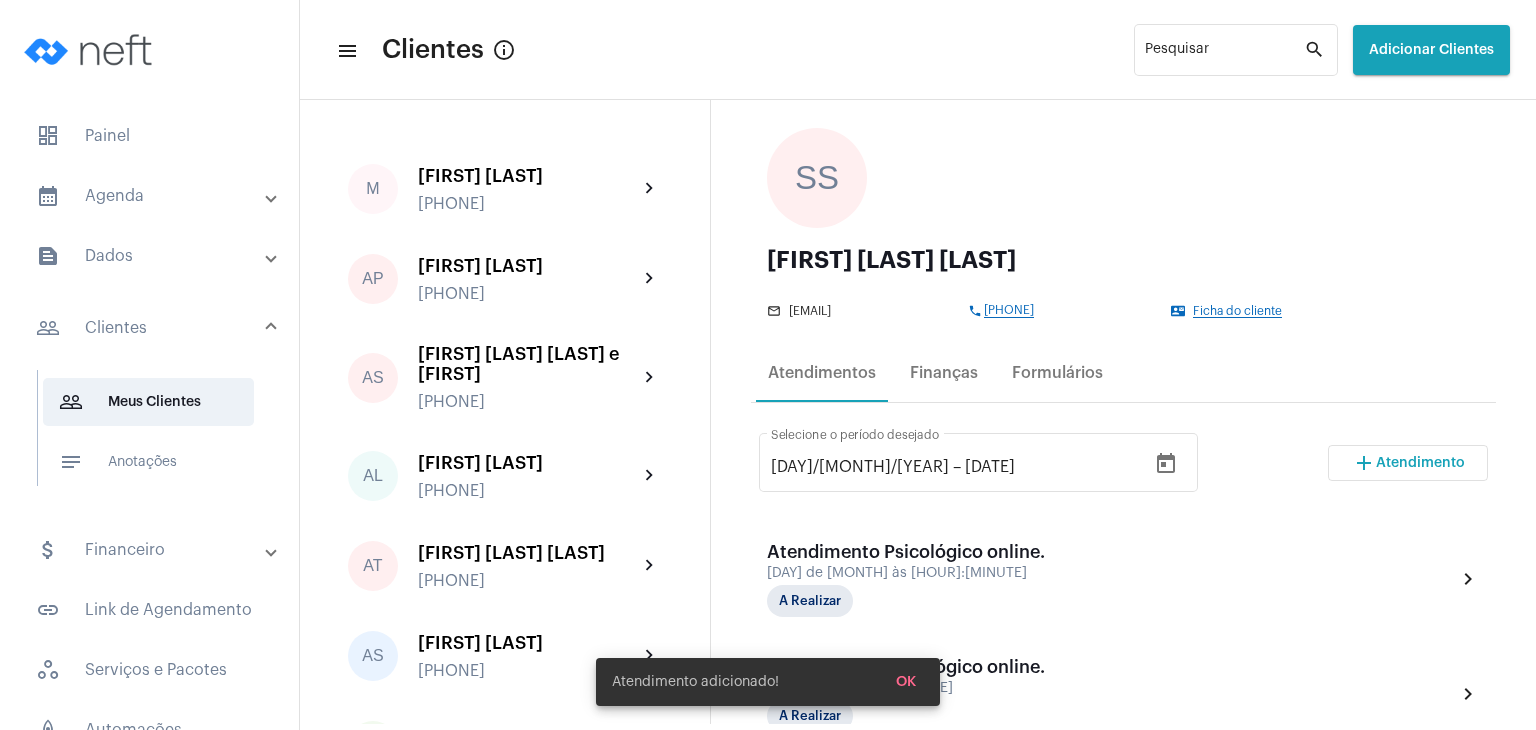 click on "add" at bounding box center (1364, 463) 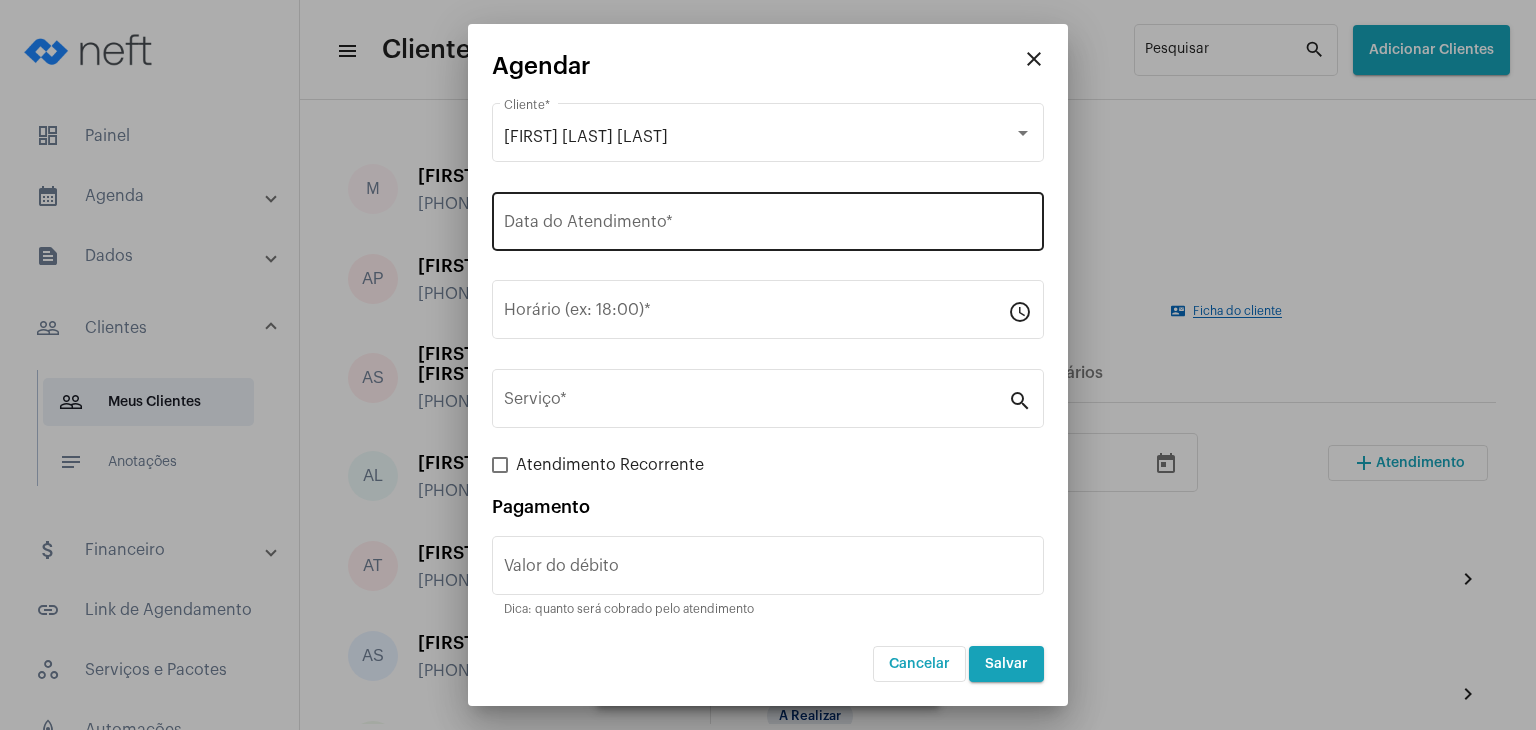 click on "Data do Atendimento  *" at bounding box center (768, 226) 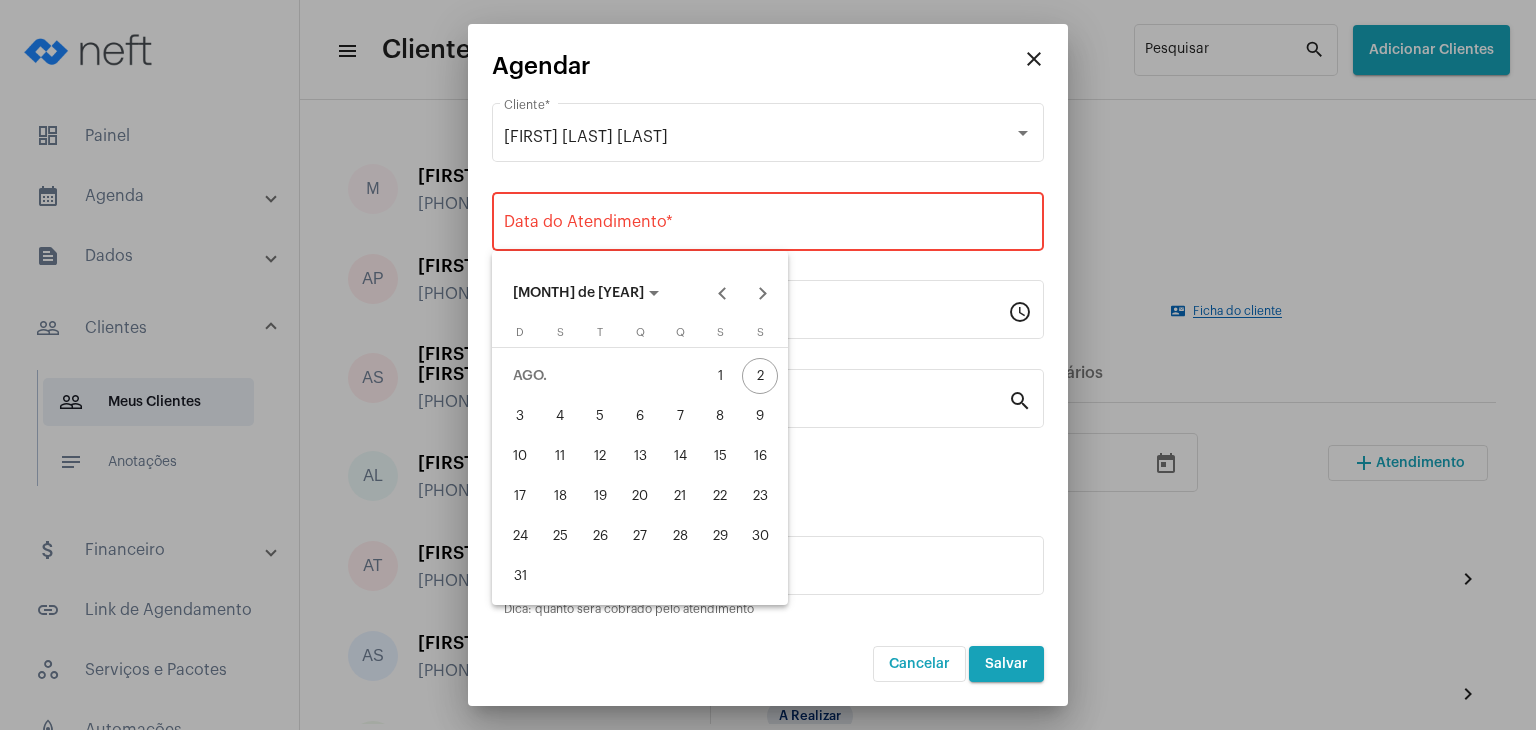 click on "28" at bounding box center (680, 536) 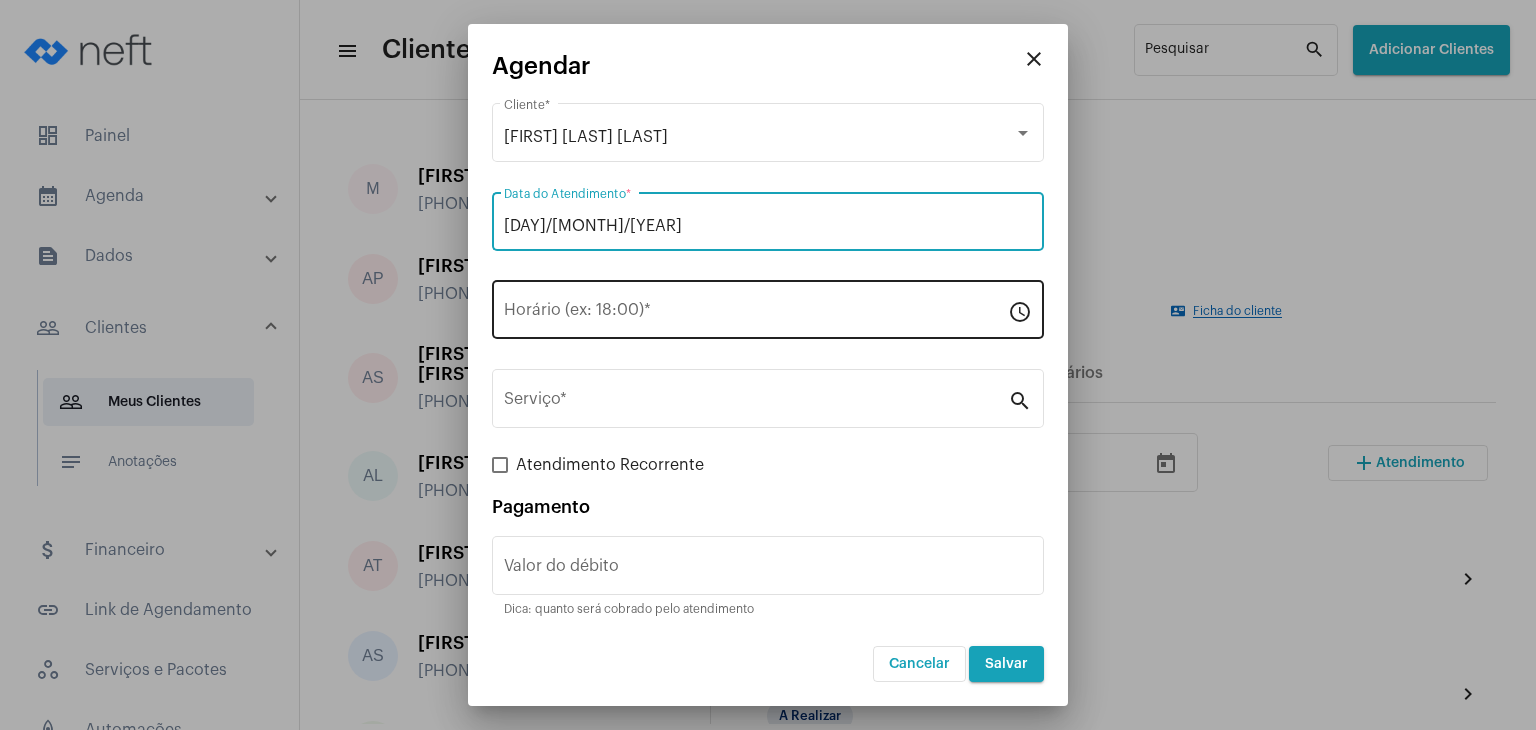 click on "Horário (ex: 18:00)  *" at bounding box center (756, 314) 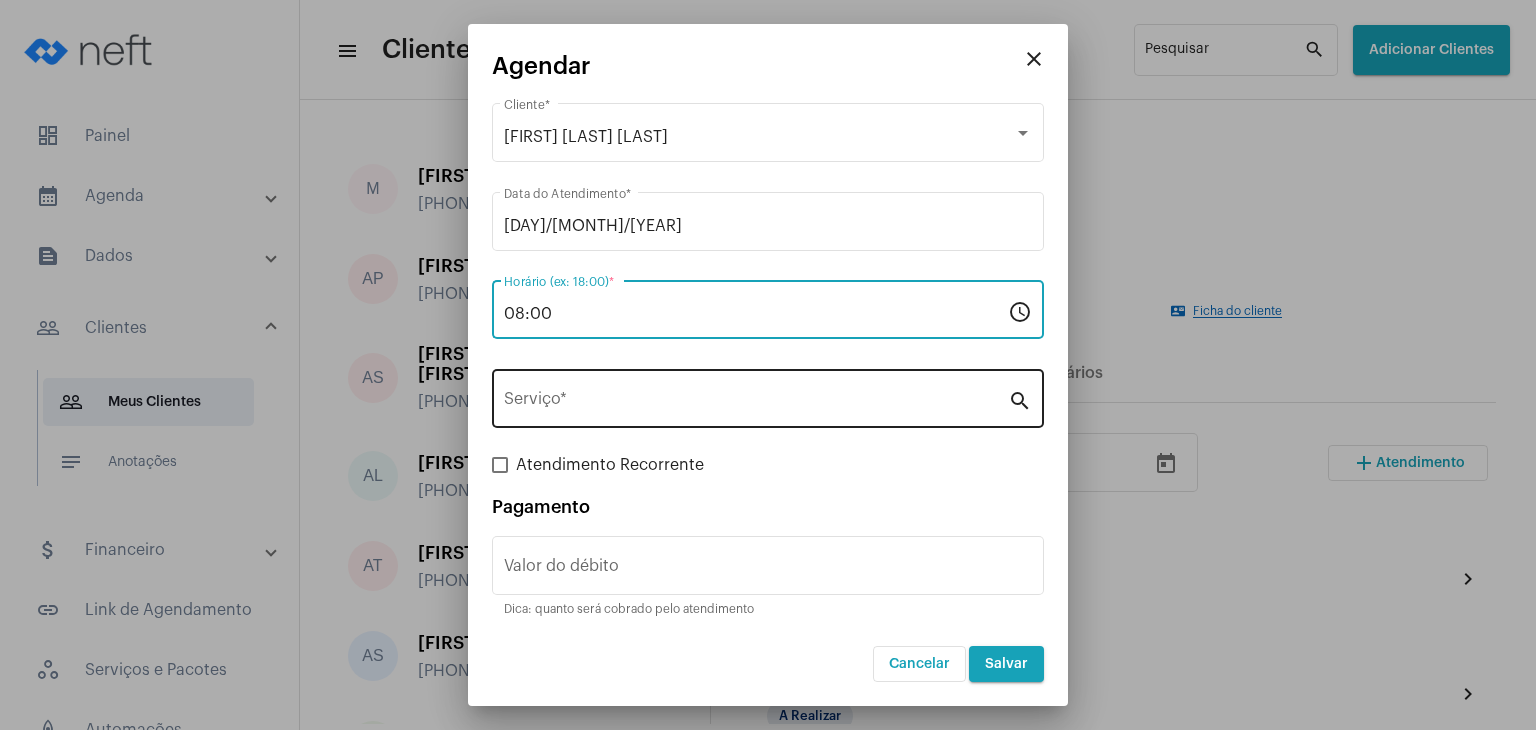 type on "08:00" 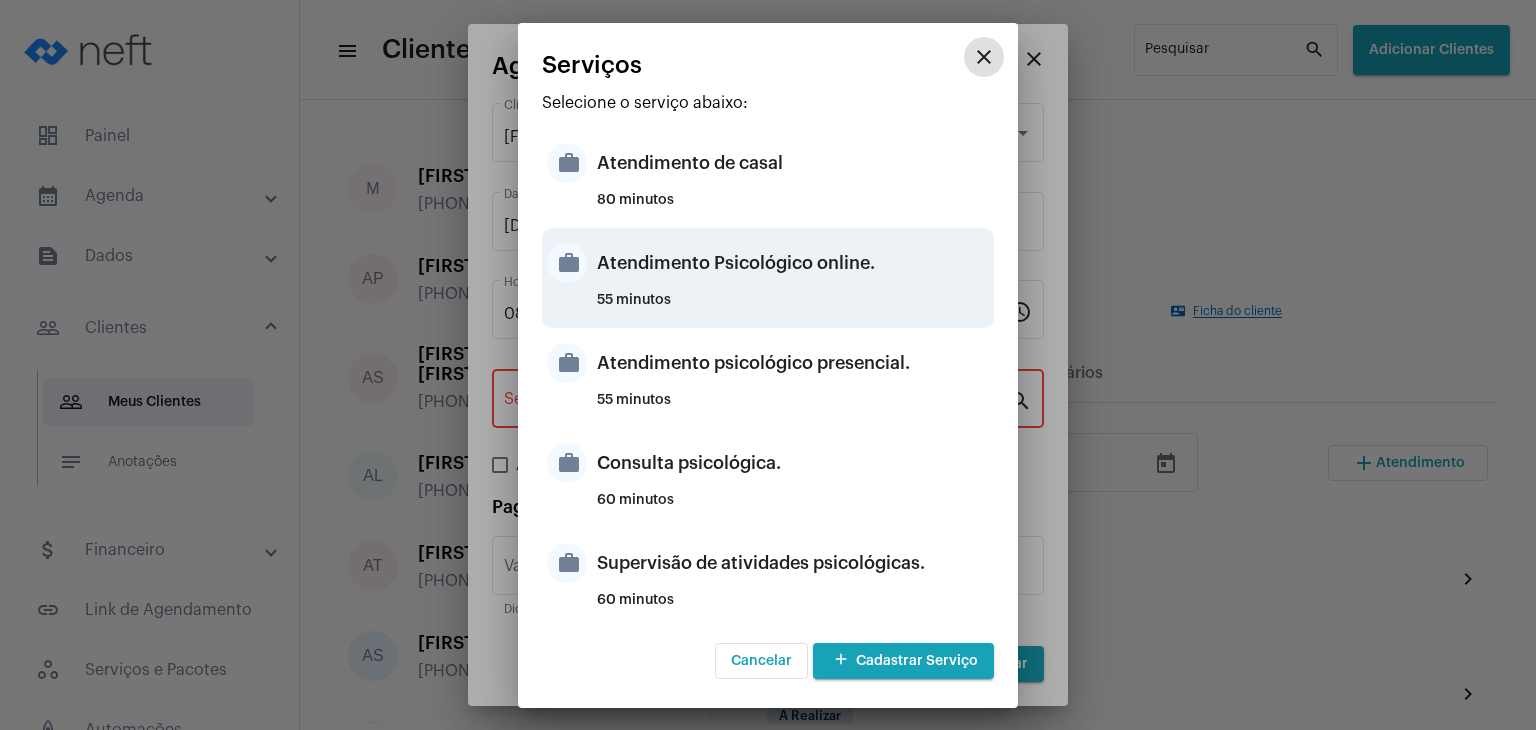 click on "Atendimento Psicológico online." at bounding box center [793, 263] 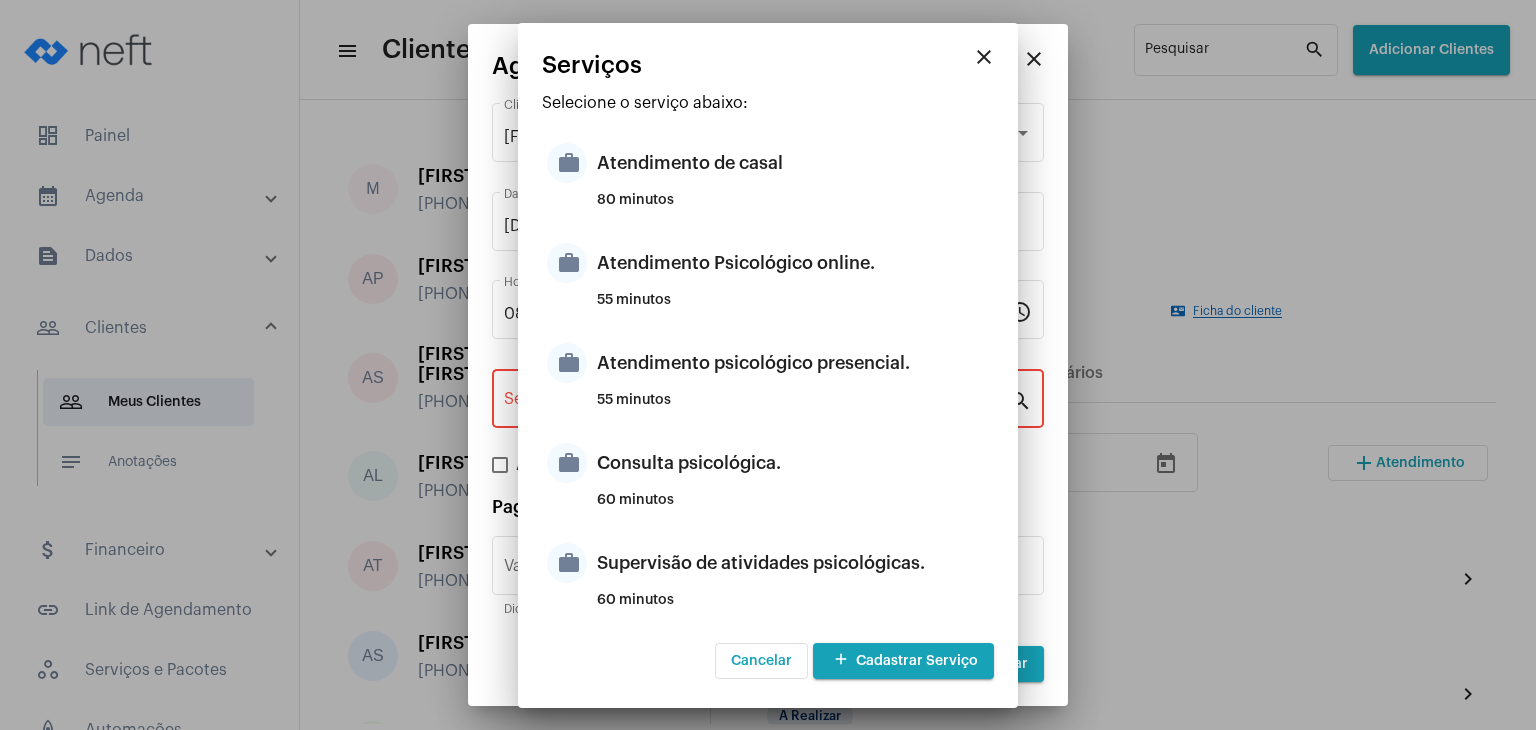 type on "Atendimento Psicológico online." 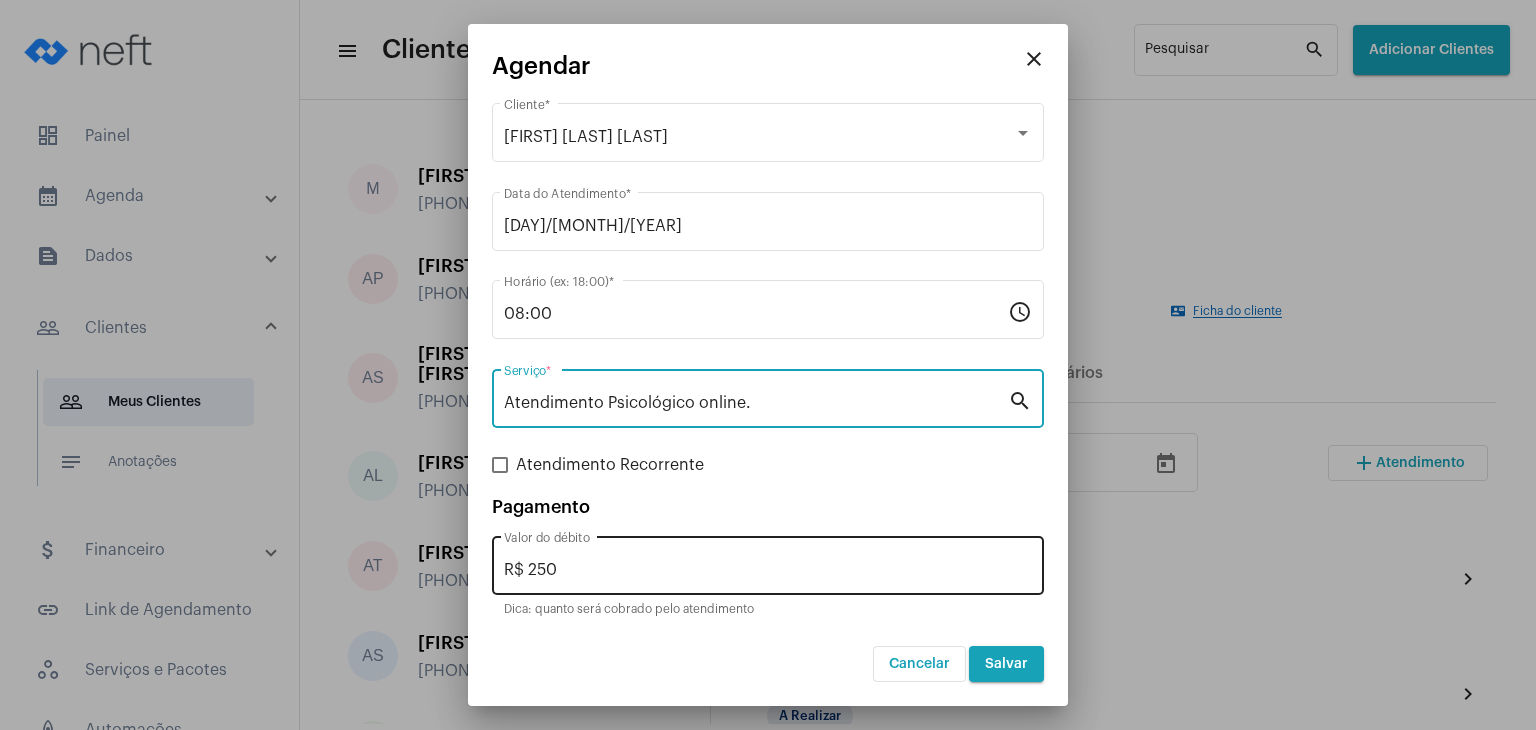 click on "R$ 250" at bounding box center [768, 570] 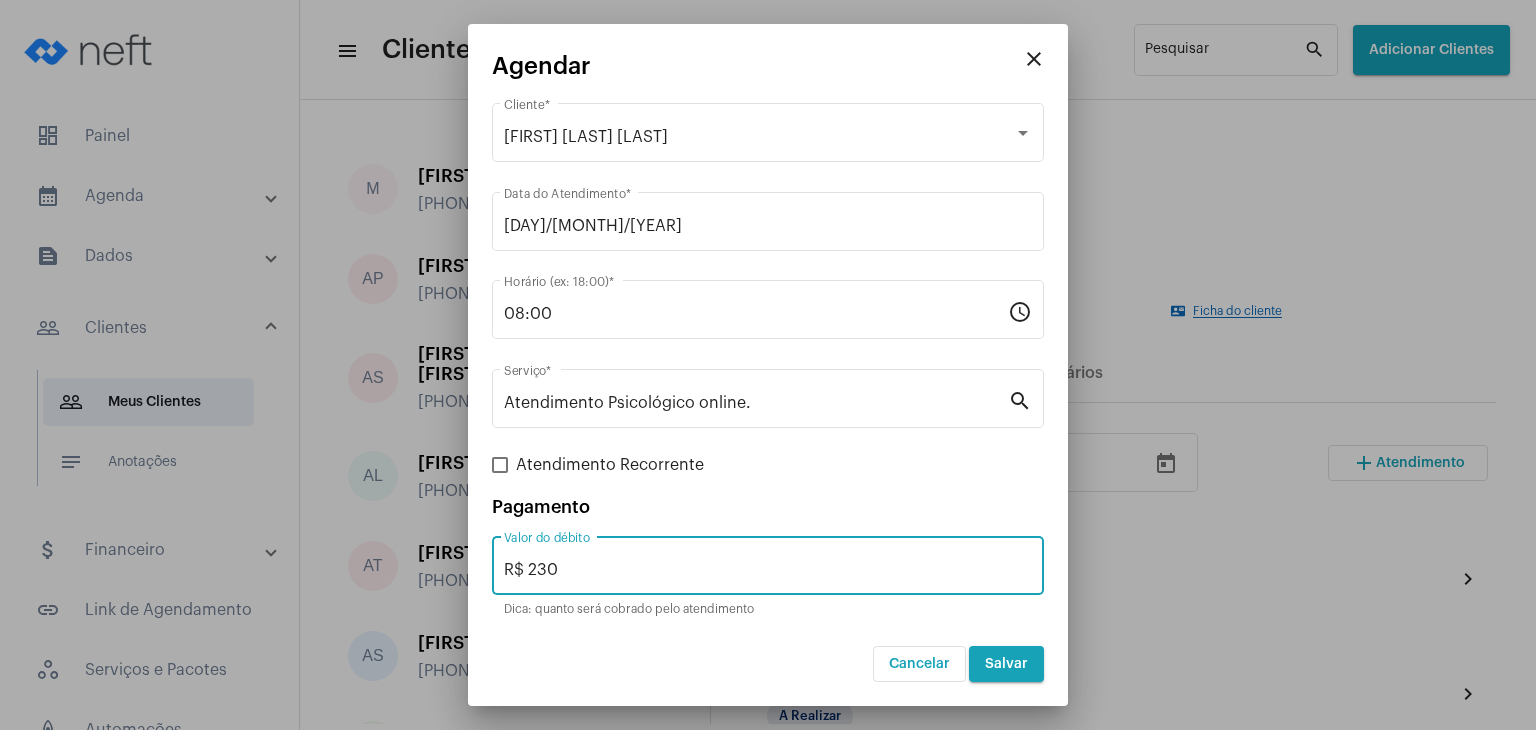 type on "R$ 230" 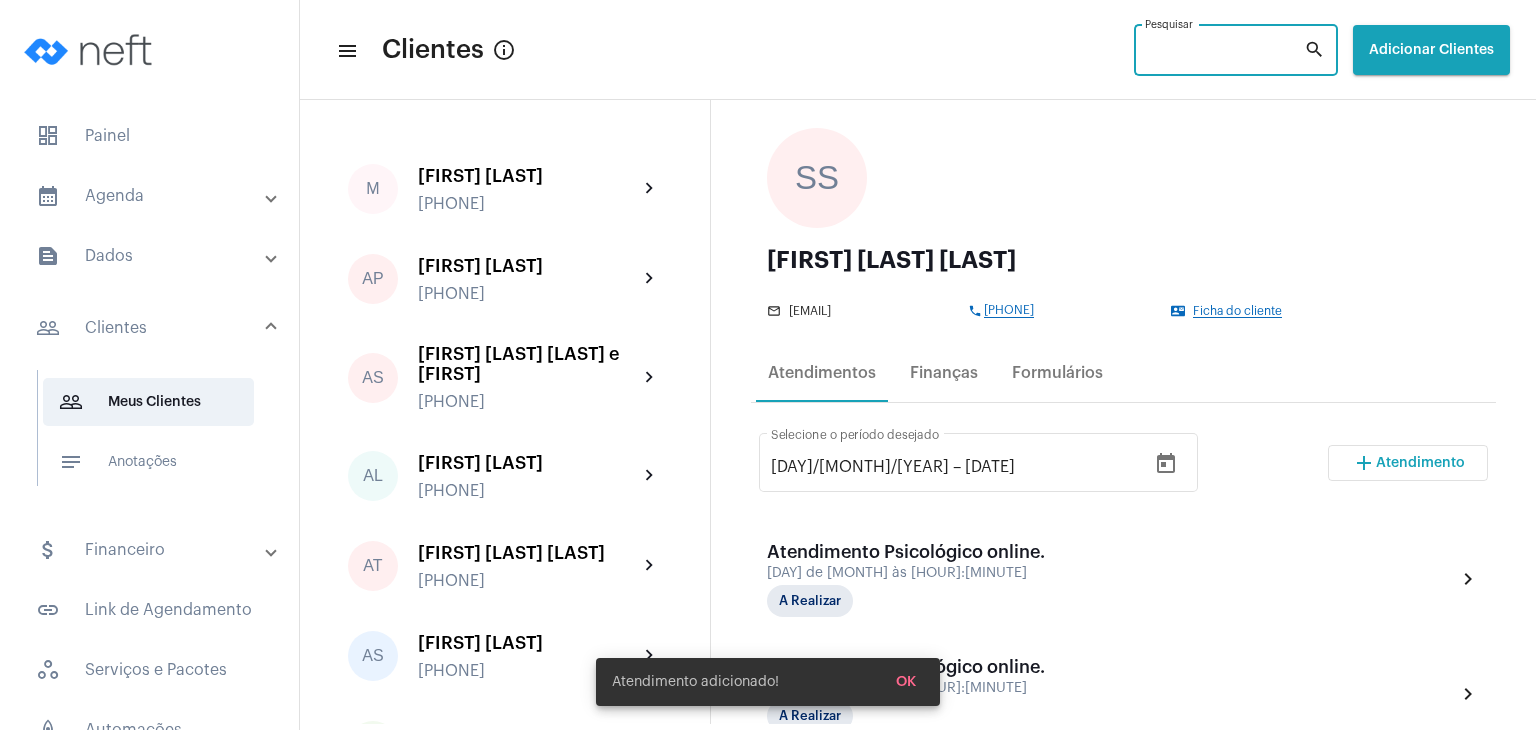 click on "Pesquisar" at bounding box center [1224, 54] 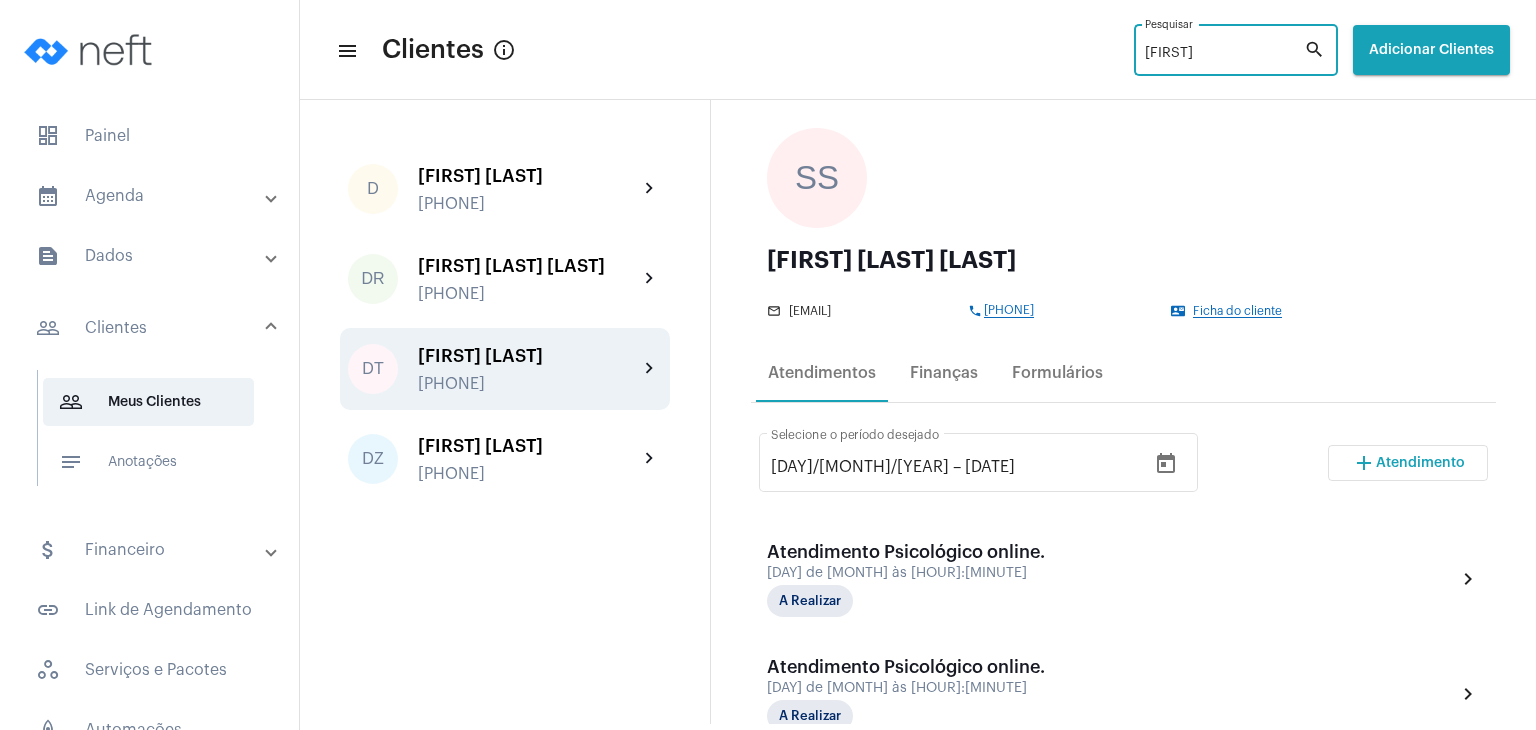 type on "[FIRST]" 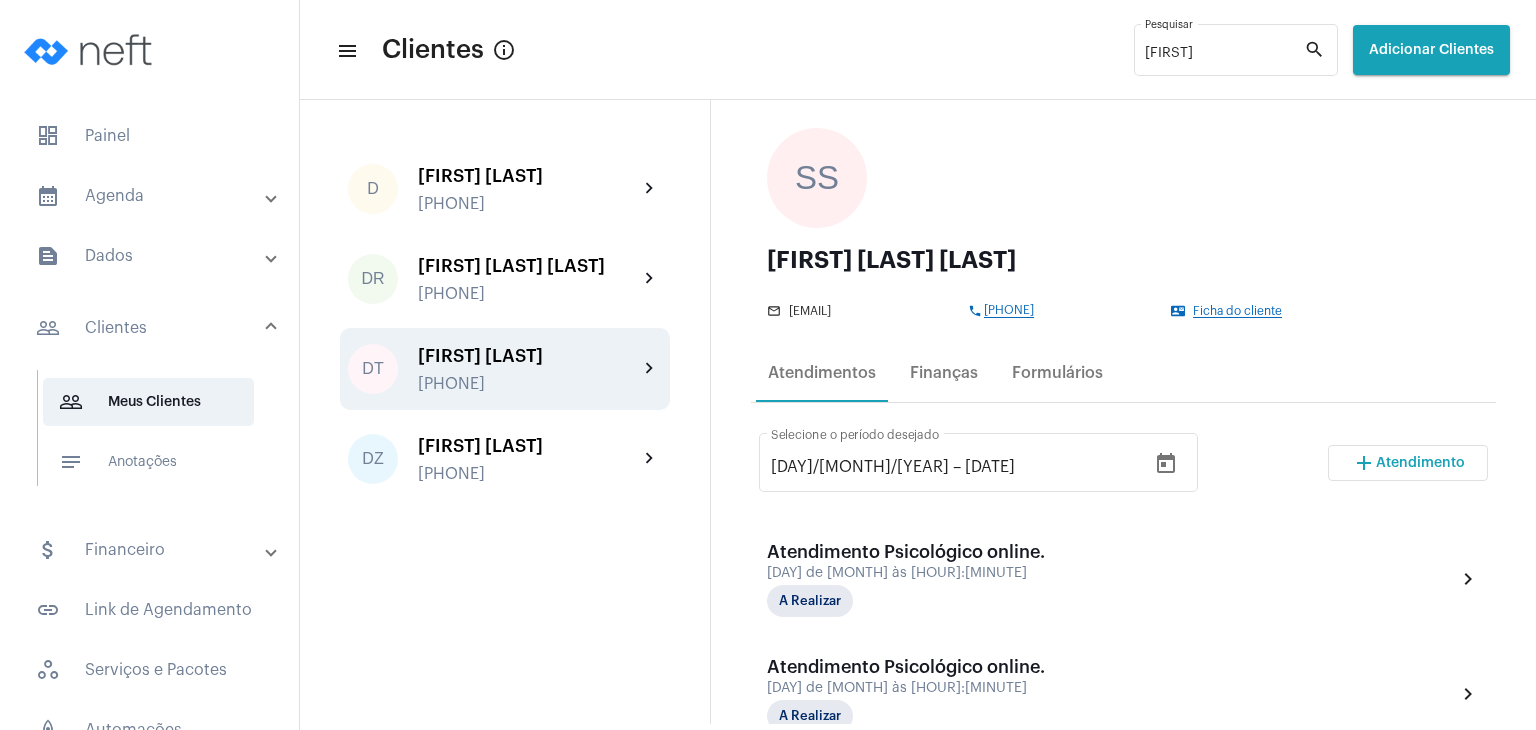 click on "[FIRST] [LAST]" 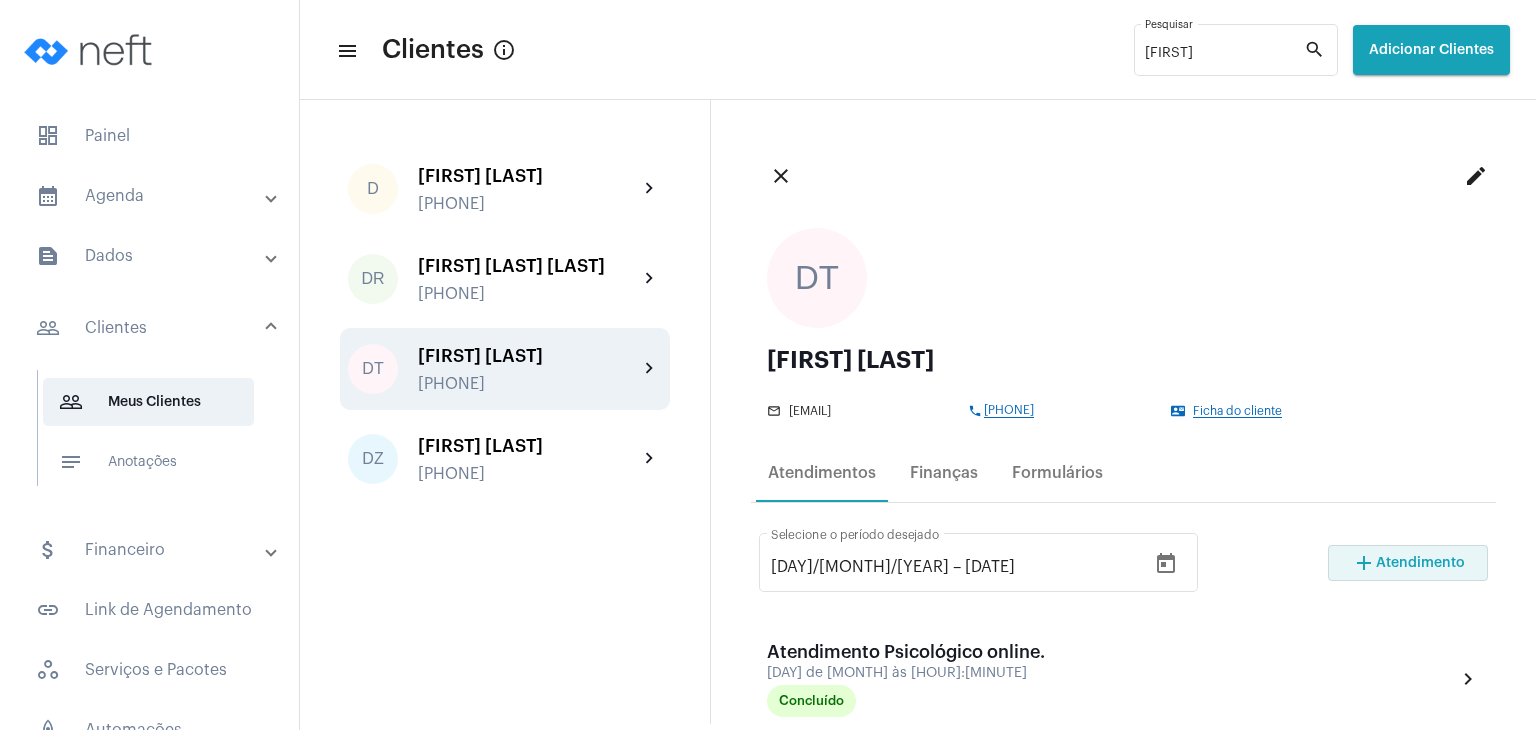 click on "Atendimento" at bounding box center (1420, 563) 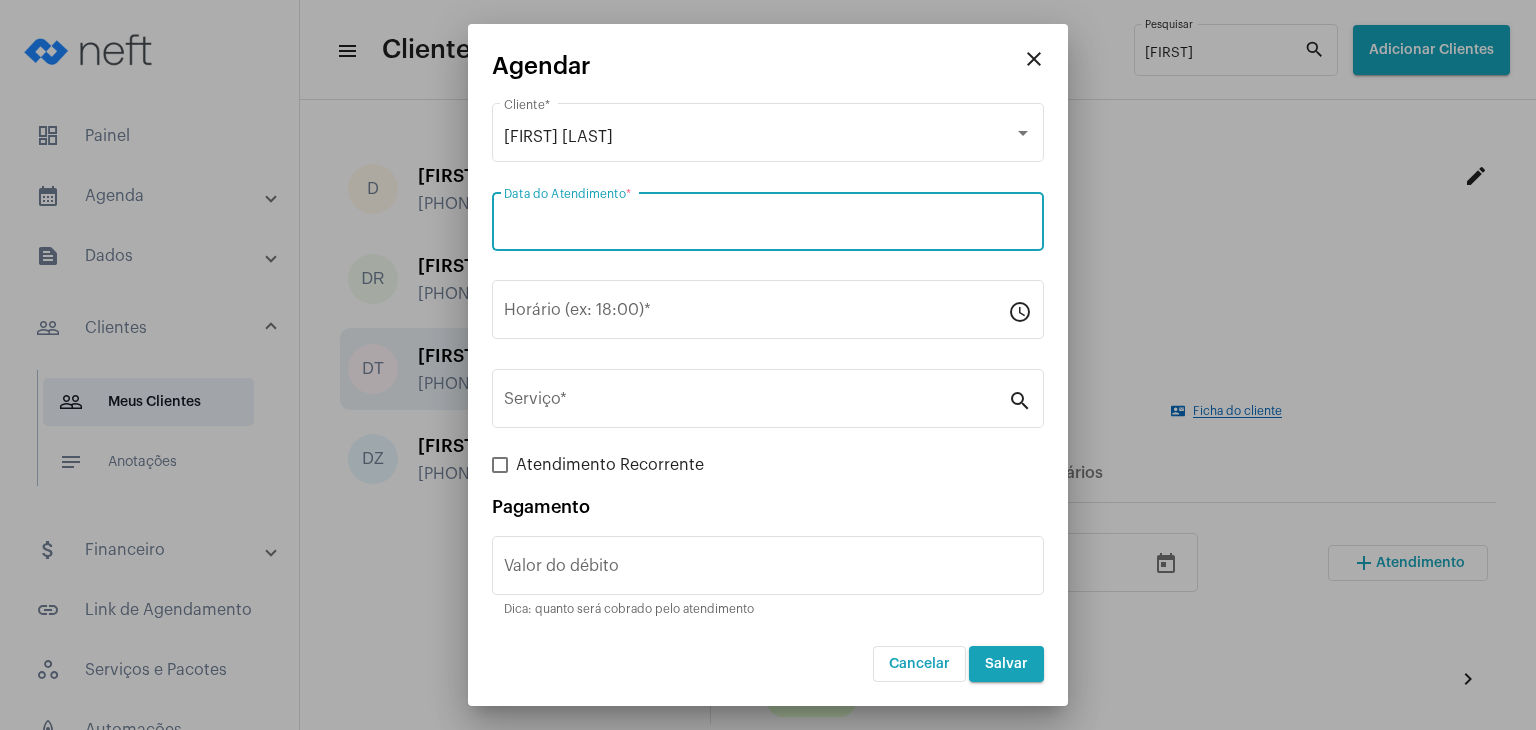 click on "Data do Atendimento  *" at bounding box center (768, 226) 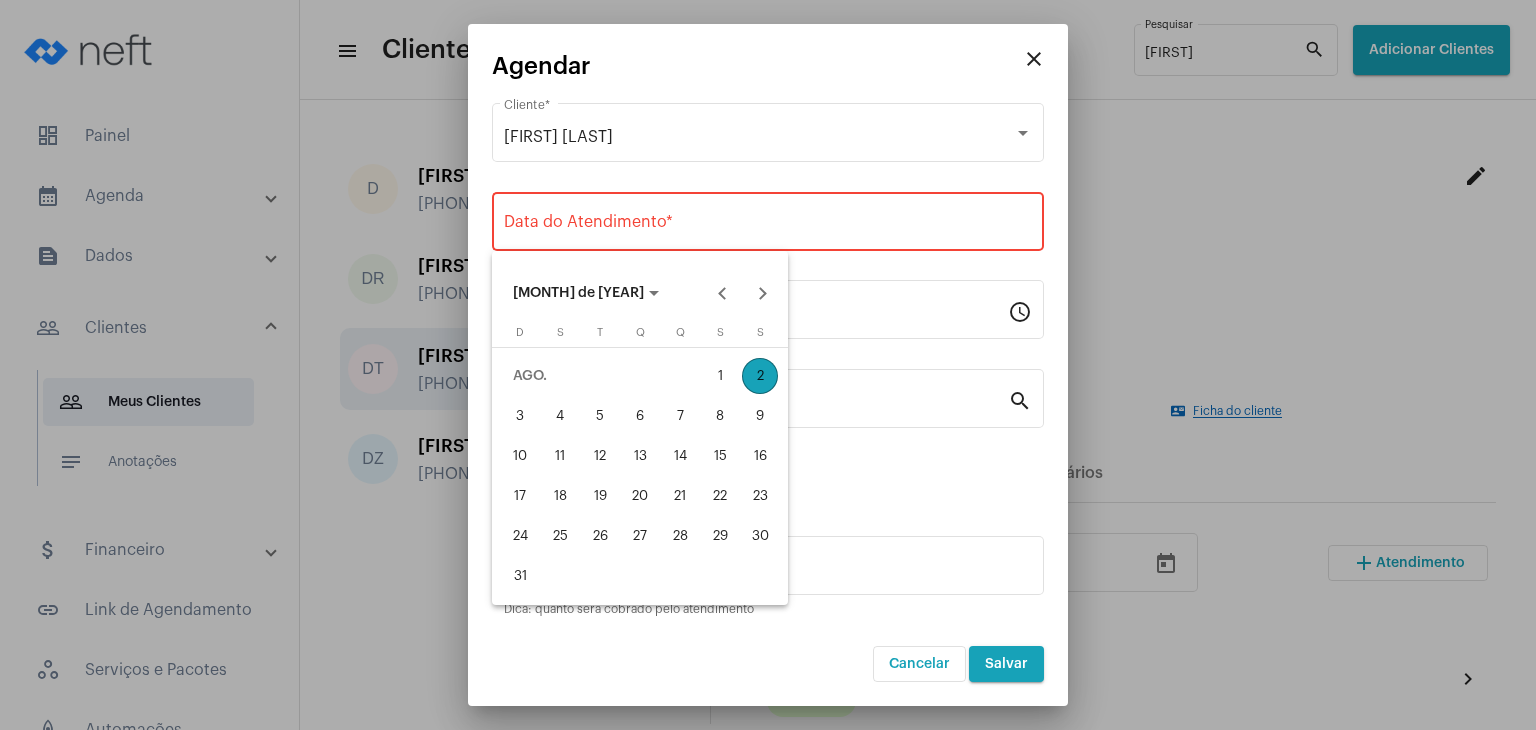 click on "7" at bounding box center (680, 416) 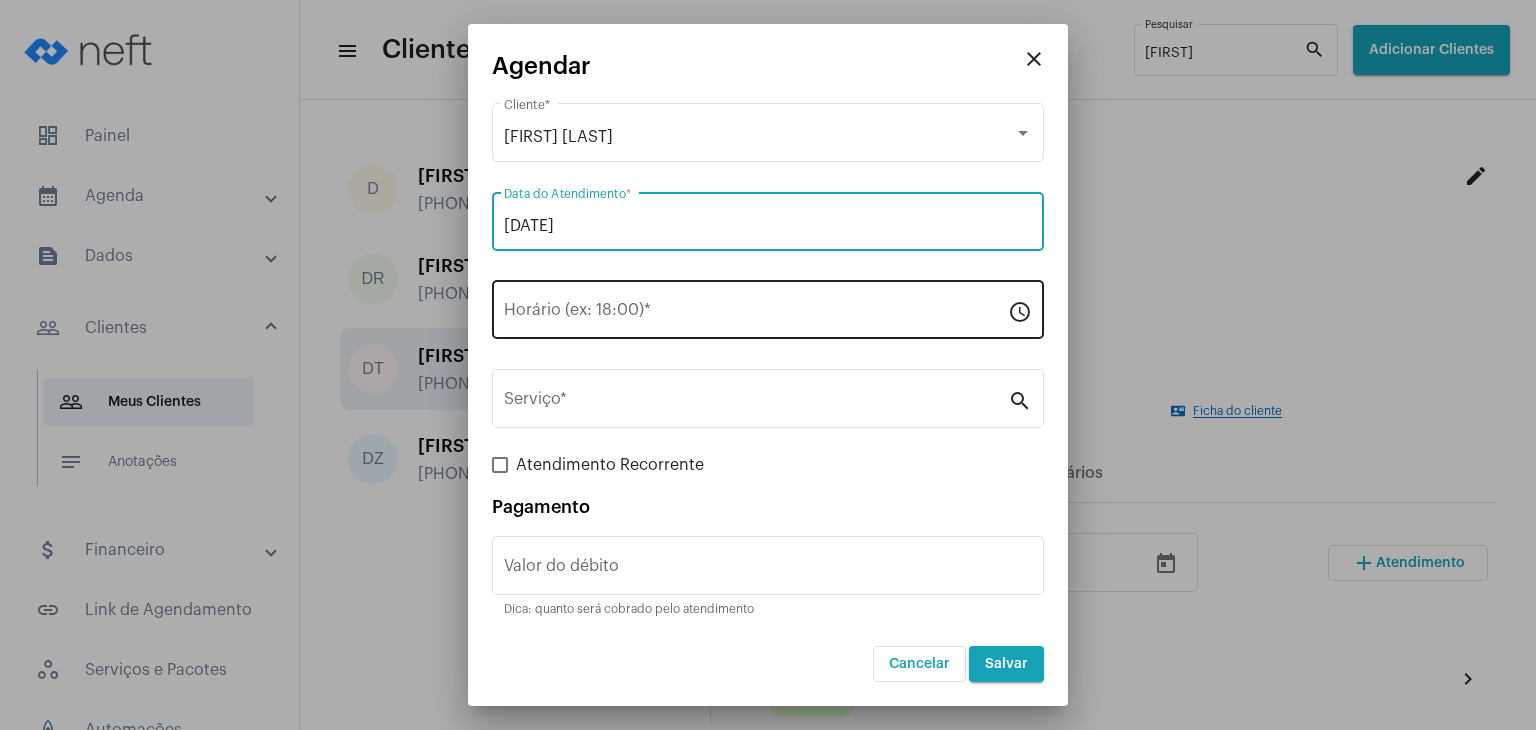 click on "Horário (ex: 18:00)  *" at bounding box center (756, 314) 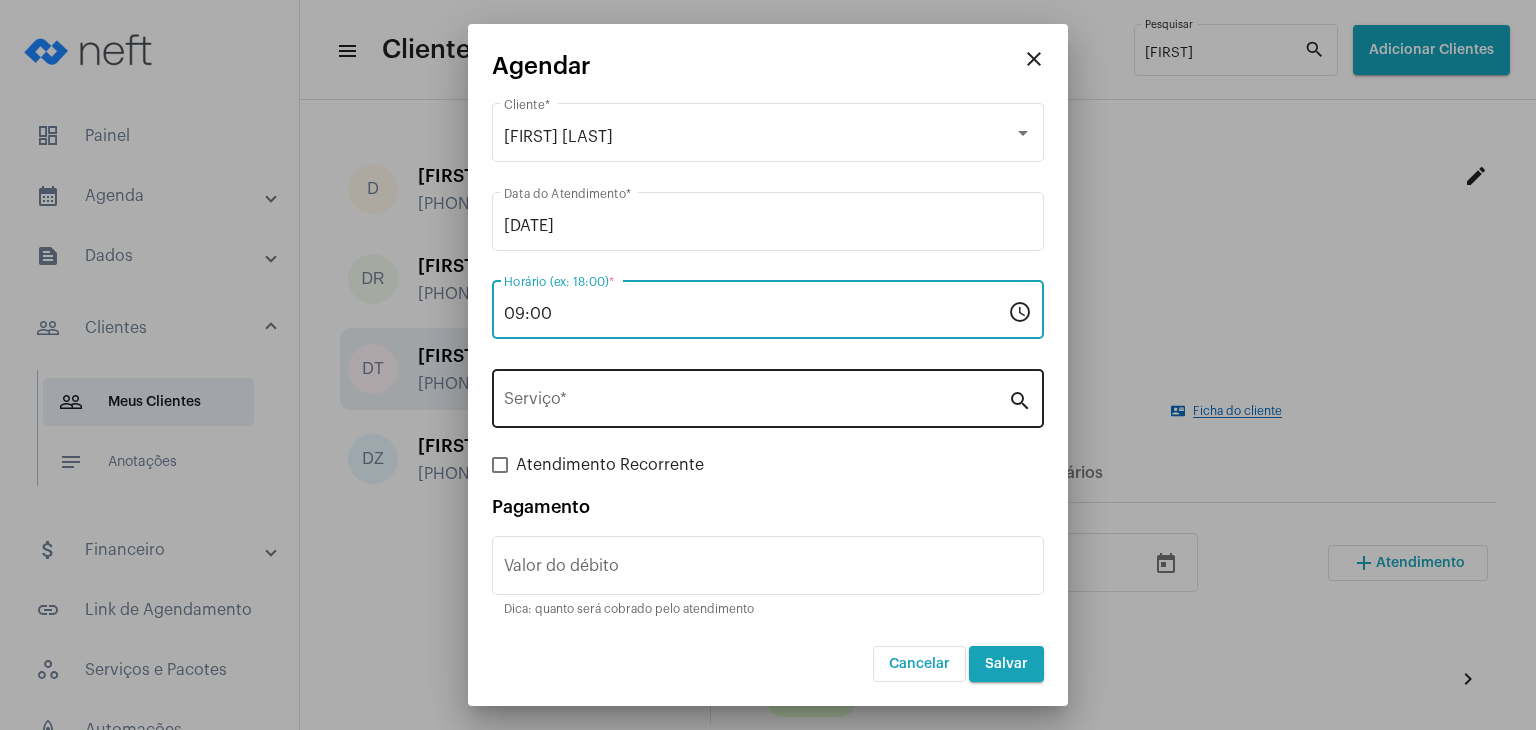 type on "09:00" 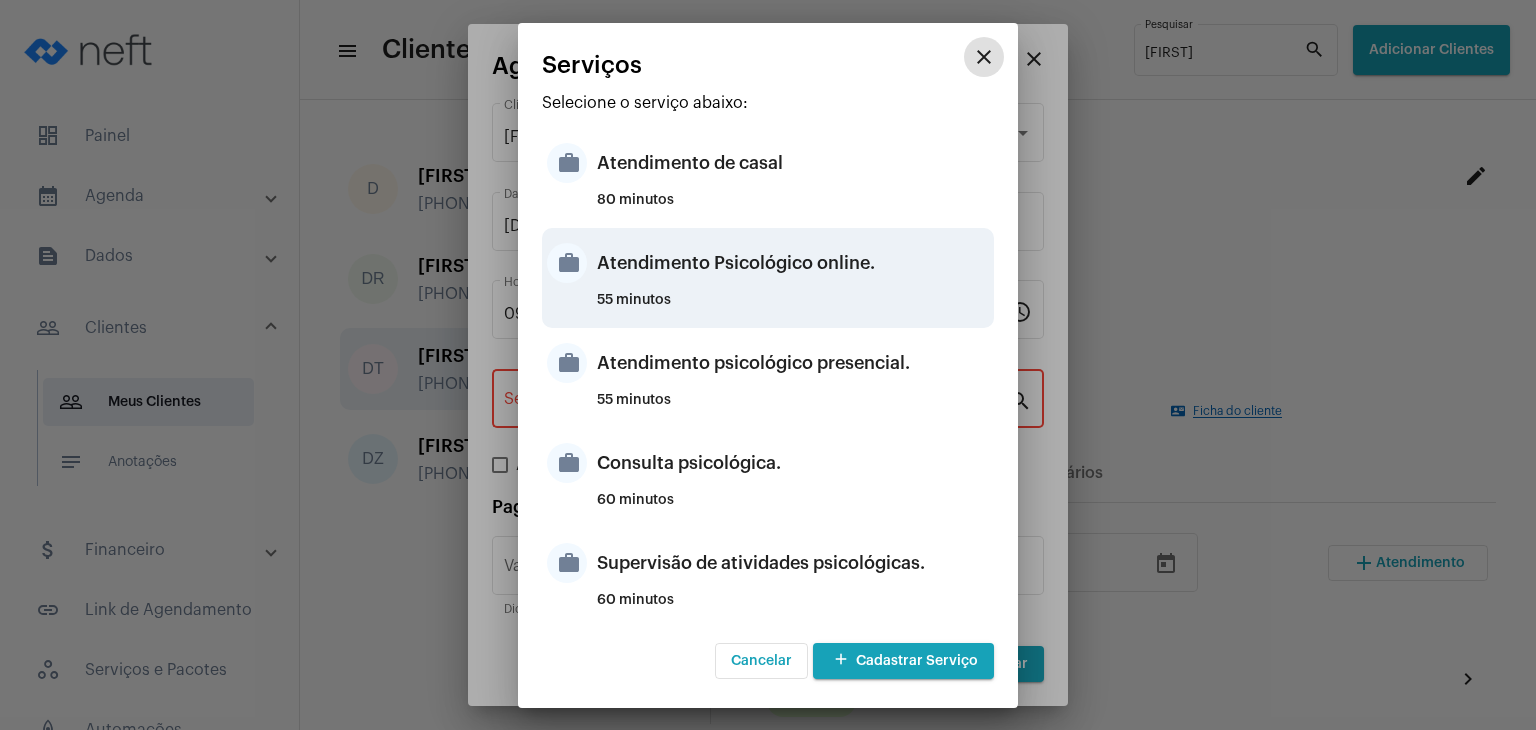 click on "Atendimento Psicológico online." at bounding box center (793, 263) 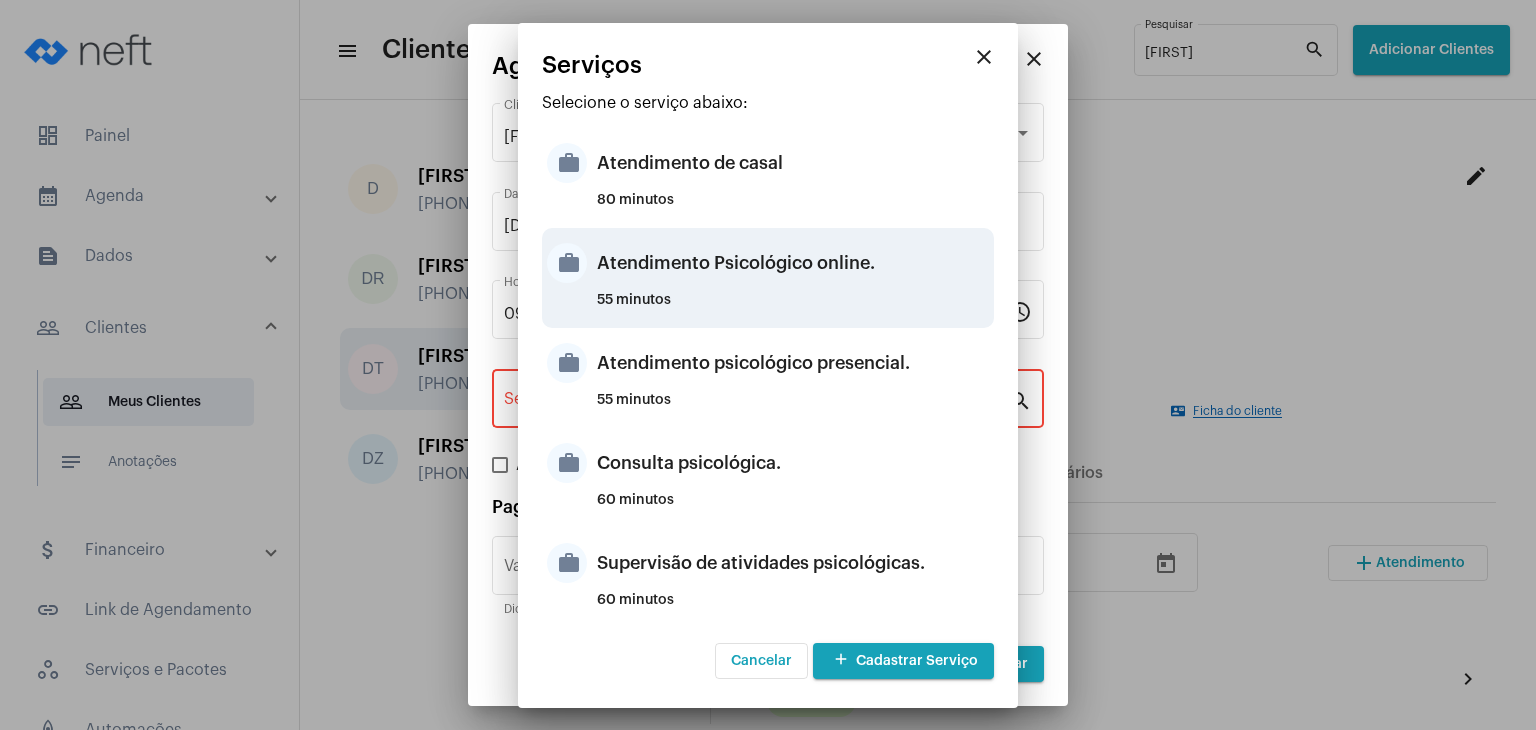 type on "Atendimento Psicológico online." 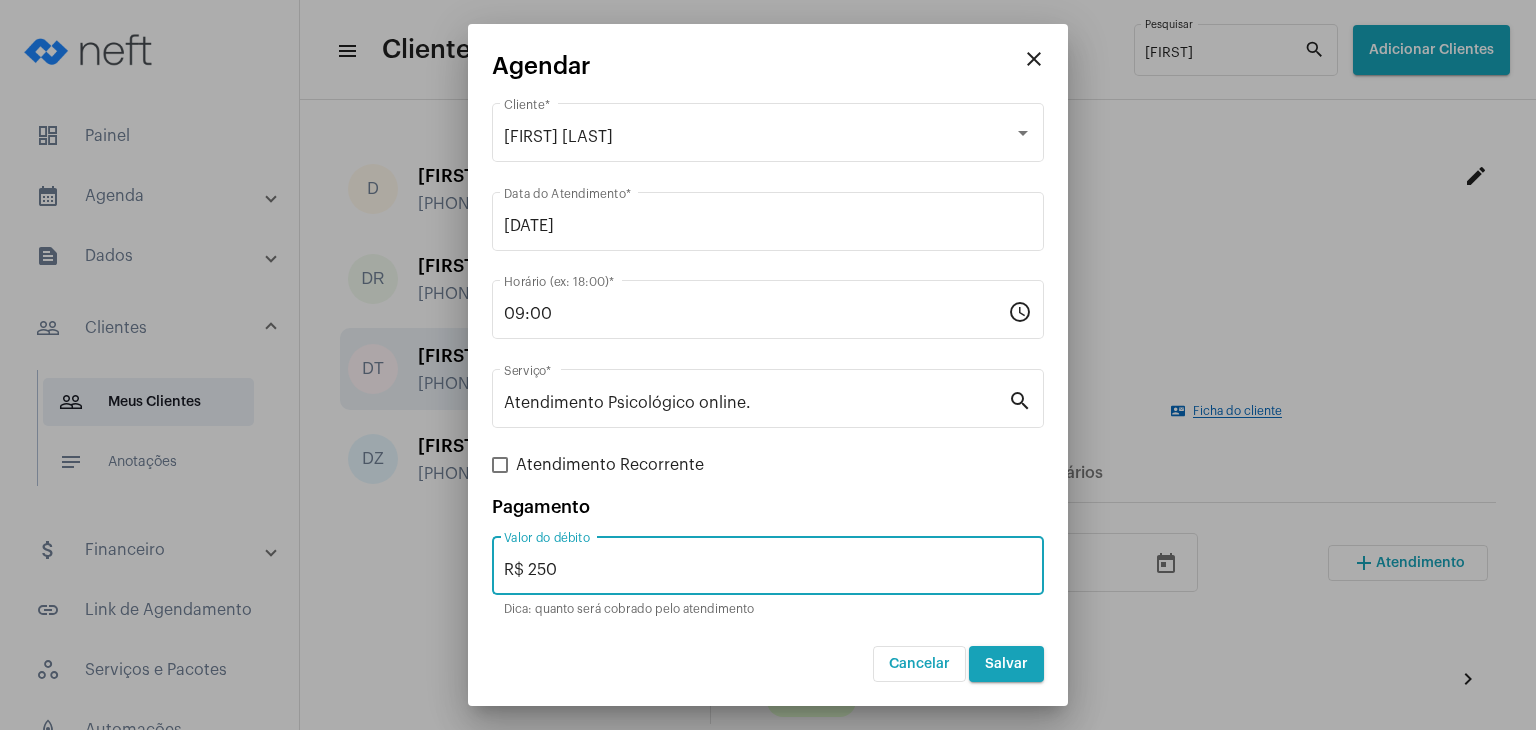 click on "R$ 250" at bounding box center [768, 570] 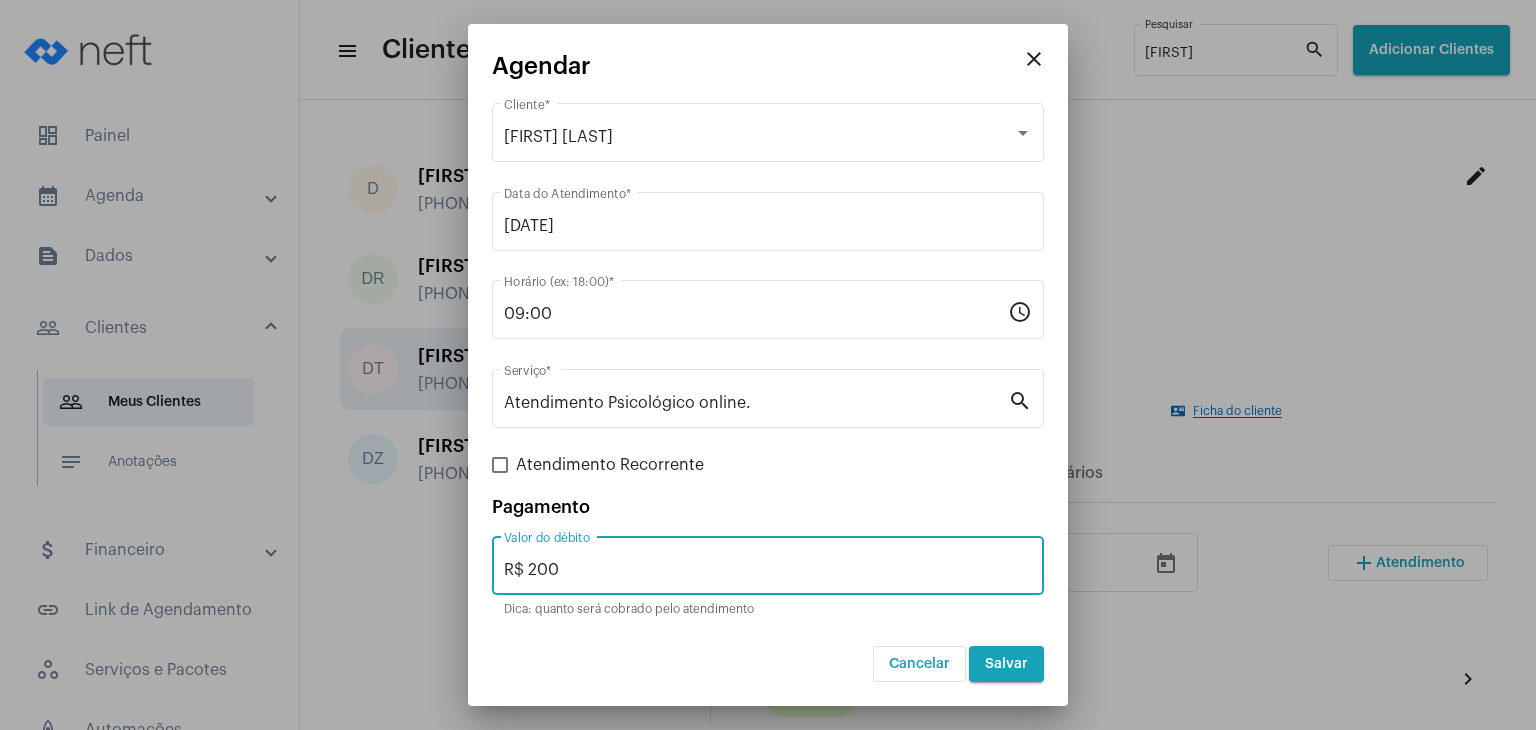 type on "R$ 200" 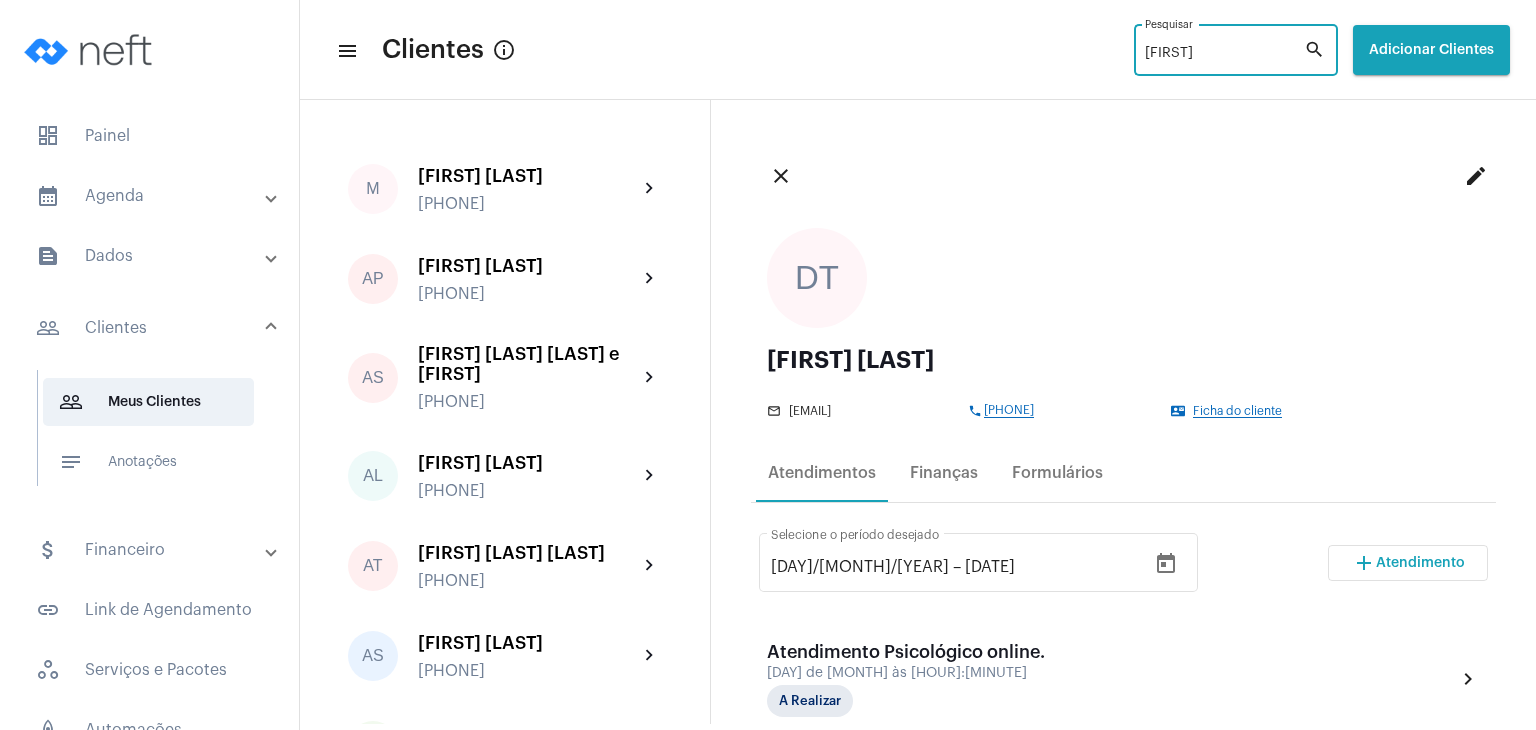 drag, startPoint x: 1204, startPoint y: 49, endPoint x: 1102, endPoint y: 52, distance: 102.044106 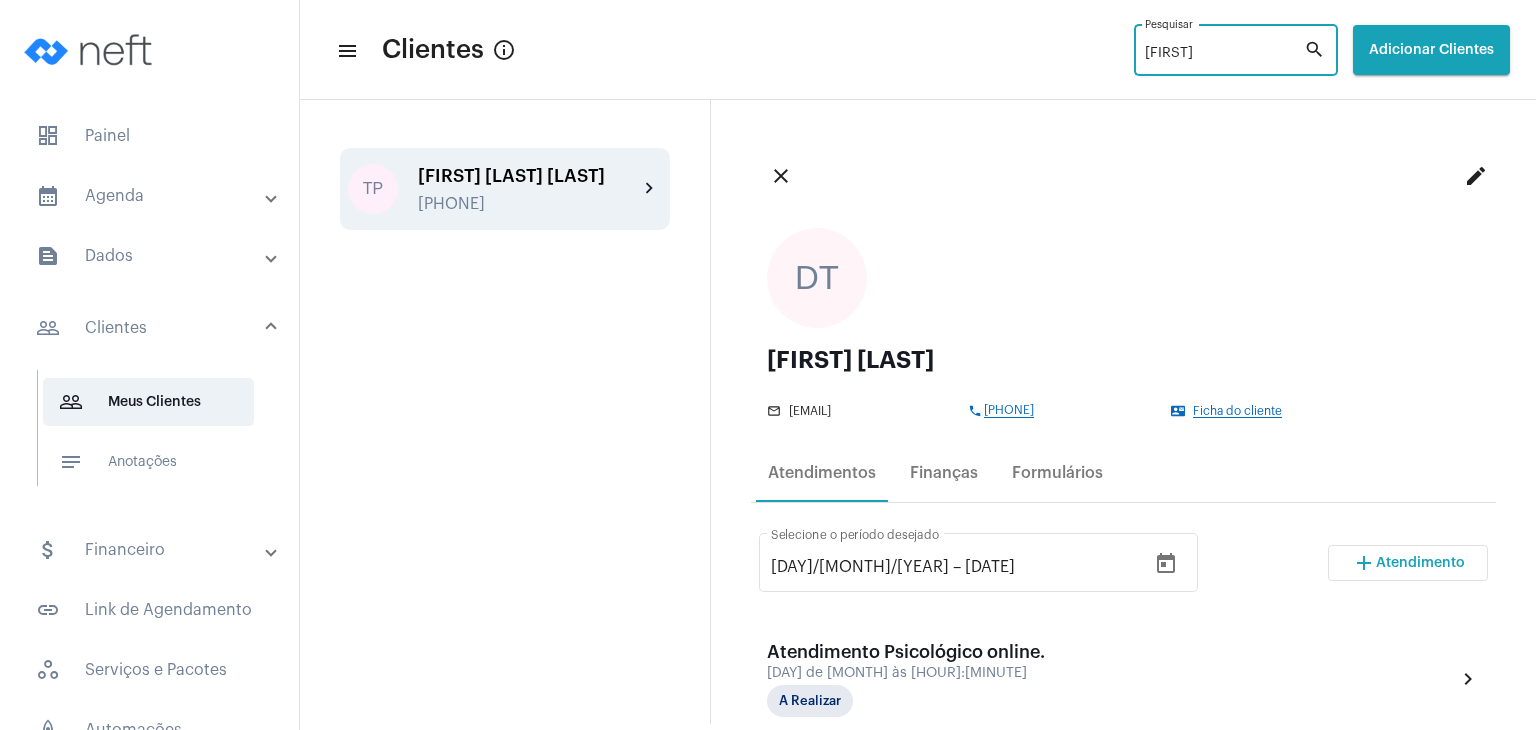 type on "[FIRST]" 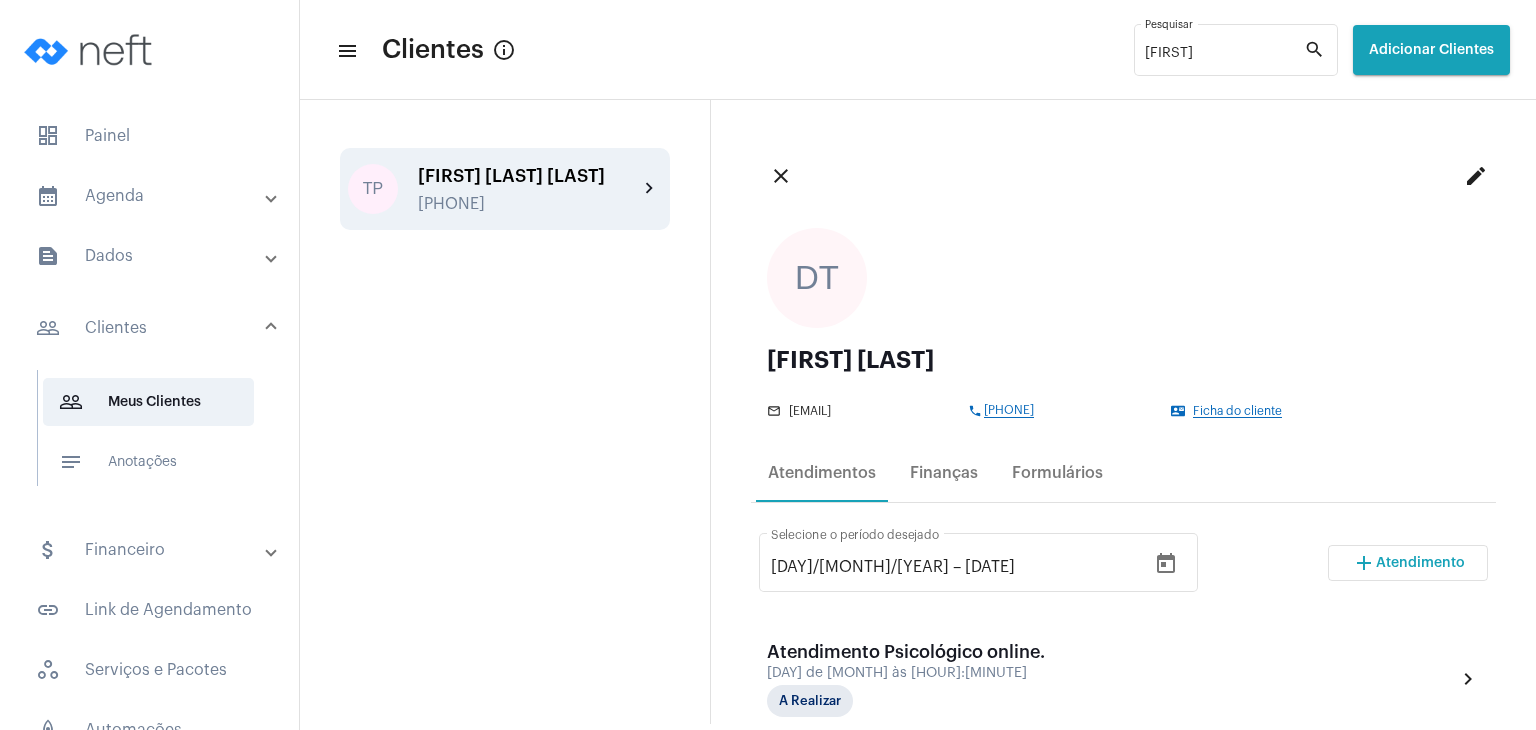 click on "[FIRST] [LAST] [LAST] +555555555555 chevron_right" 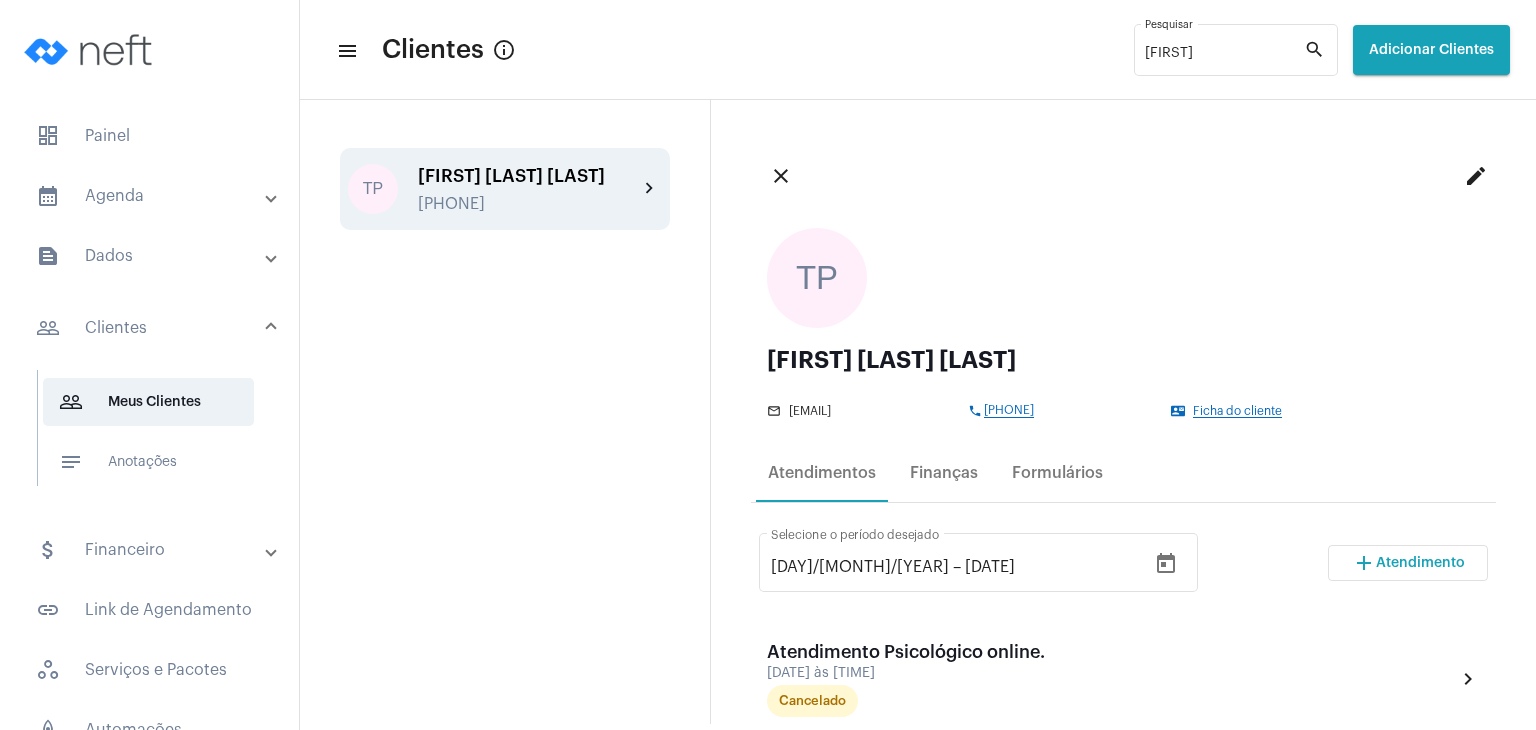 click on "add Atendimento" at bounding box center [1408, 563] 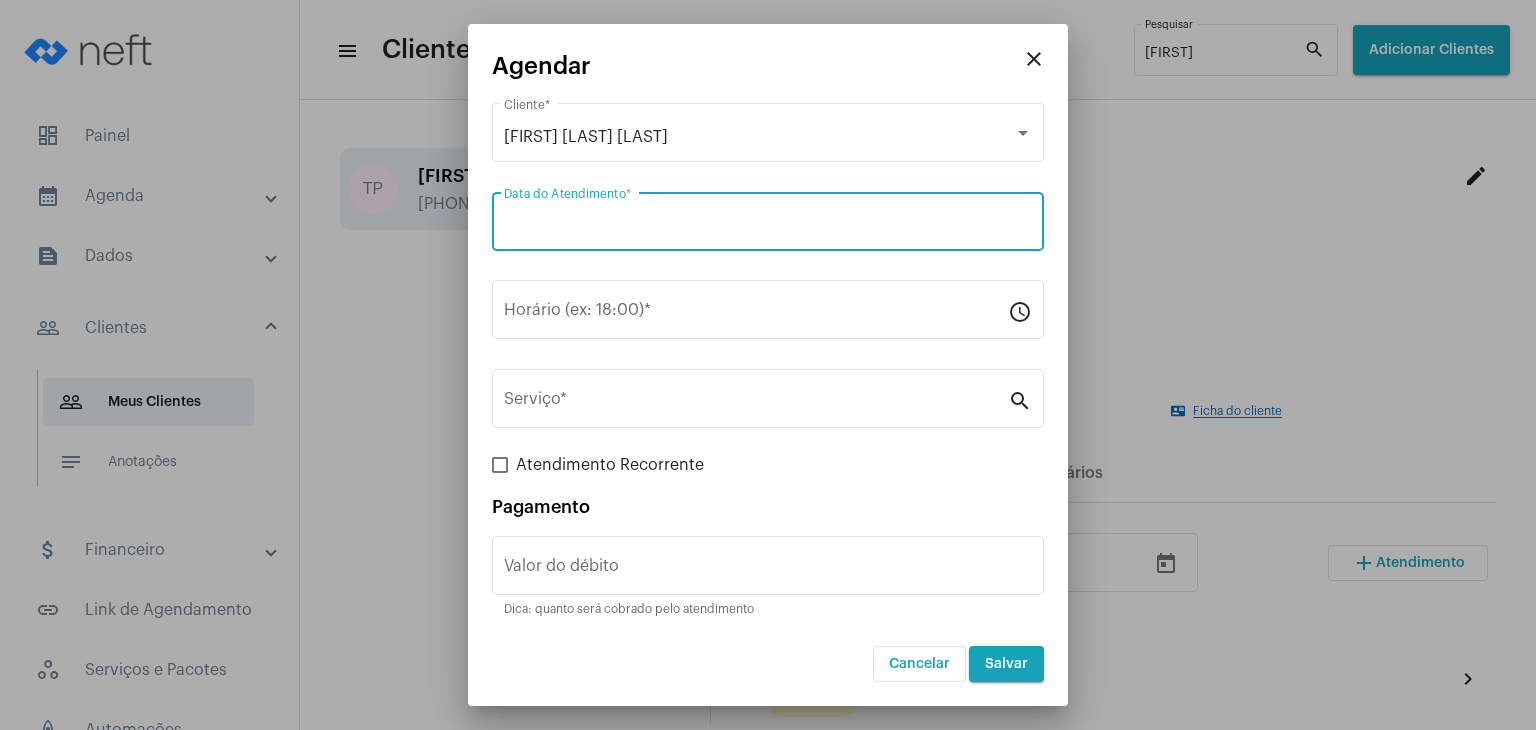 click on "Data do Atendimento  *" at bounding box center (768, 226) 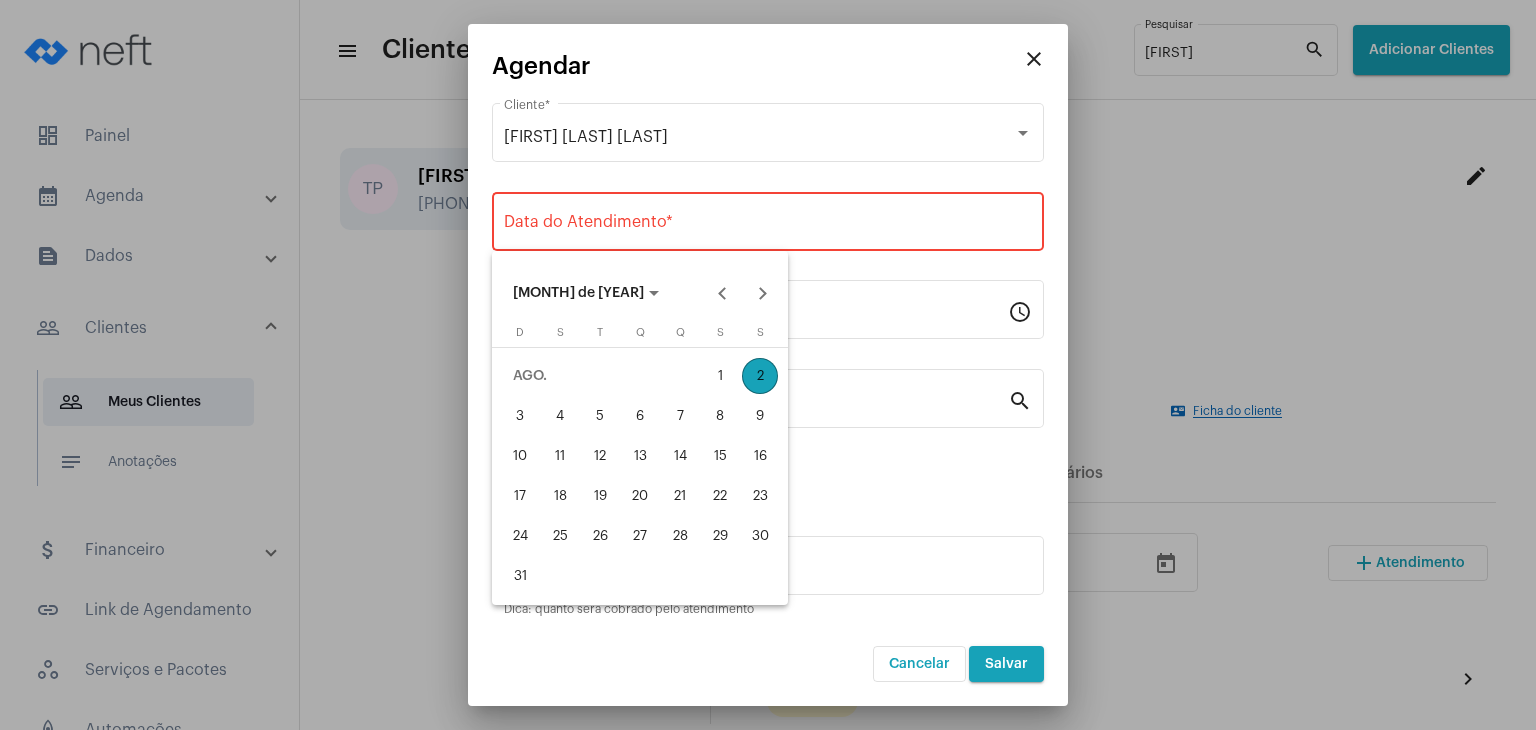 click on "7" at bounding box center [680, 416] 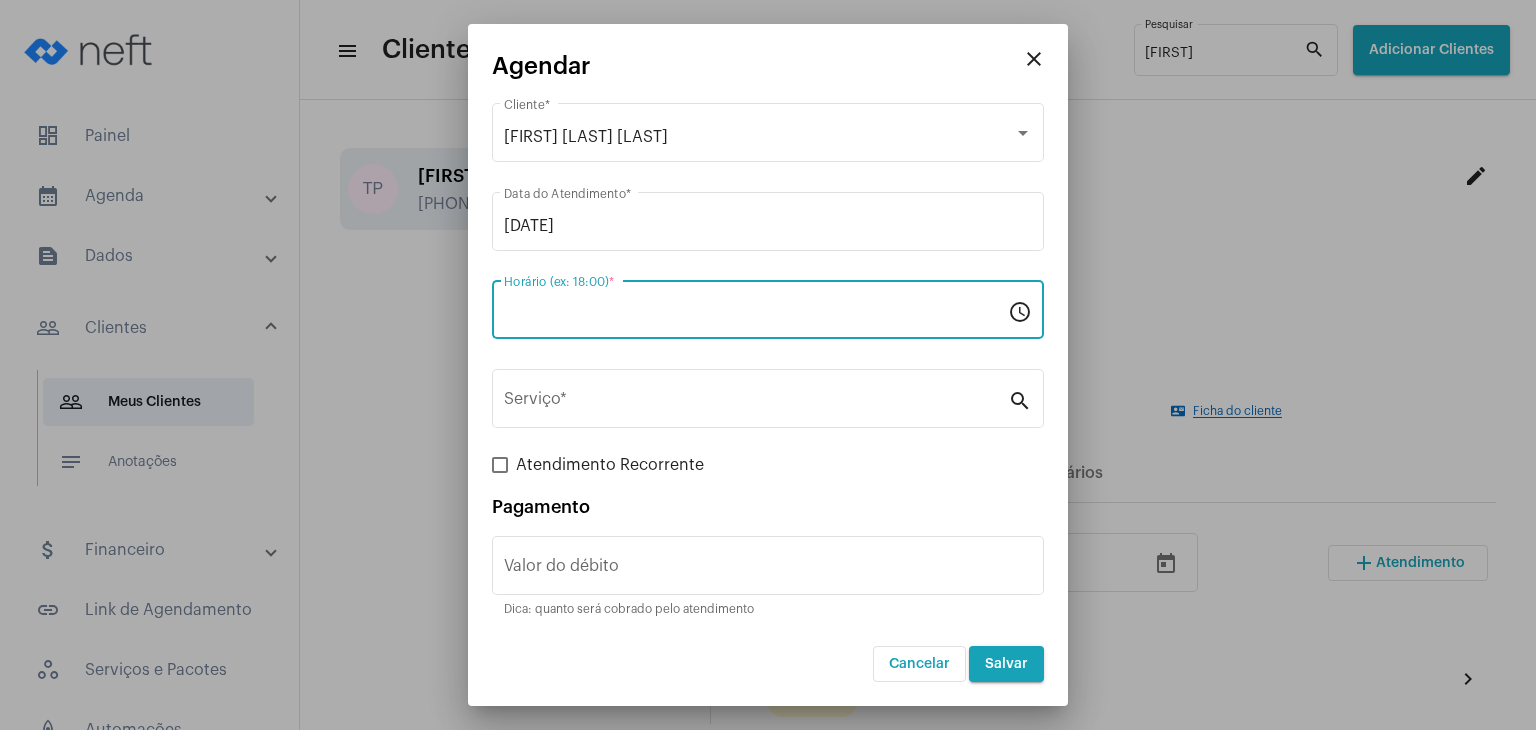 click on "Horário (ex: 18:00)  *" at bounding box center [756, 314] 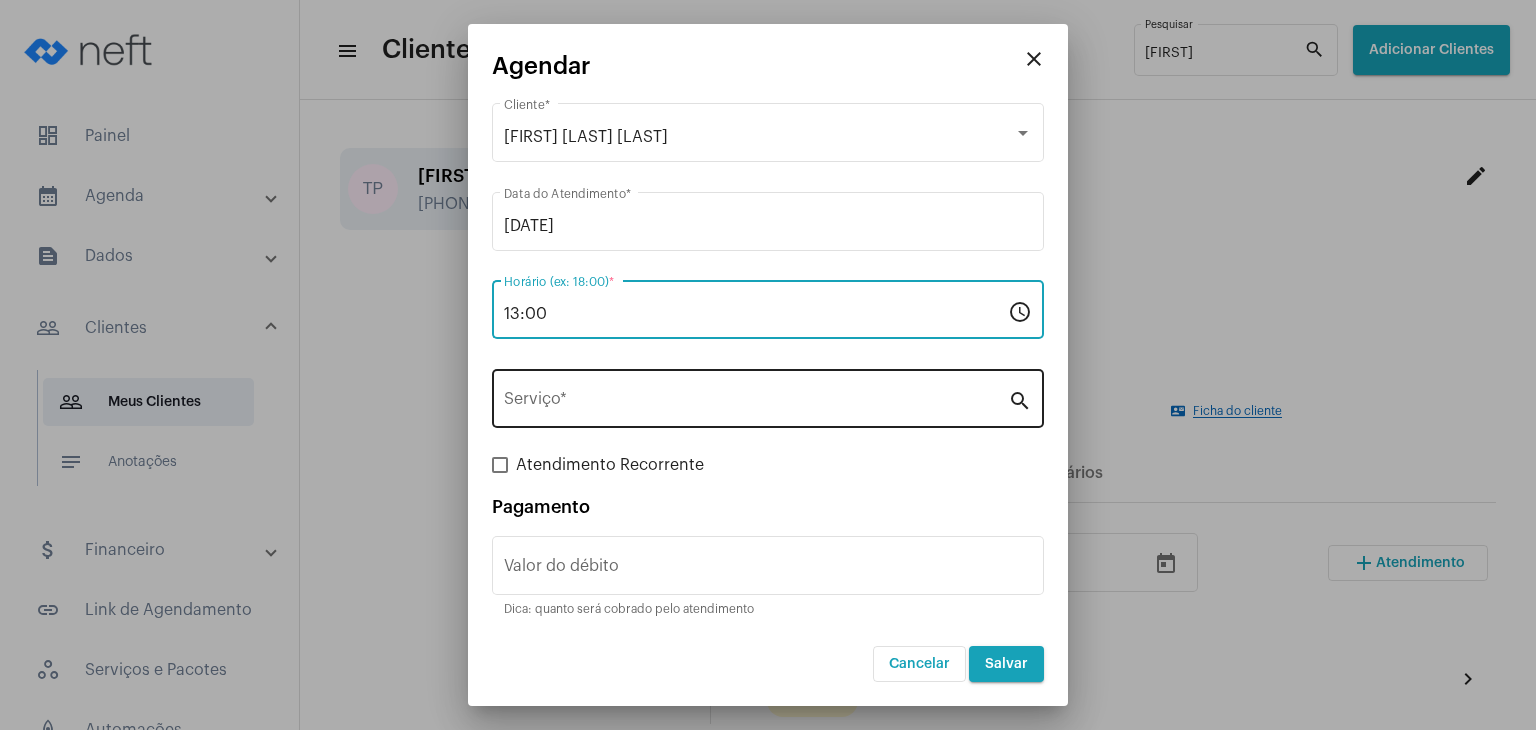 type on "13:00" 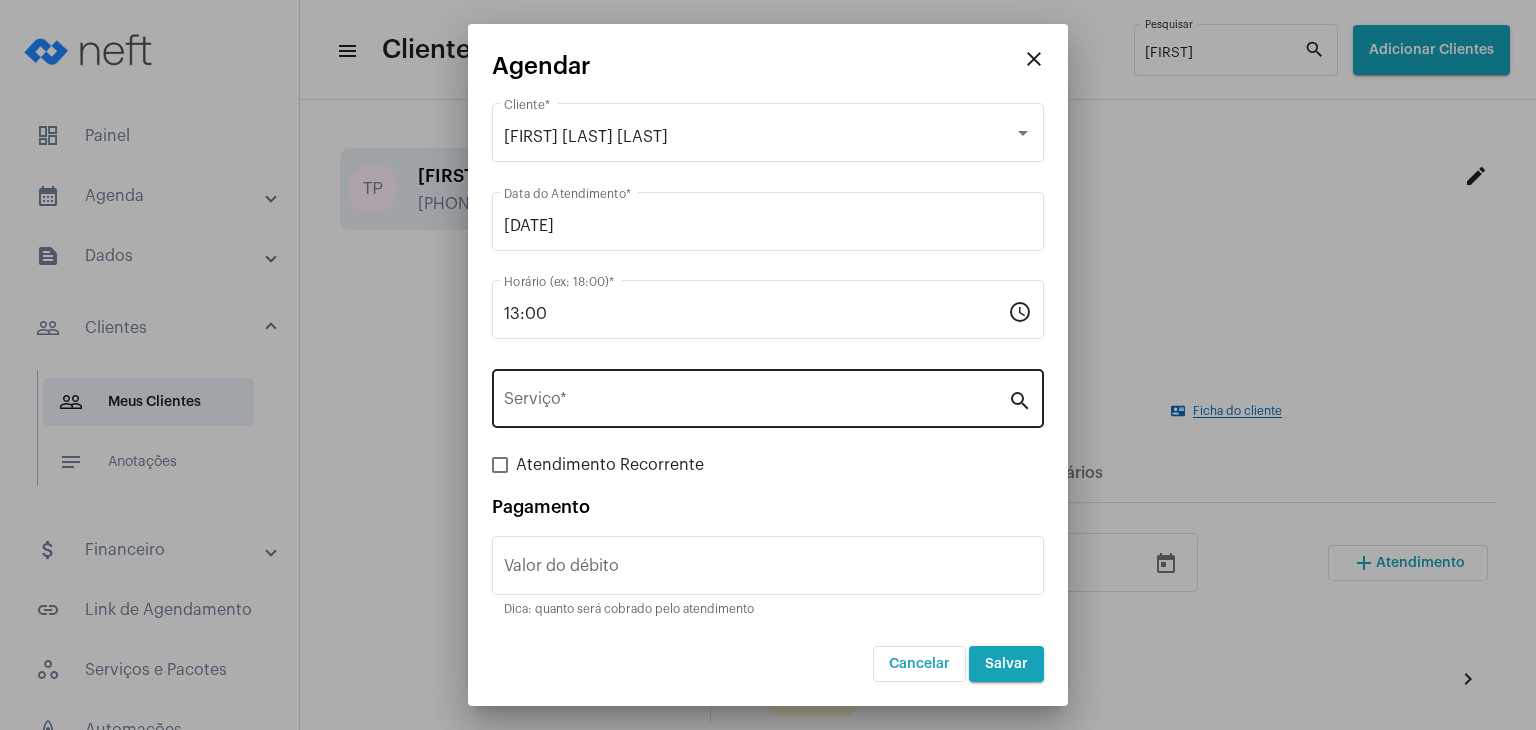 click on "Serviço  *" at bounding box center [756, 396] 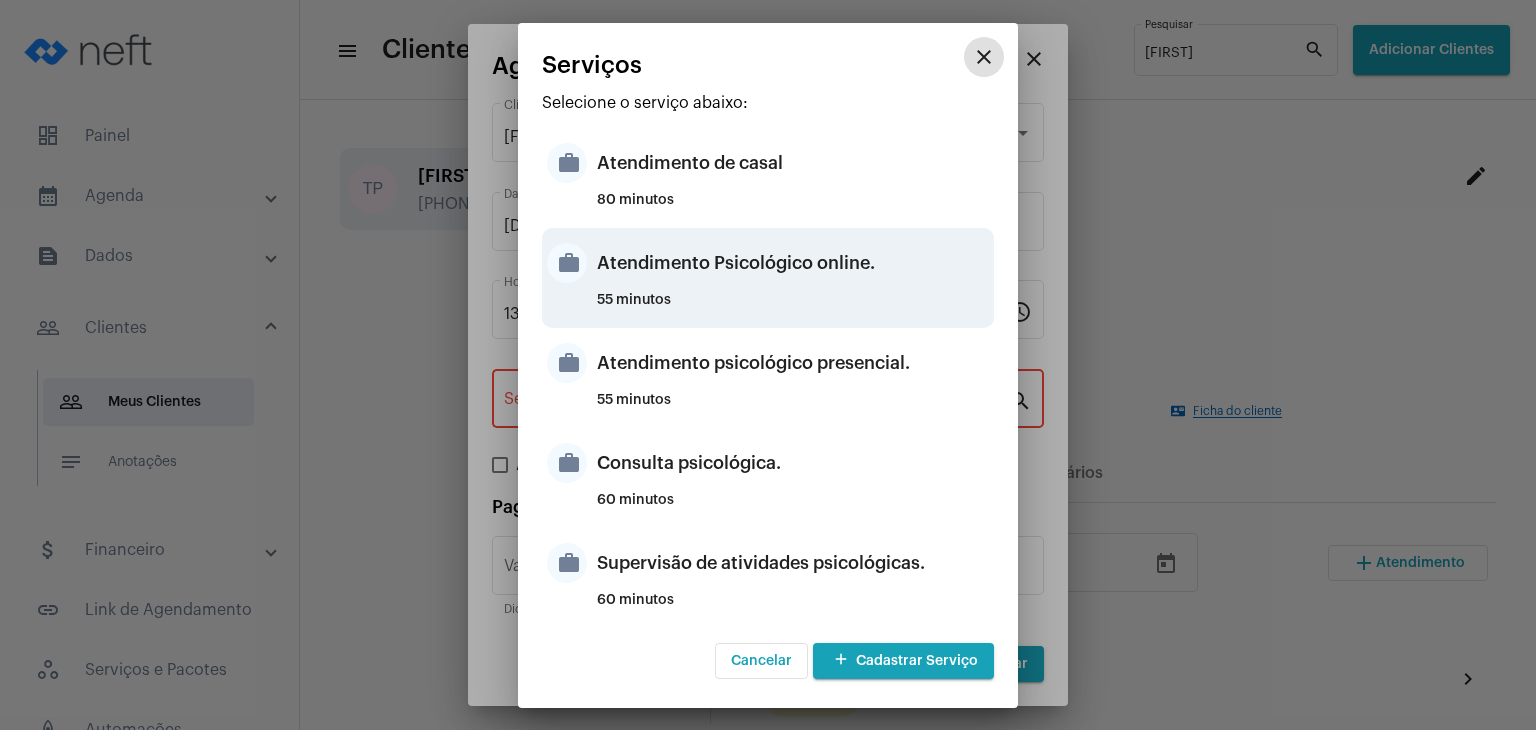 click on "Atendimento Psicológico online." at bounding box center (793, 263) 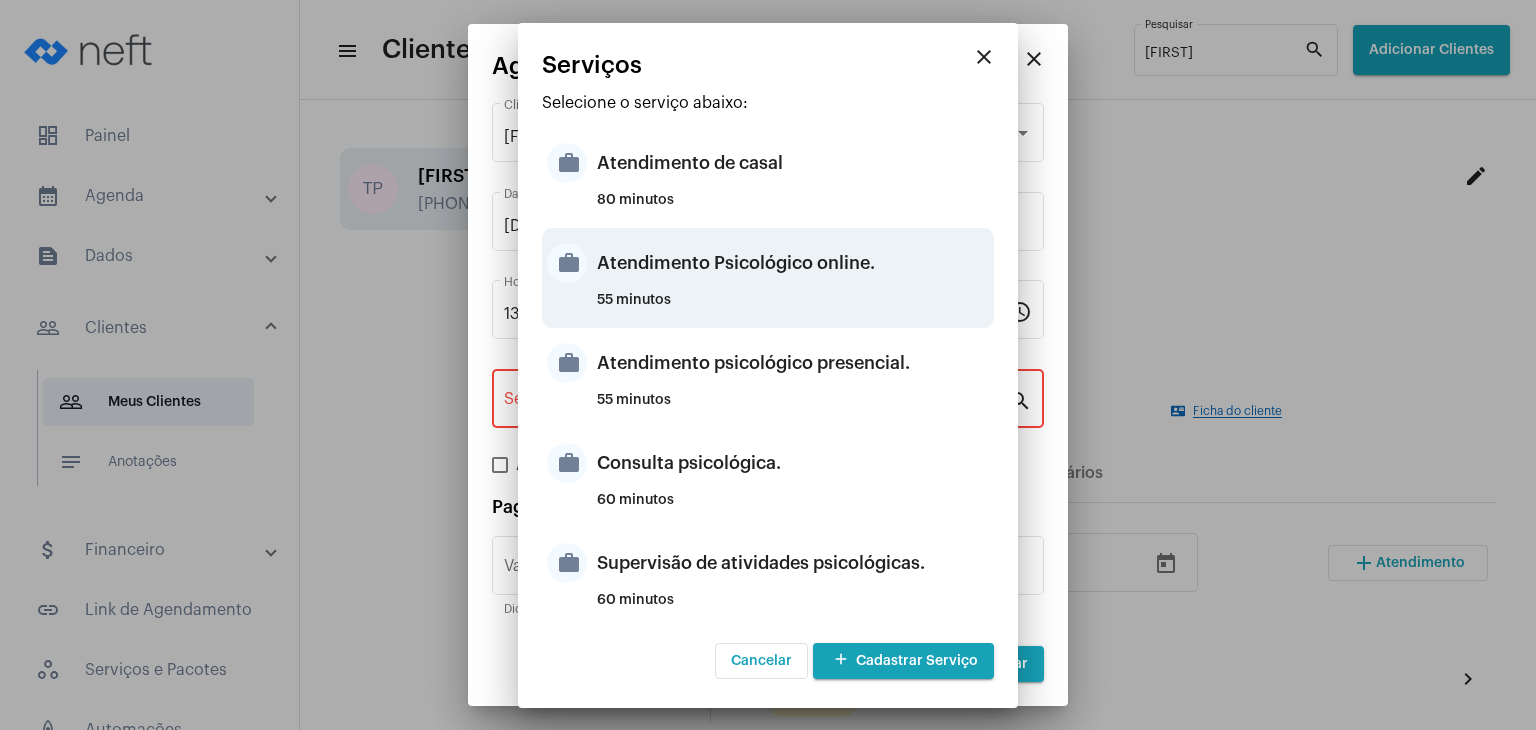 type on "Atendimento Psicológico online." 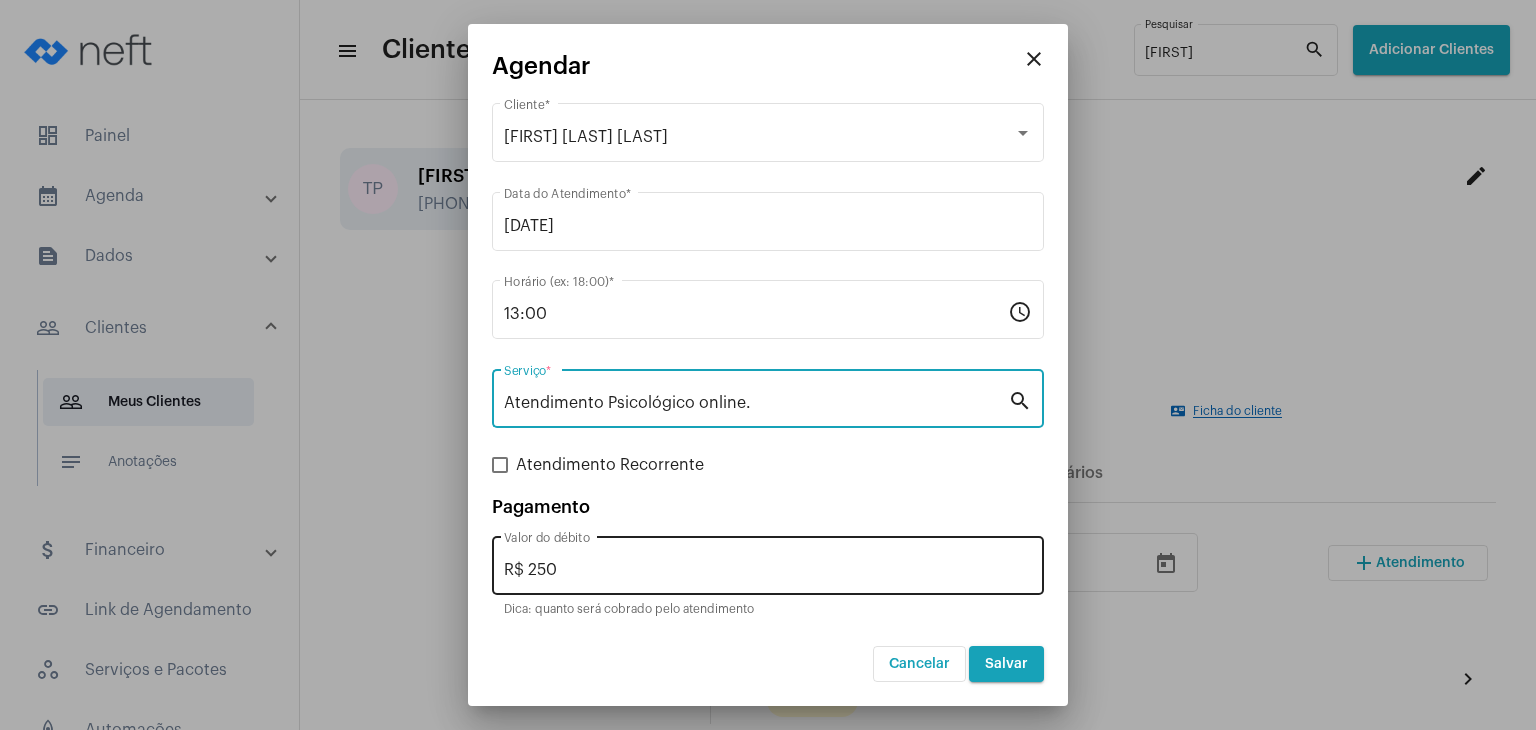 click on "R$ 250" at bounding box center (768, 570) 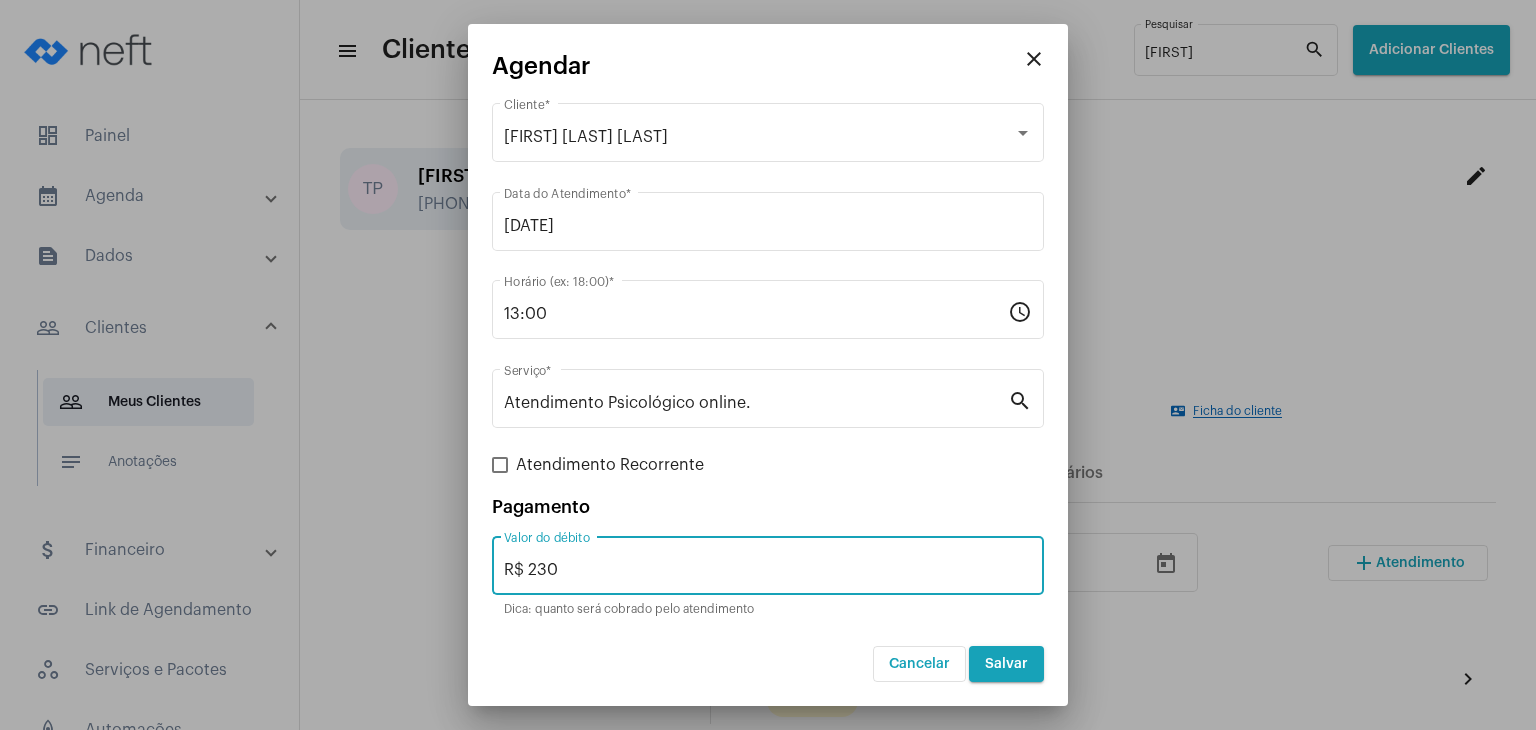 type on "R$ 230" 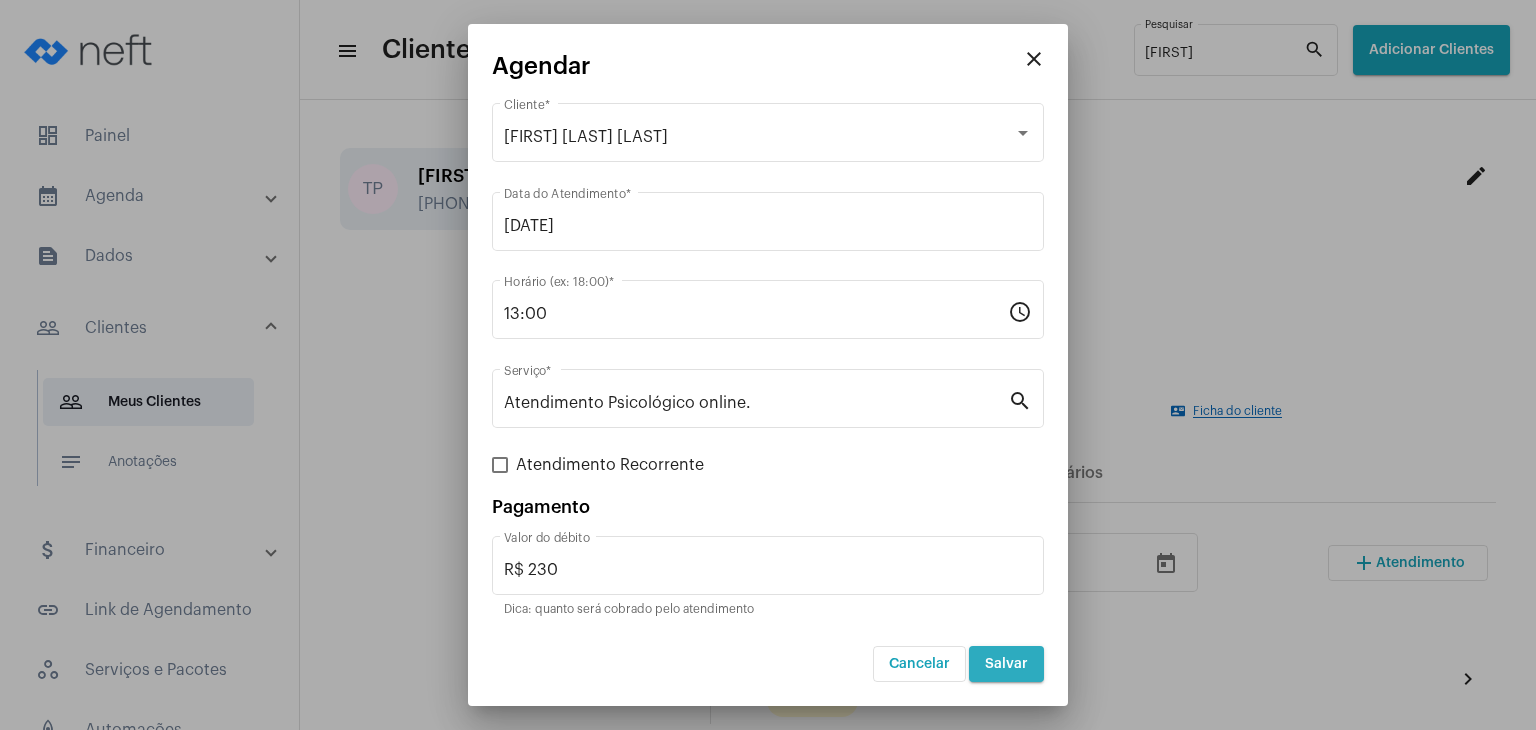 click on "Salvar" at bounding box center (1006, 664) 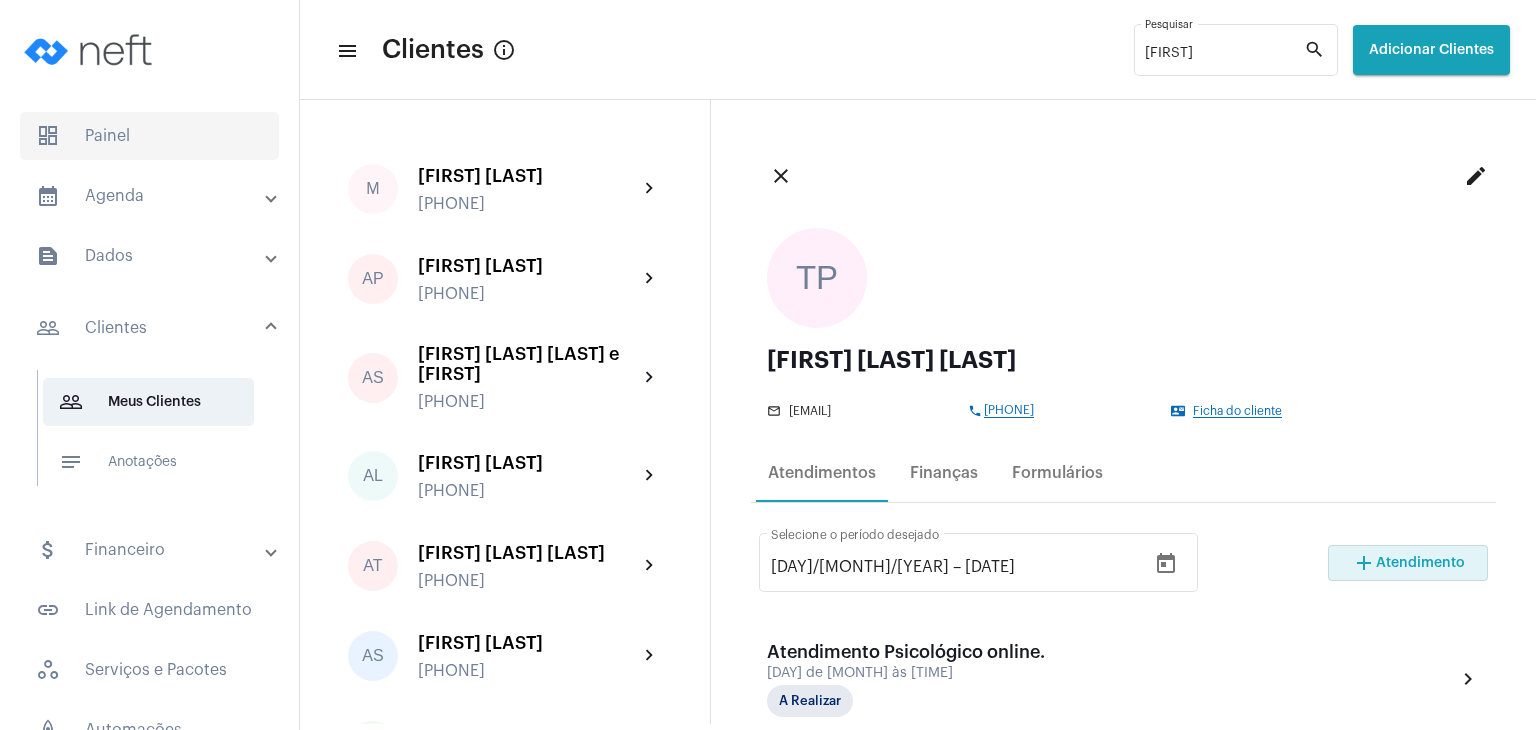 click on "dashboard   Painel" 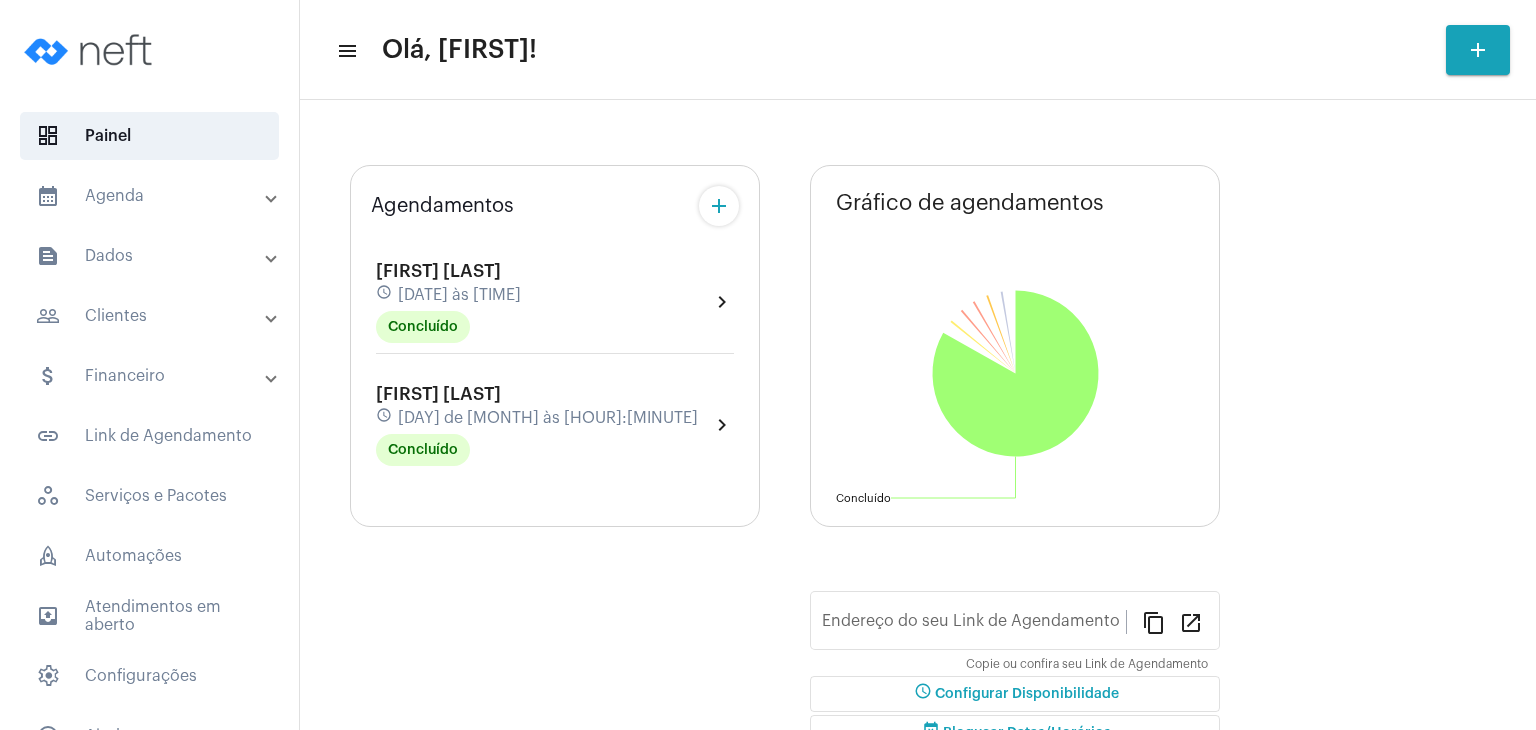 type on "https://neft.com.br/[FIRST]-[LAST]-[LAST]" 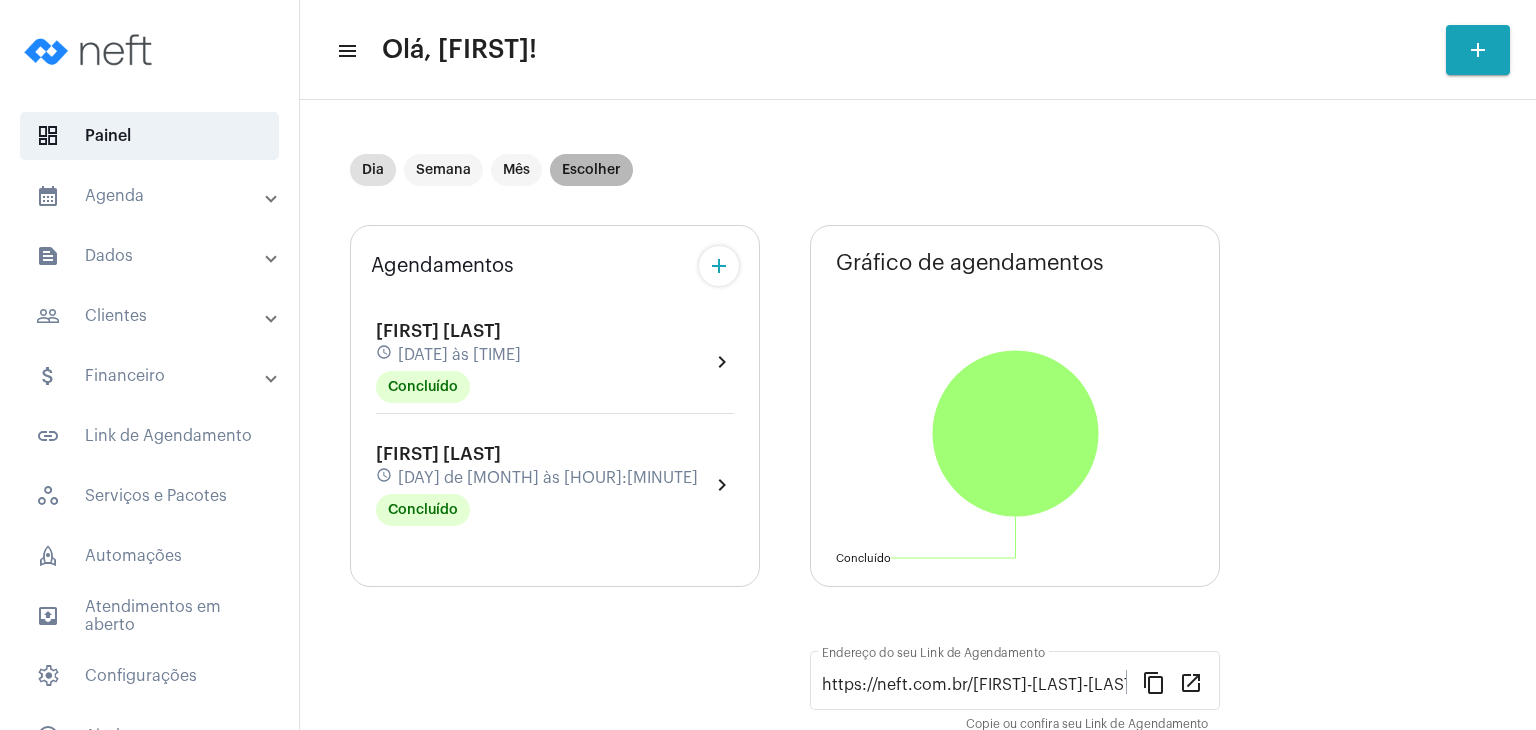 click on "Escolher" at bounding box center [591, 170] 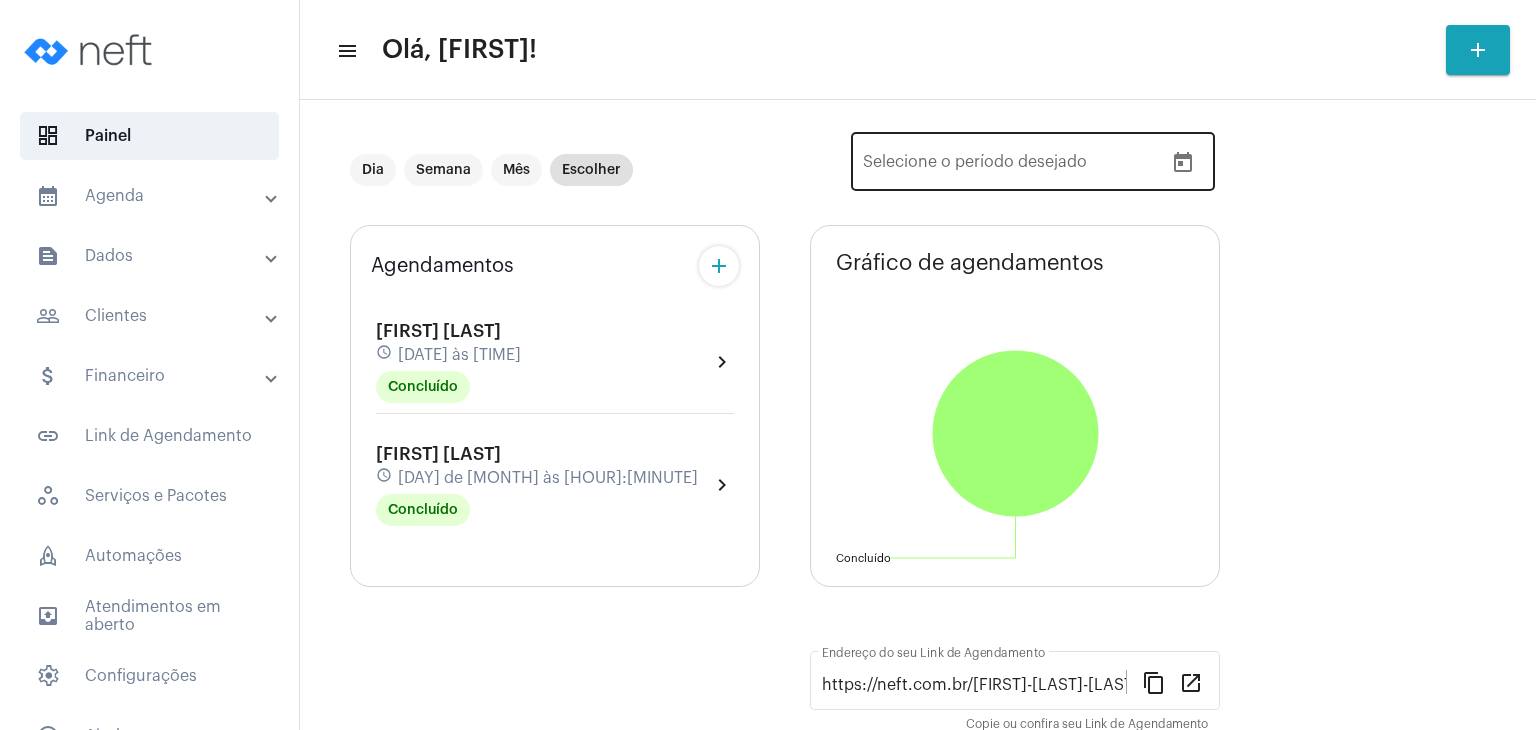 click 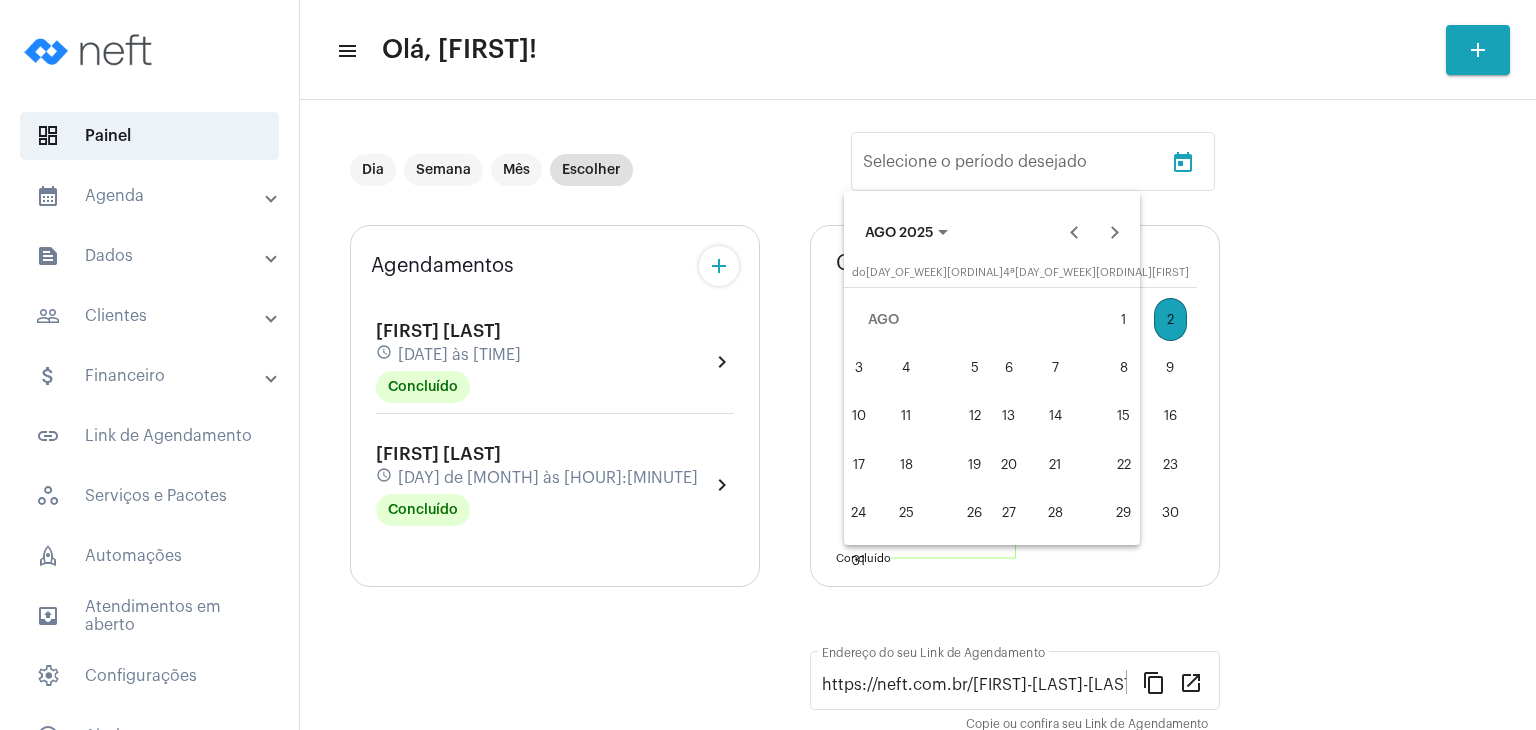 click on "3" at bounding box center (858, 367) 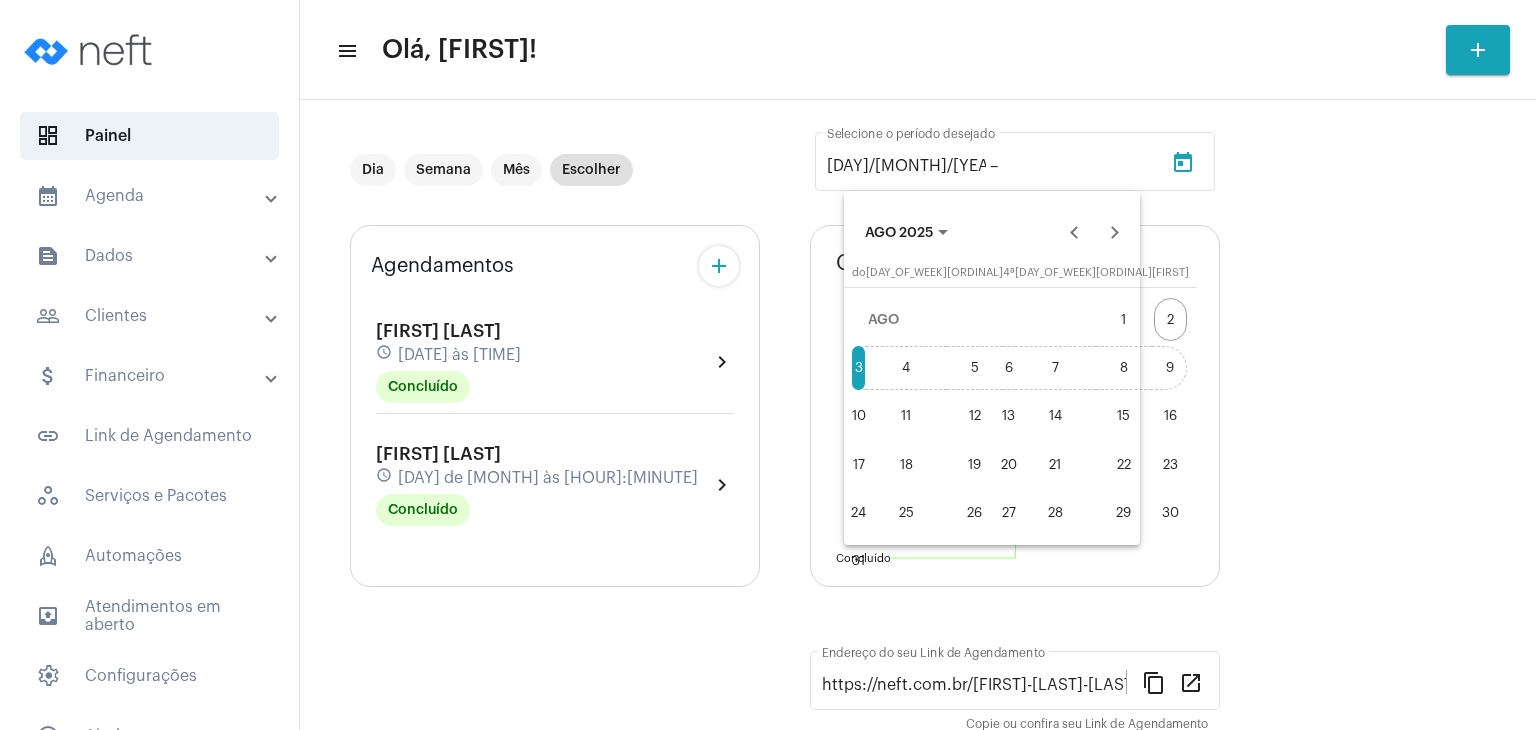 click on "9" at bounding box center [1170, 367] 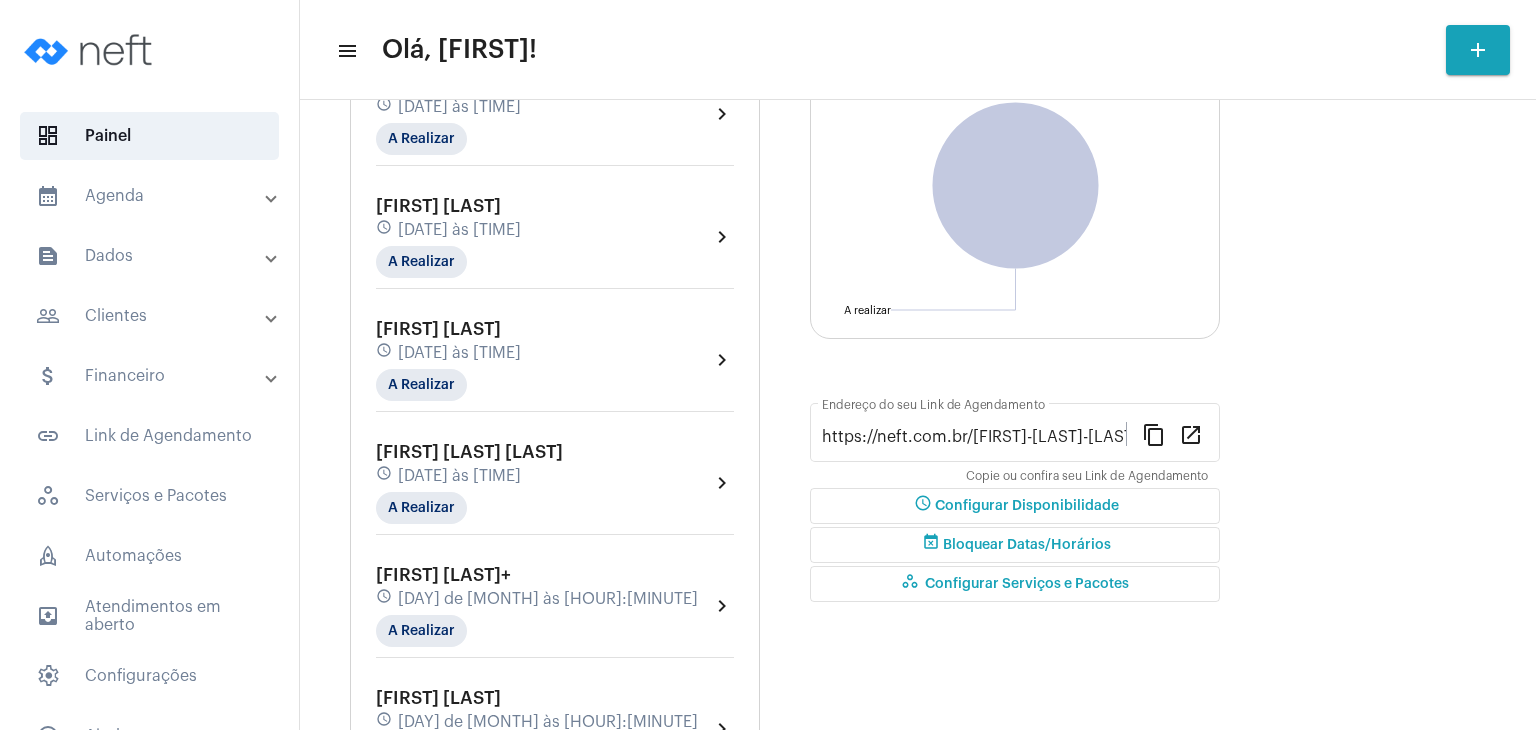 scroll, scrollTop: 344, scrollLeft: 0, axis: vertical 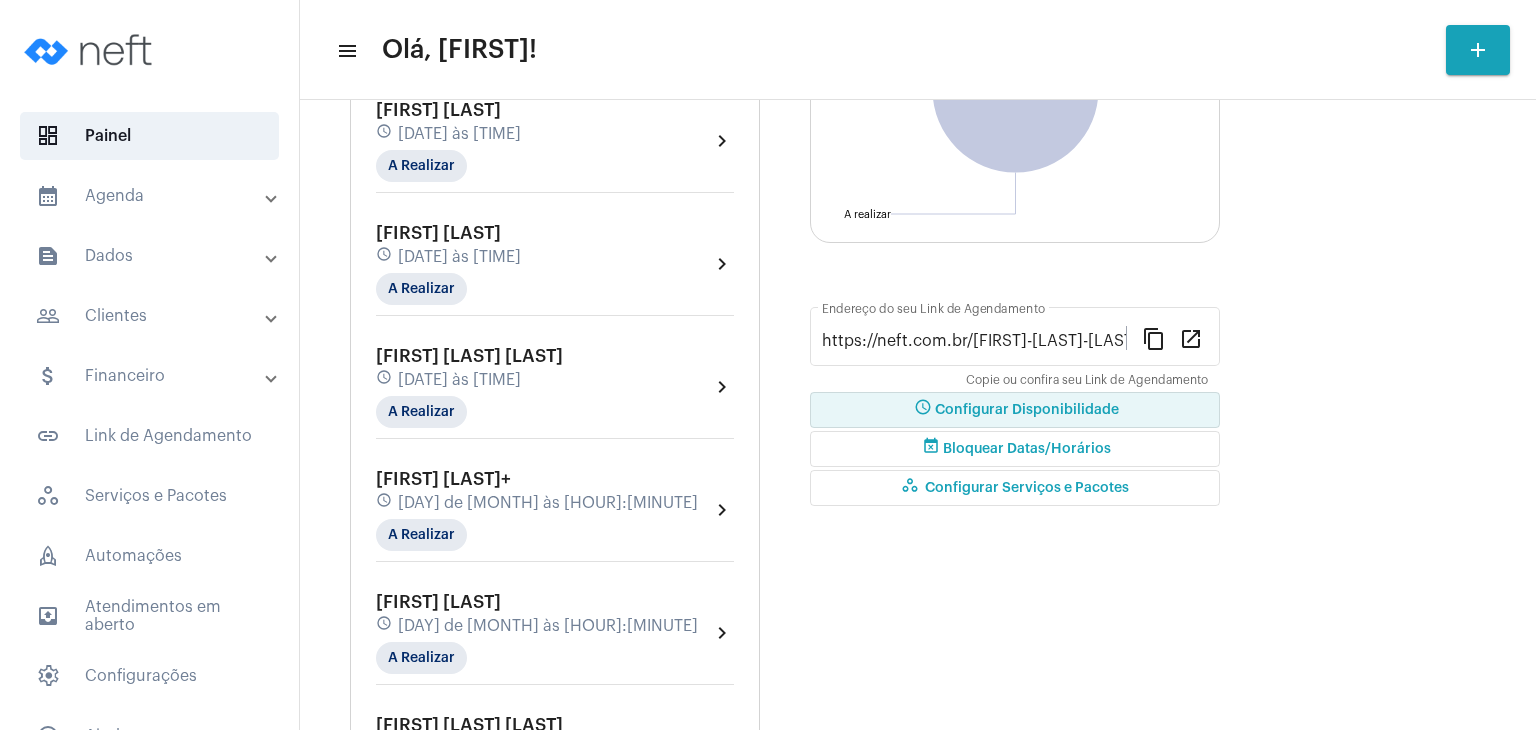 click on "schedule Configurar Disponibilidade" 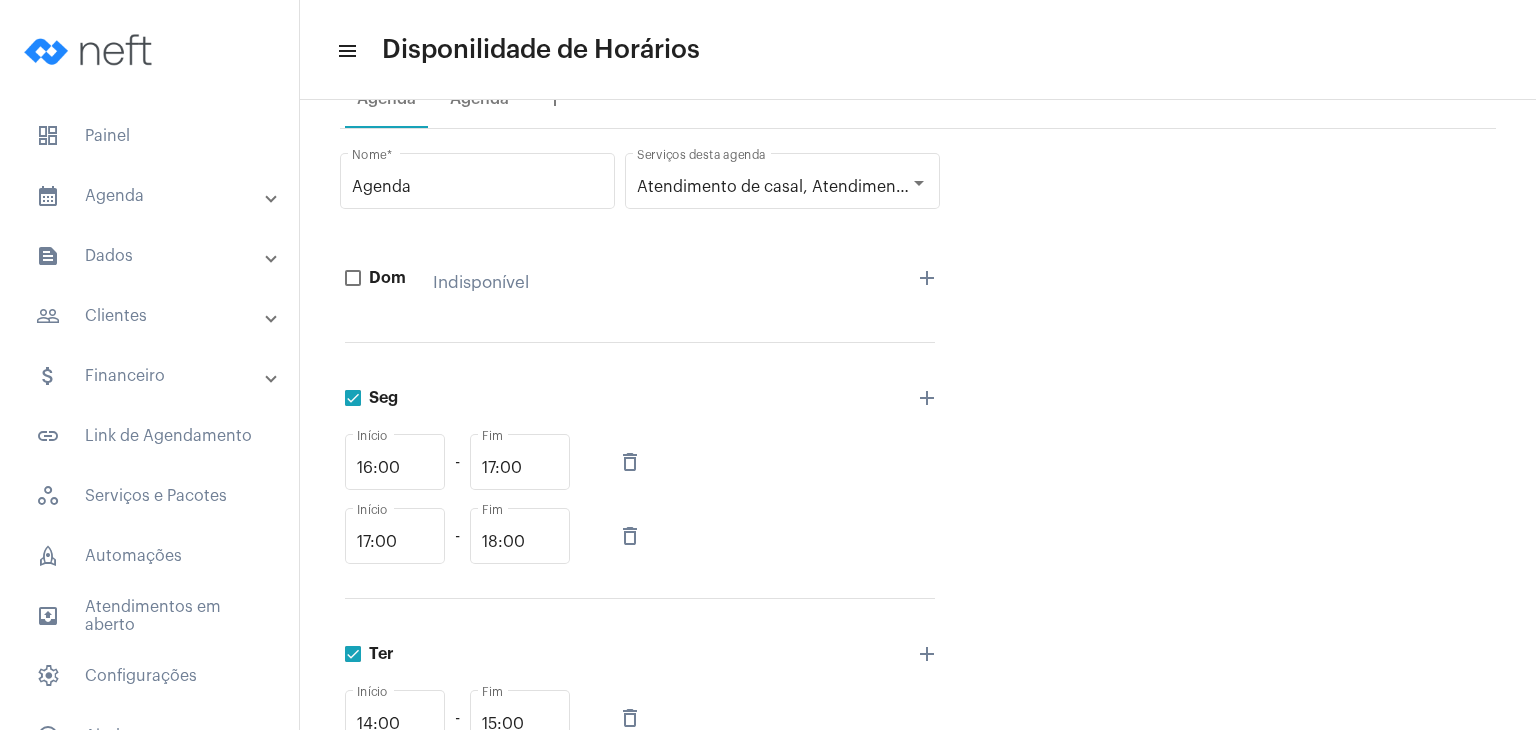 scroll, scrollTop: 200, scrollLeft: 0, axis: vertical 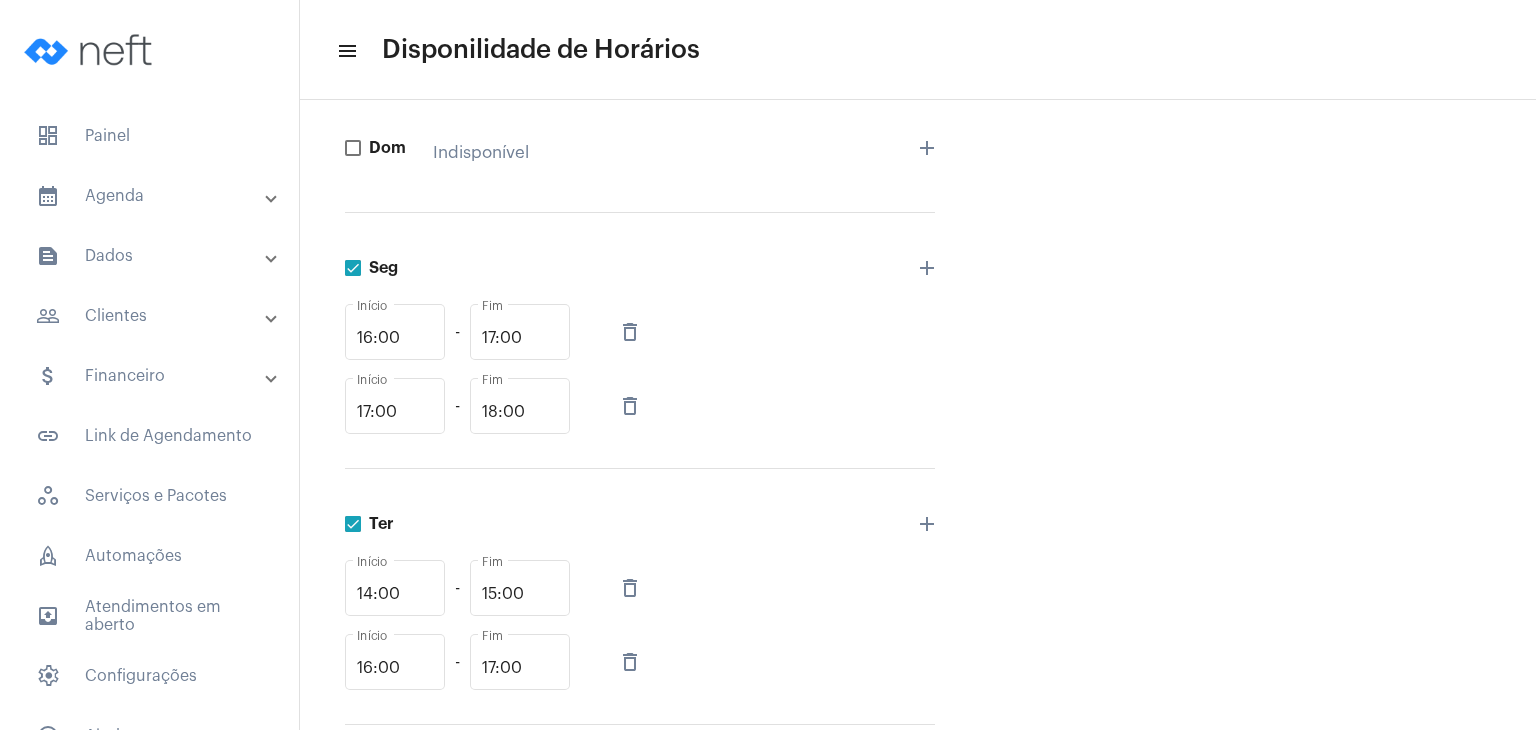 click on "add" at bounding box center [927, 268] 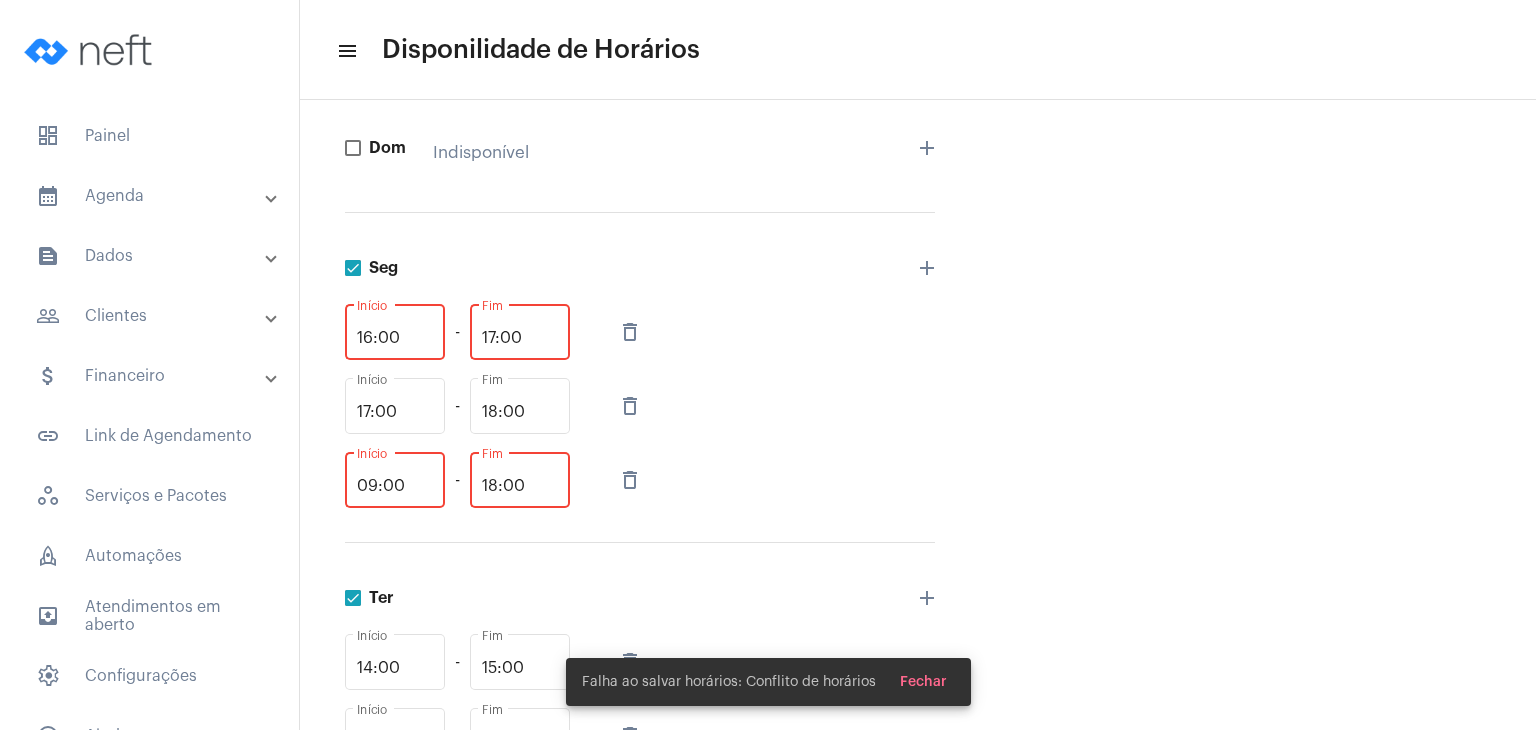 click on "[HOUR]:[MINUTE] Início" at bounding box center (395, 331) 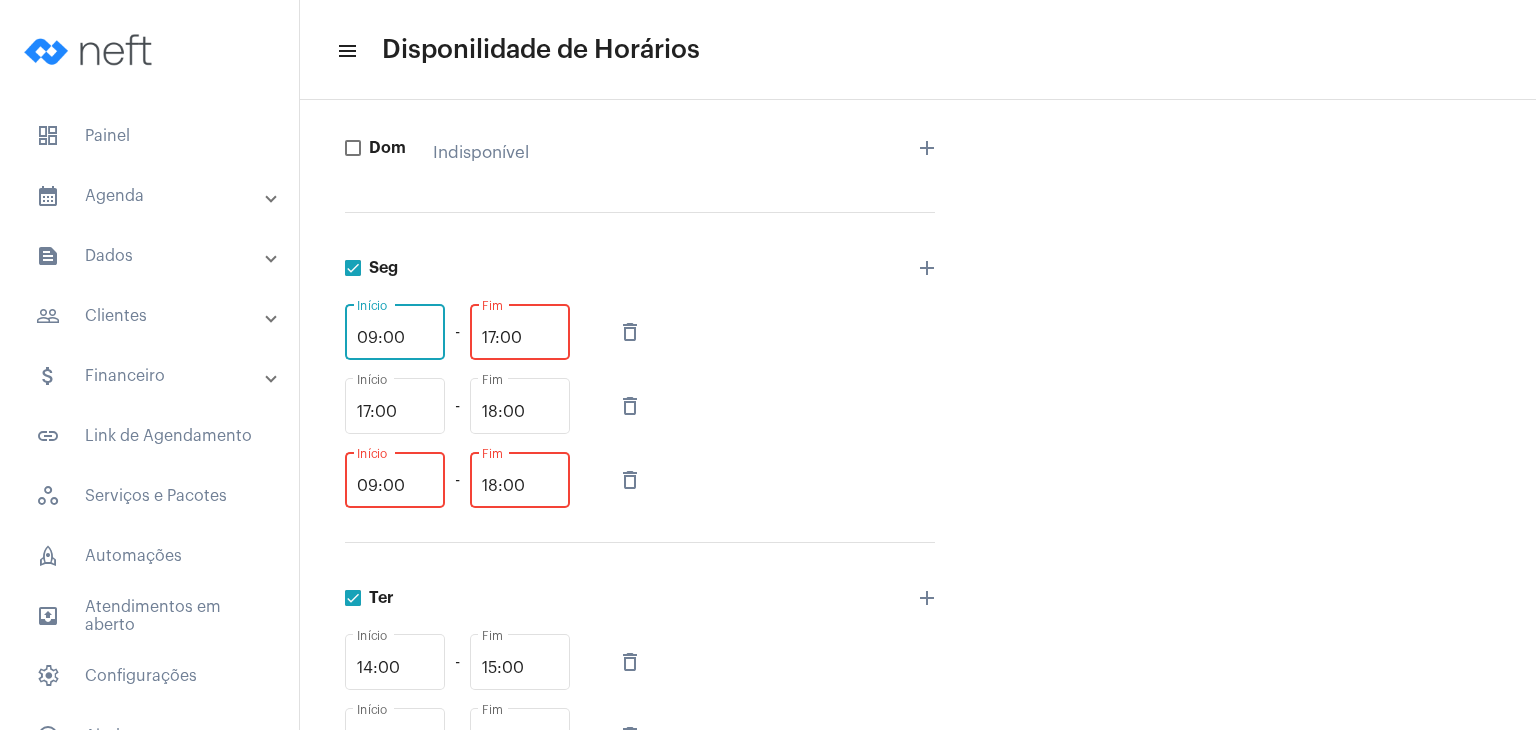 type on "09:00" 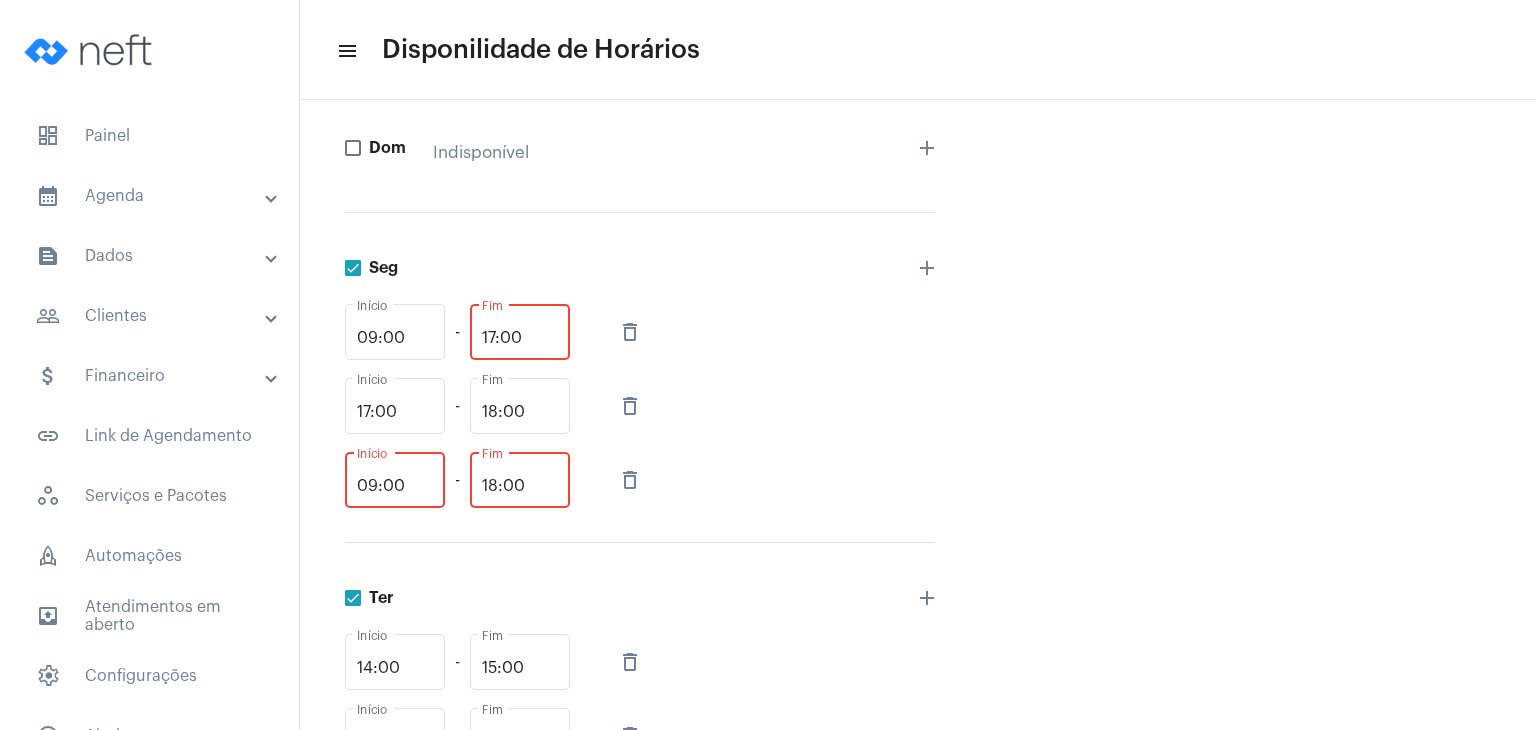click on "17:00" at bounding box center [520, 338] 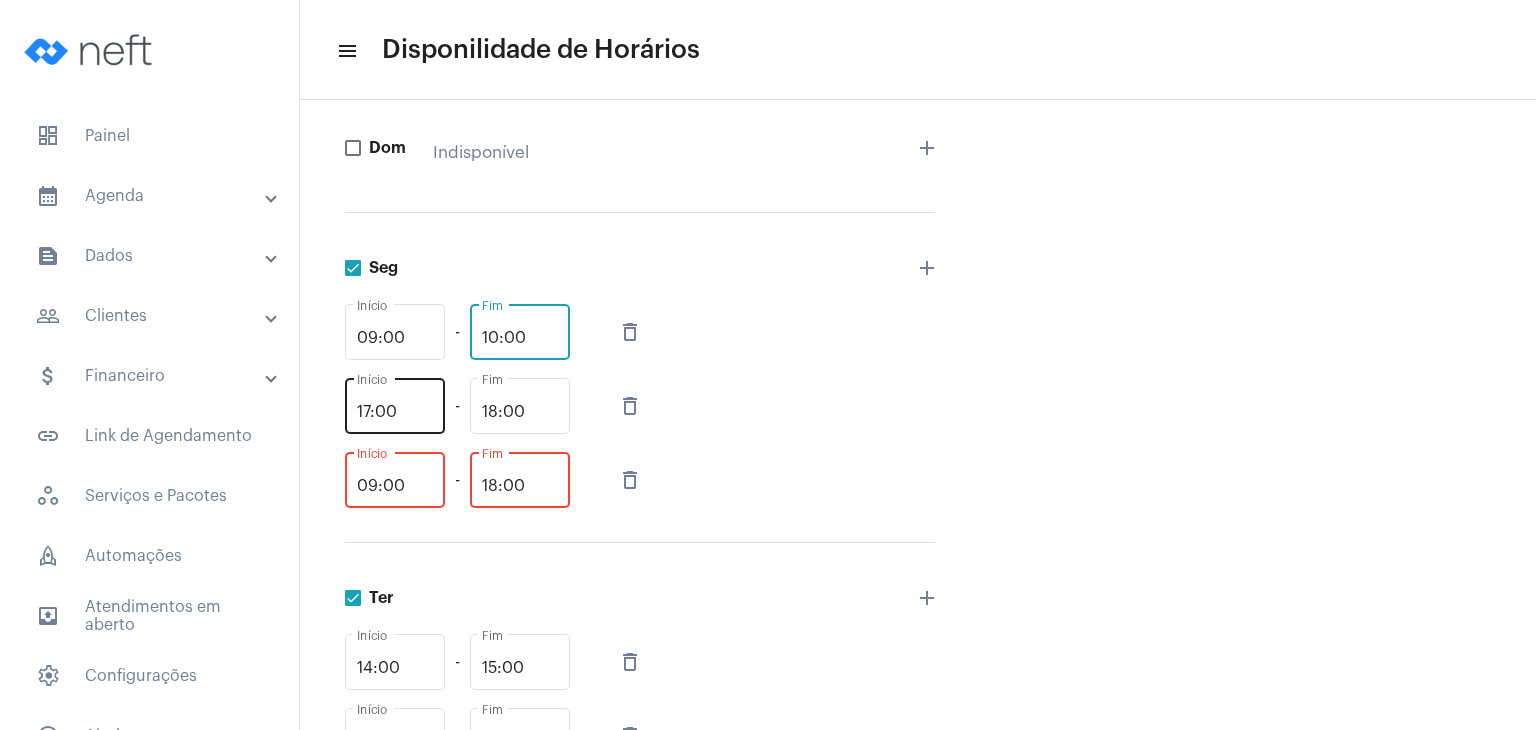 type on "10:00" 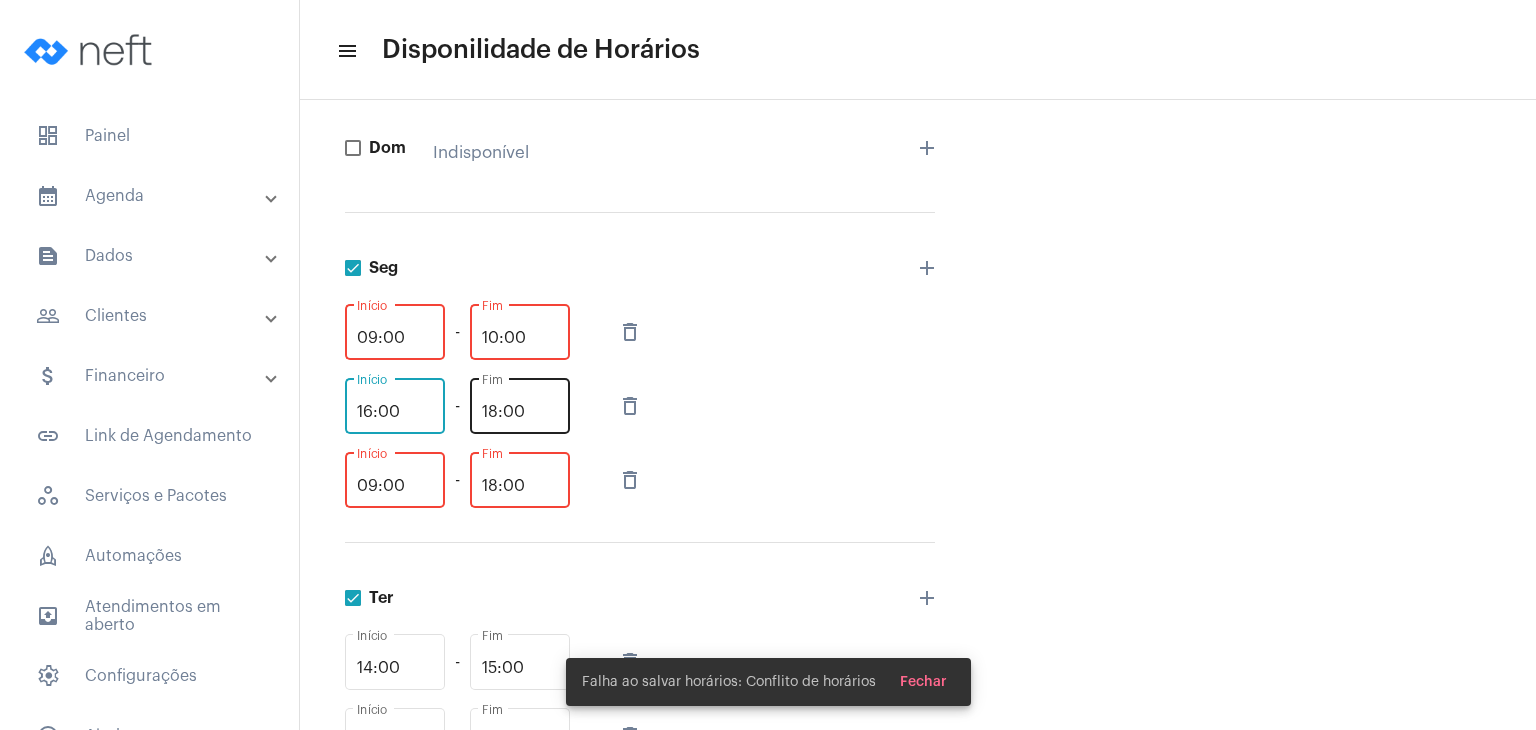 type on "16:00" 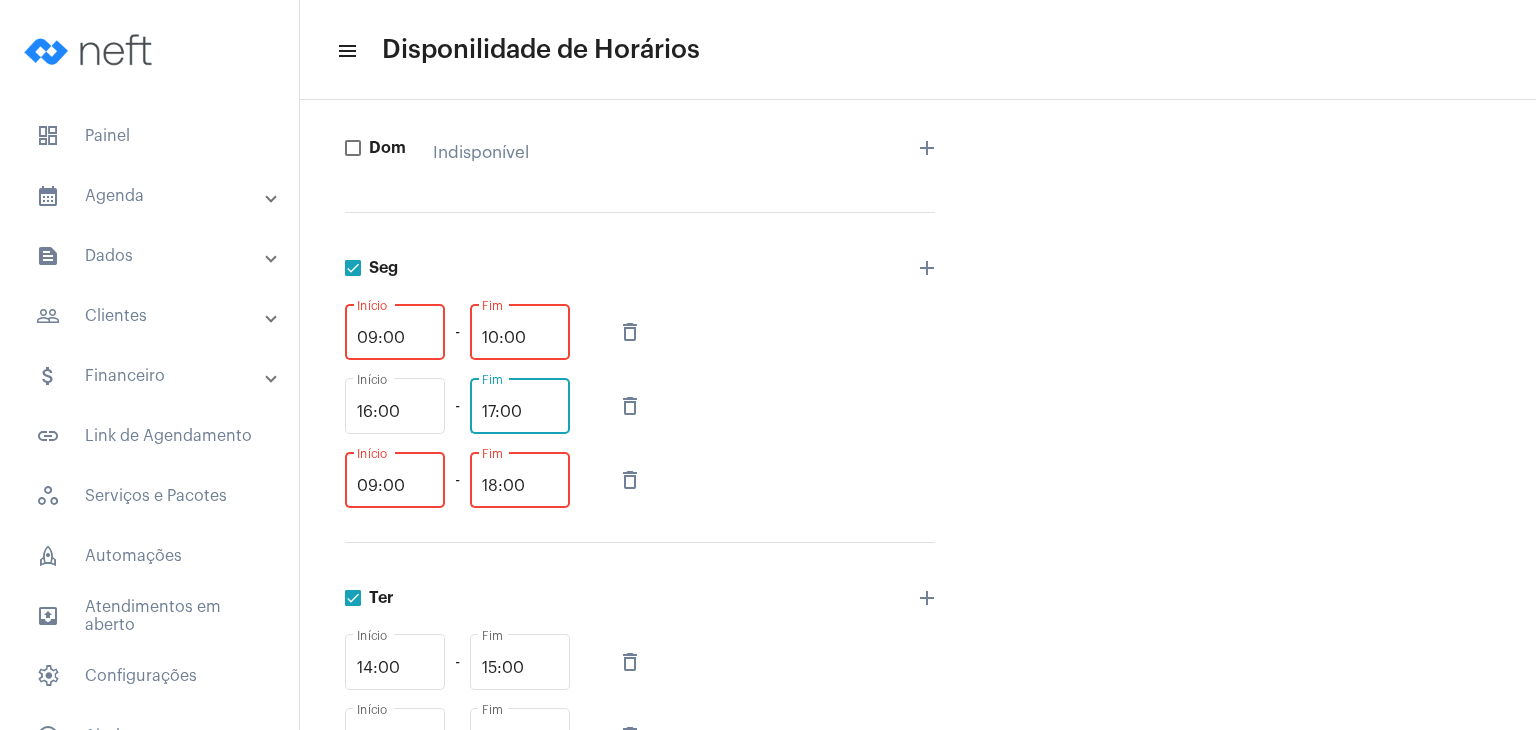 type on "17:00" 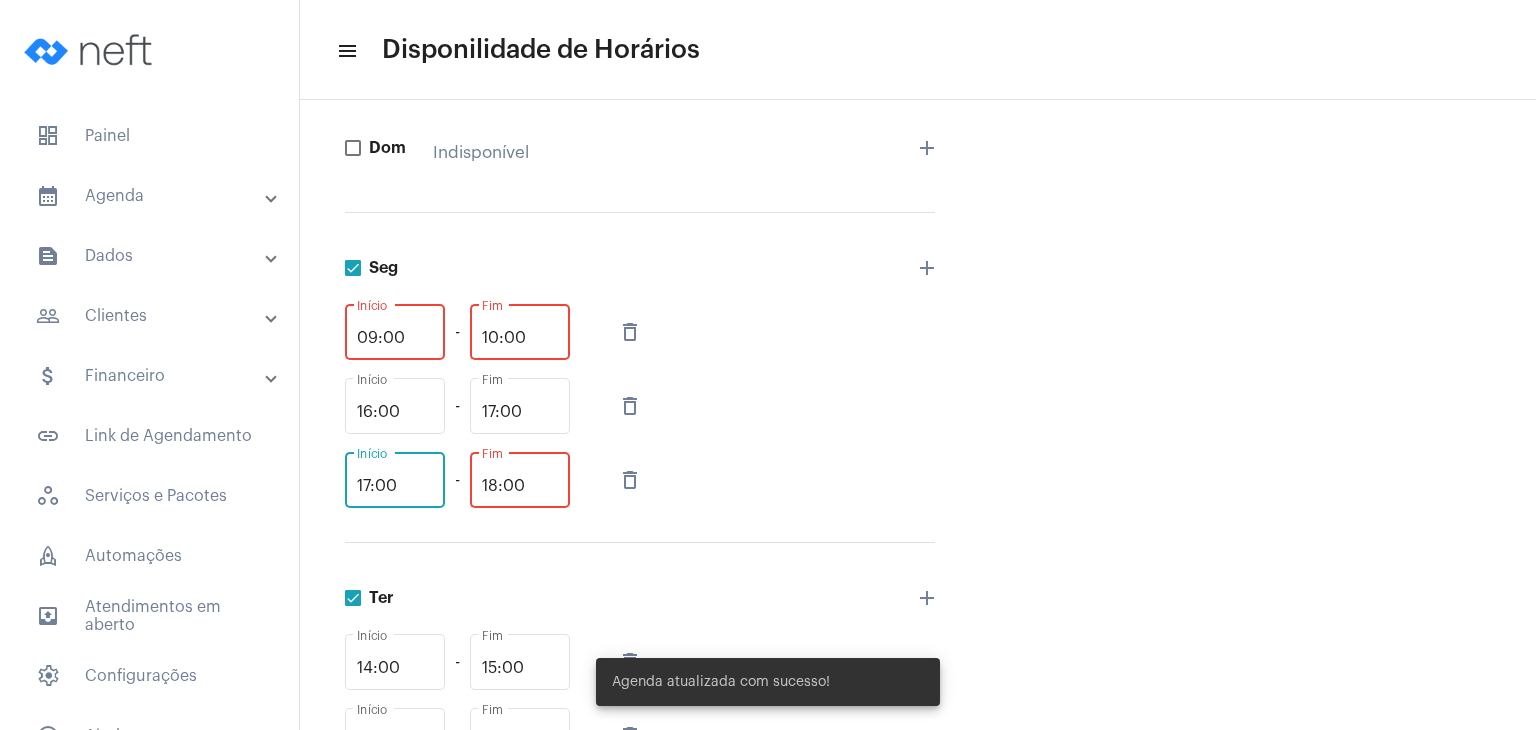 type on "17:00" 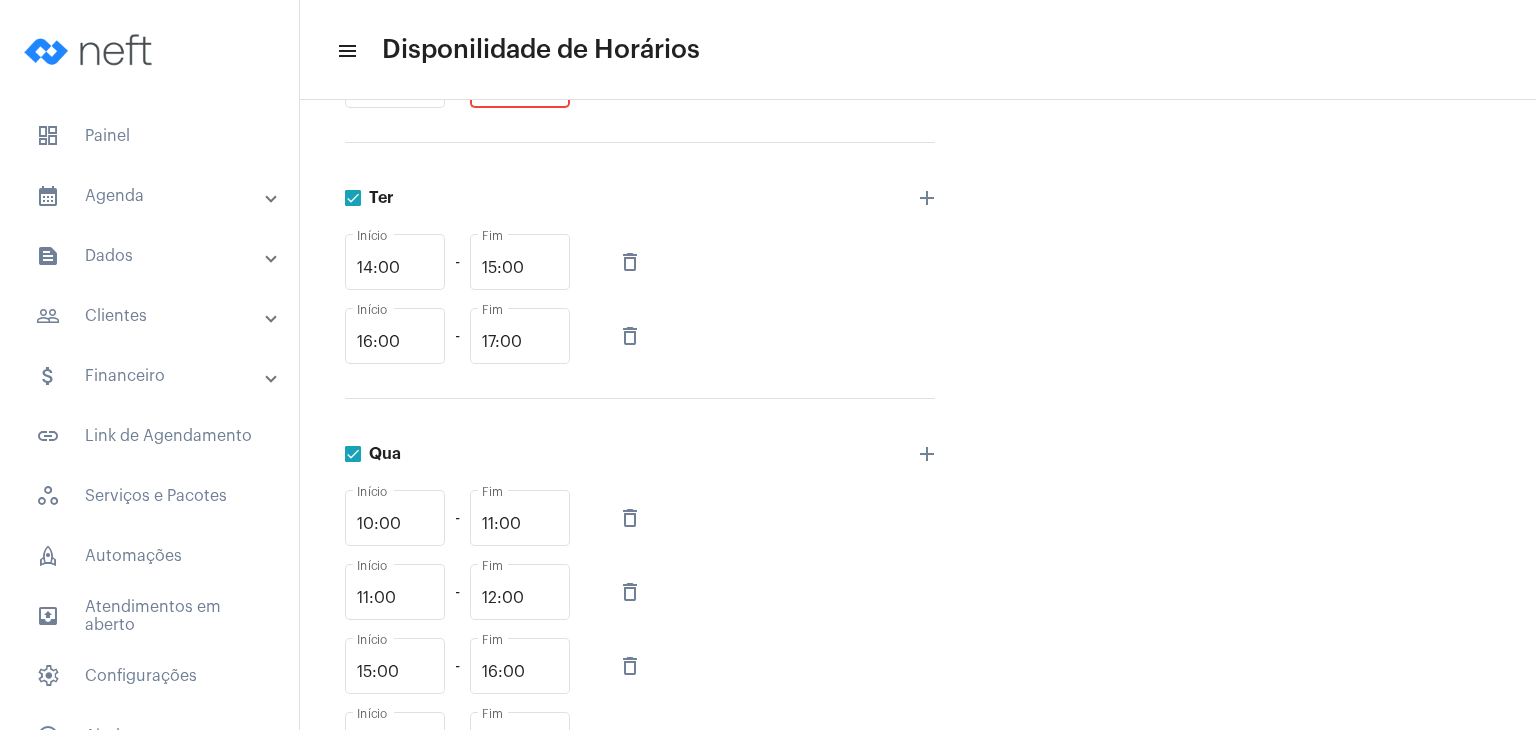 scroll, scrollTop: 300, scrollLeft: 0, axis: vertical 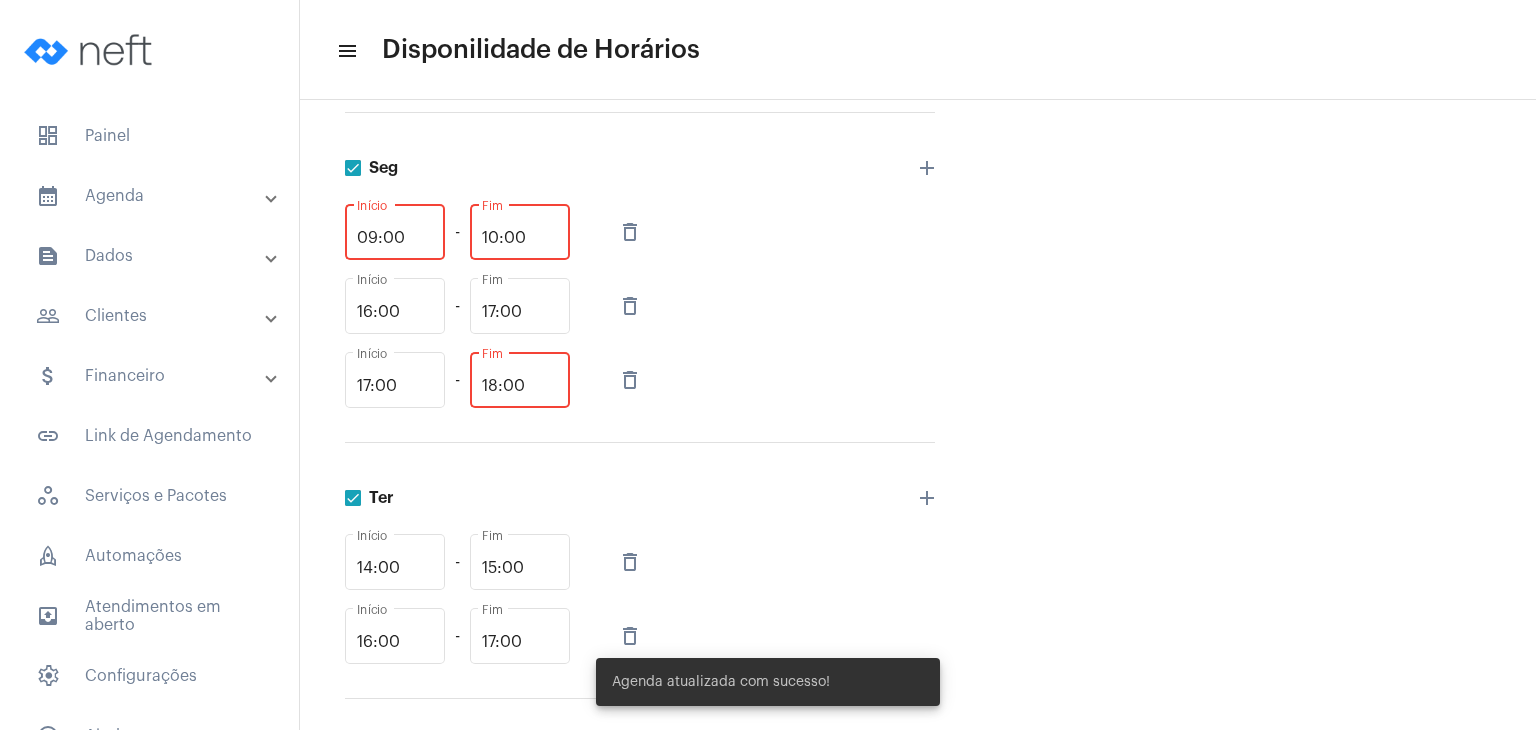 click on "09:00" at bounding box center [395, 238] 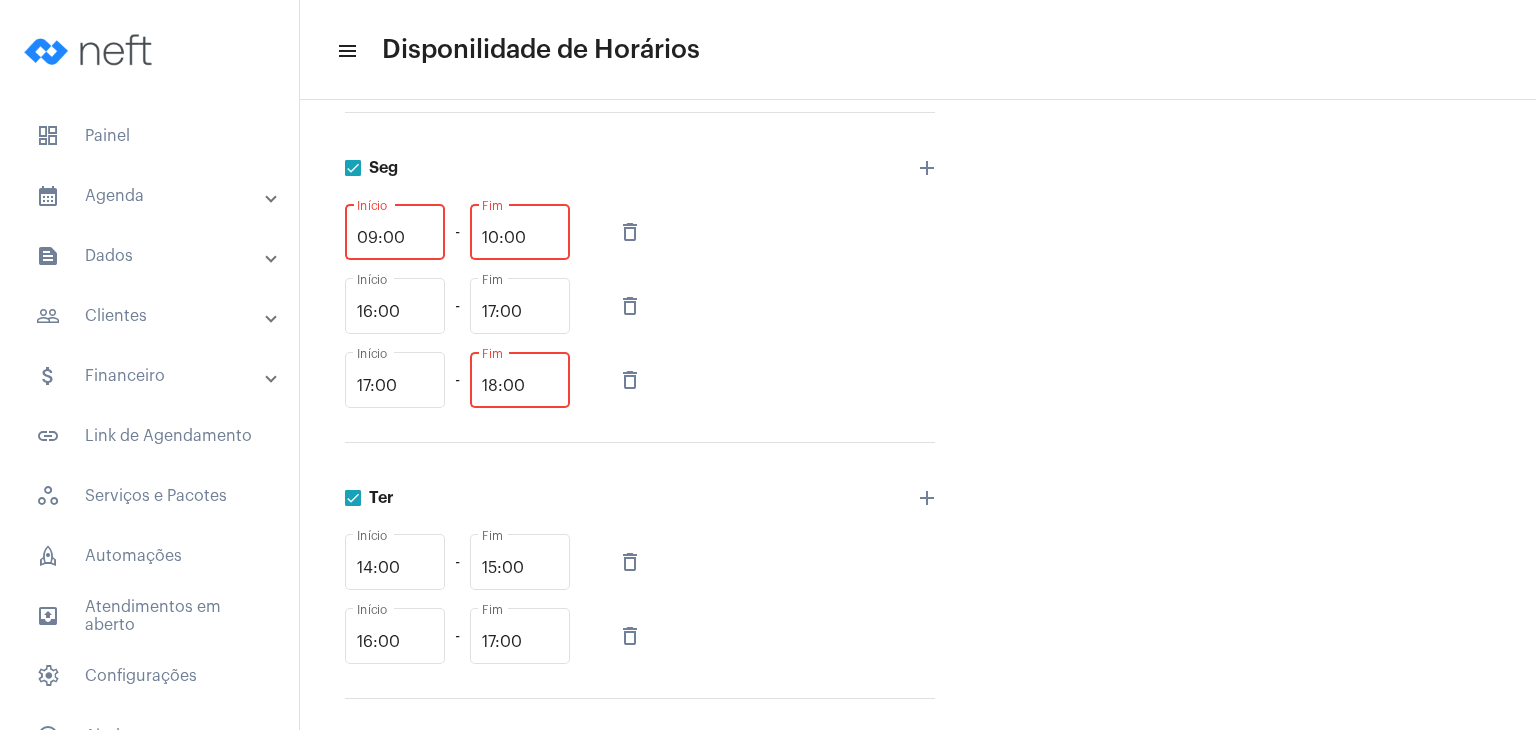 click on "09:00" at bounding box center (395, 238) 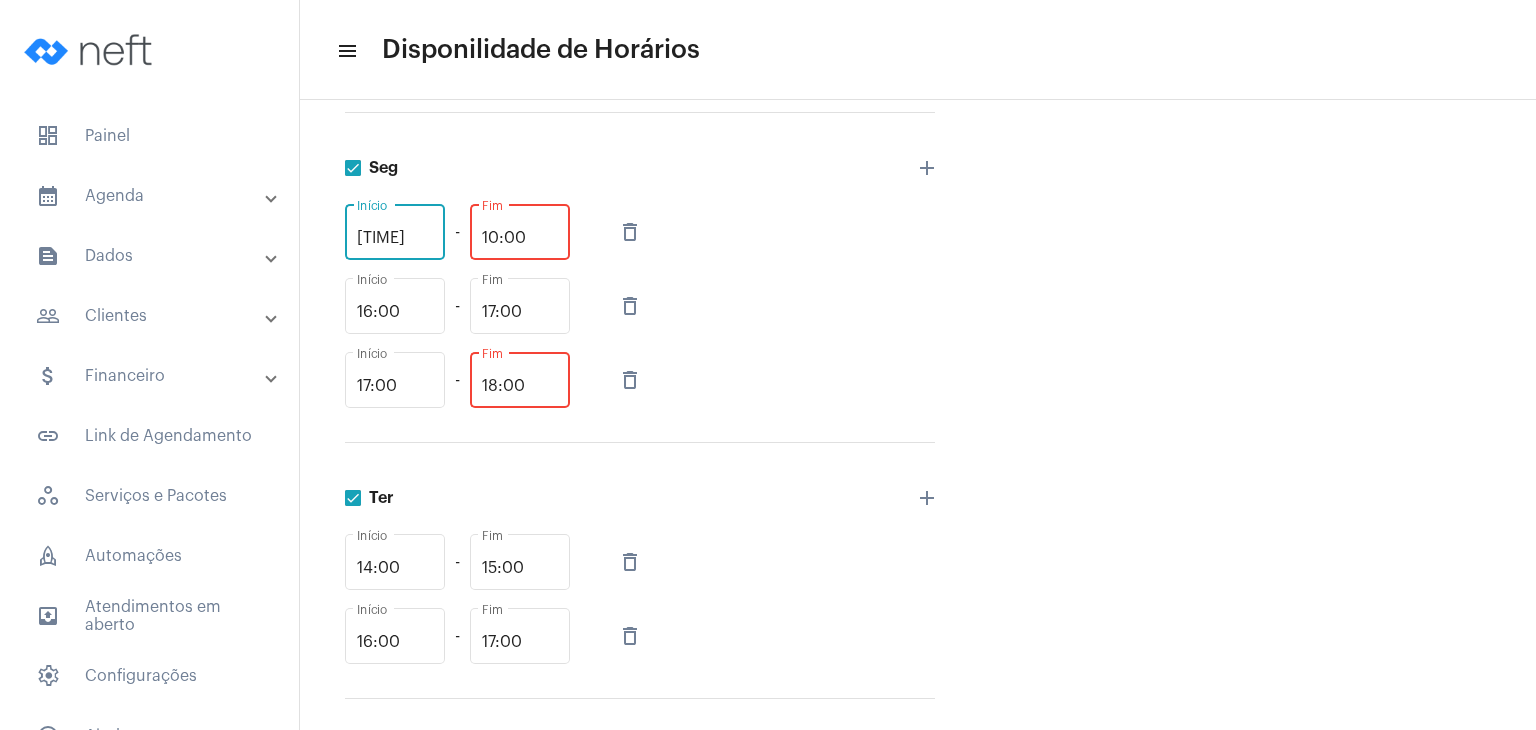 type on "[TIME]" 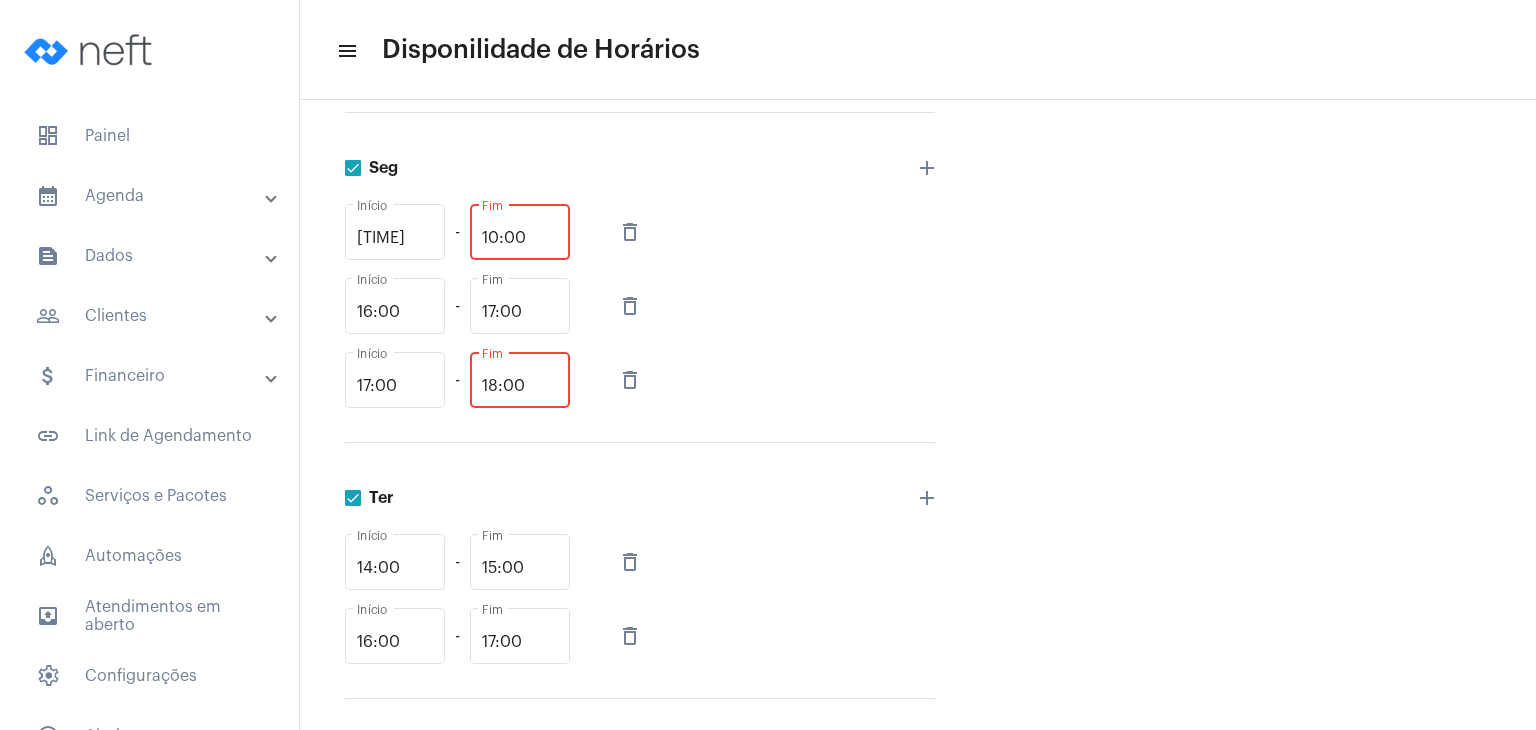 click on "10:00" at bounding box center [520, 238] 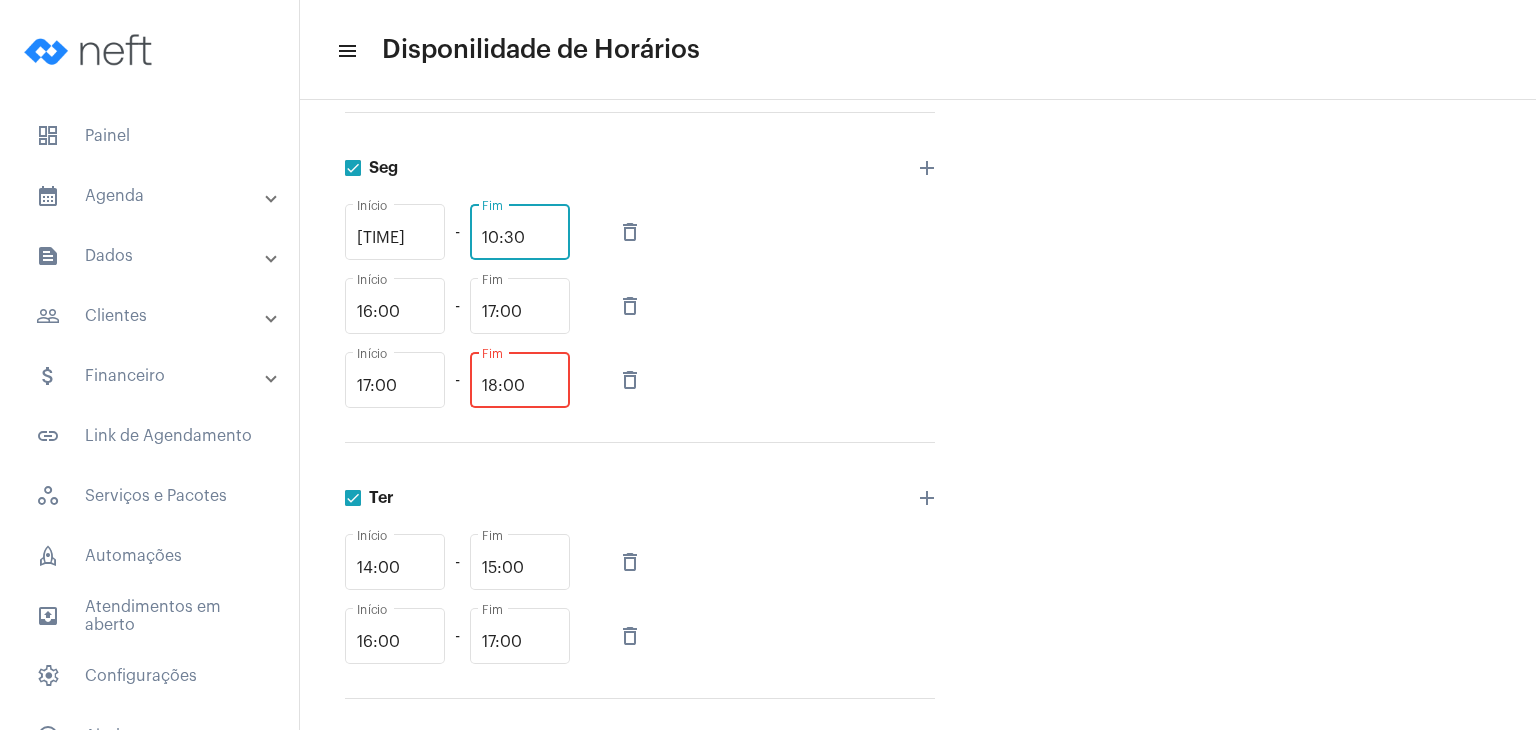 type on "10:30" 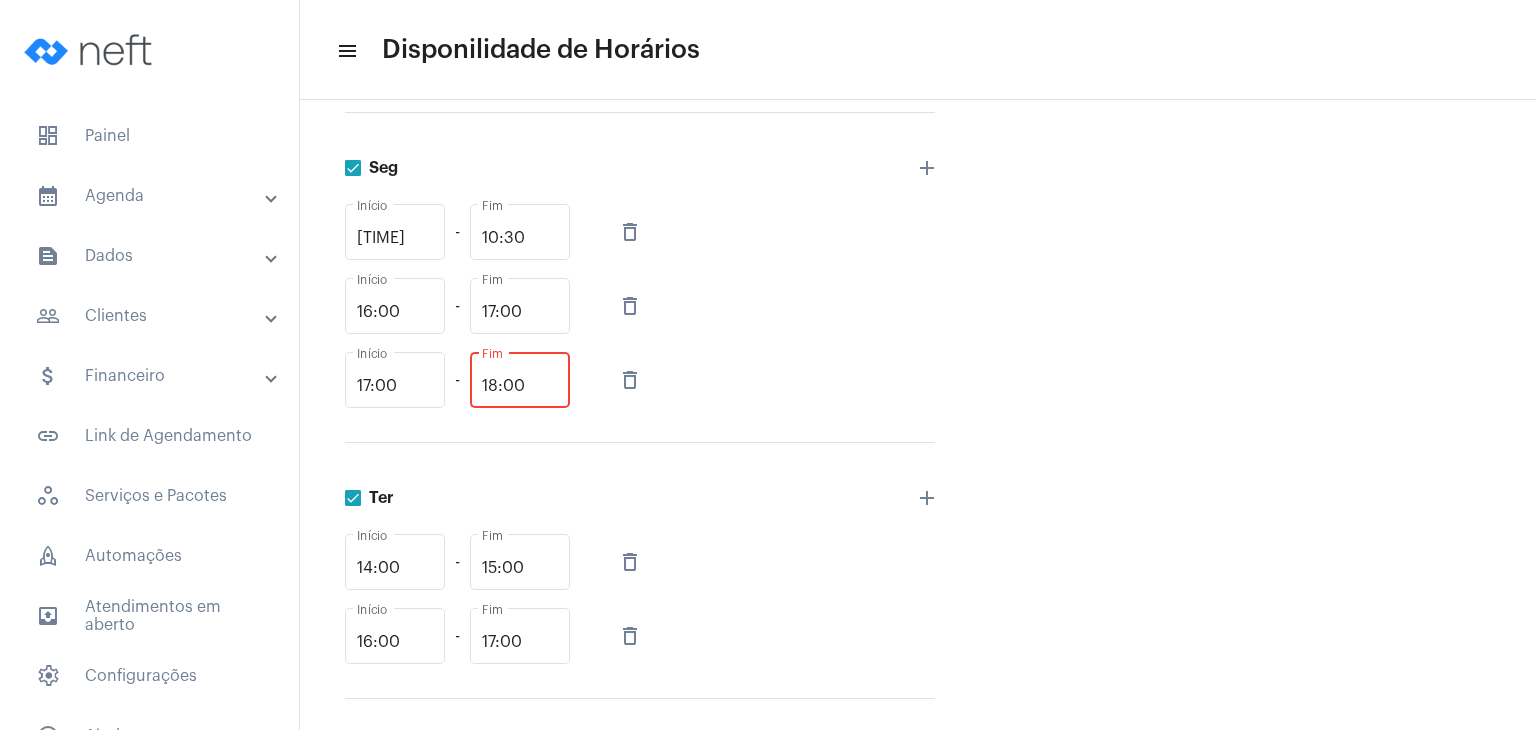 click on "Agenda Nome  * Atendimento de casal, Atendimento Psicológico online., Atendimento psicológico presencial., Consulta psicológica., Supervisão de atividades psicológicas. Serviços desta agenda  Dom Indisponível add  Seg [TIME] Início - [TIME] Fim delete_outline [TIME] Início - [TIME] Fim delete_outline [TIME] Início - [TIME] Fim delete_outline add  Ter [TIME] Início - [TIME] Fim delete_outline [TIME] Início - [TIME] Fim delete_outline add  Qua [TIME] Início - [TIME] Fim delete_outline [TIME] Início - [TIME] Fim delete_outline [TIME] Início - [TIME] Fim delete_outline [TIME] Início - [TIME] Fim delete_outline [TIME] Início - [TIME] Fim delete_outline add  Qui Indisponível add  Sex Indisponível add  Sáb Indisponível add Salvar Configurações" at bounding box center [918, 758] 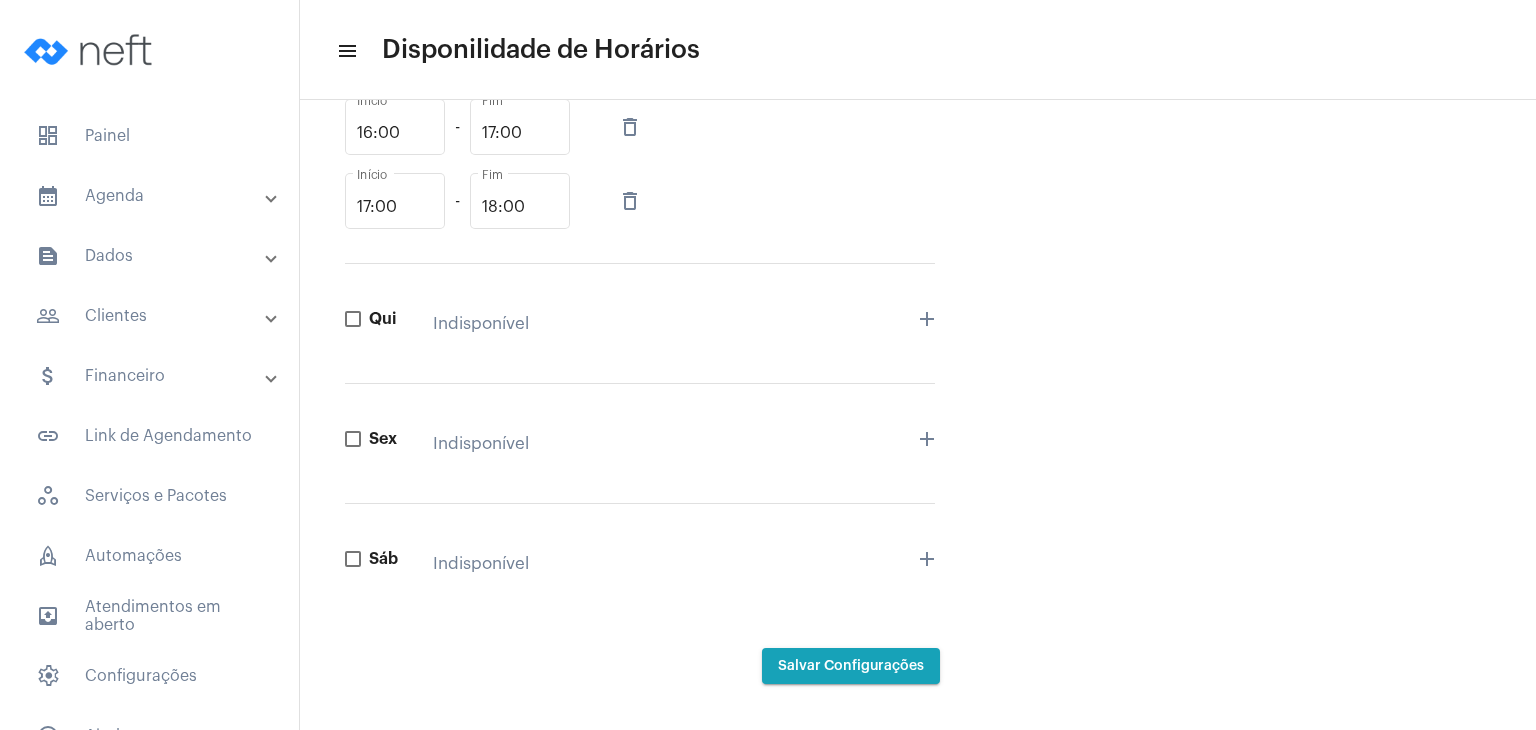 scroll, scrollTop: 1224, scrollLeft: 0, axis: vertical 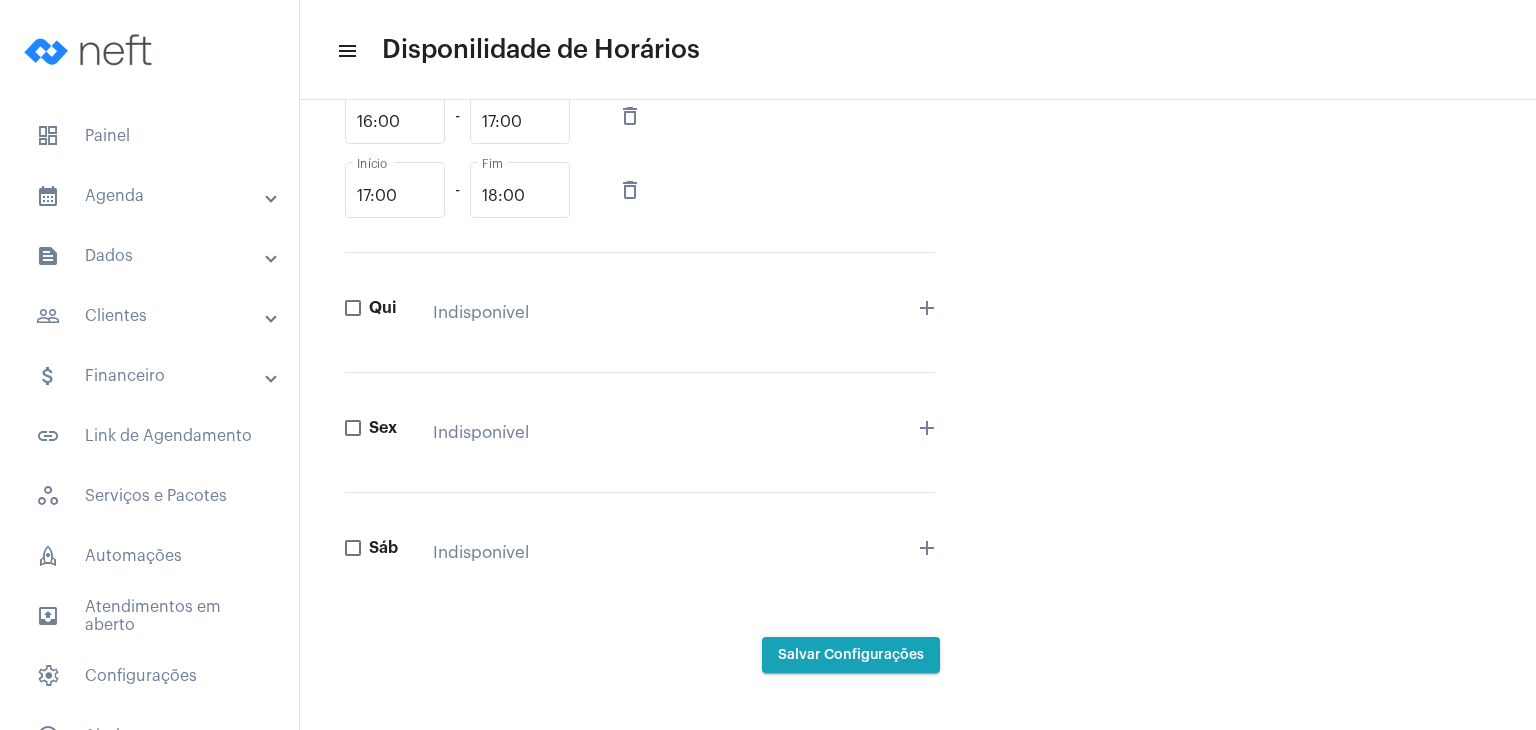 click on "Salvar Configurações" at bounding box center (851, 655) 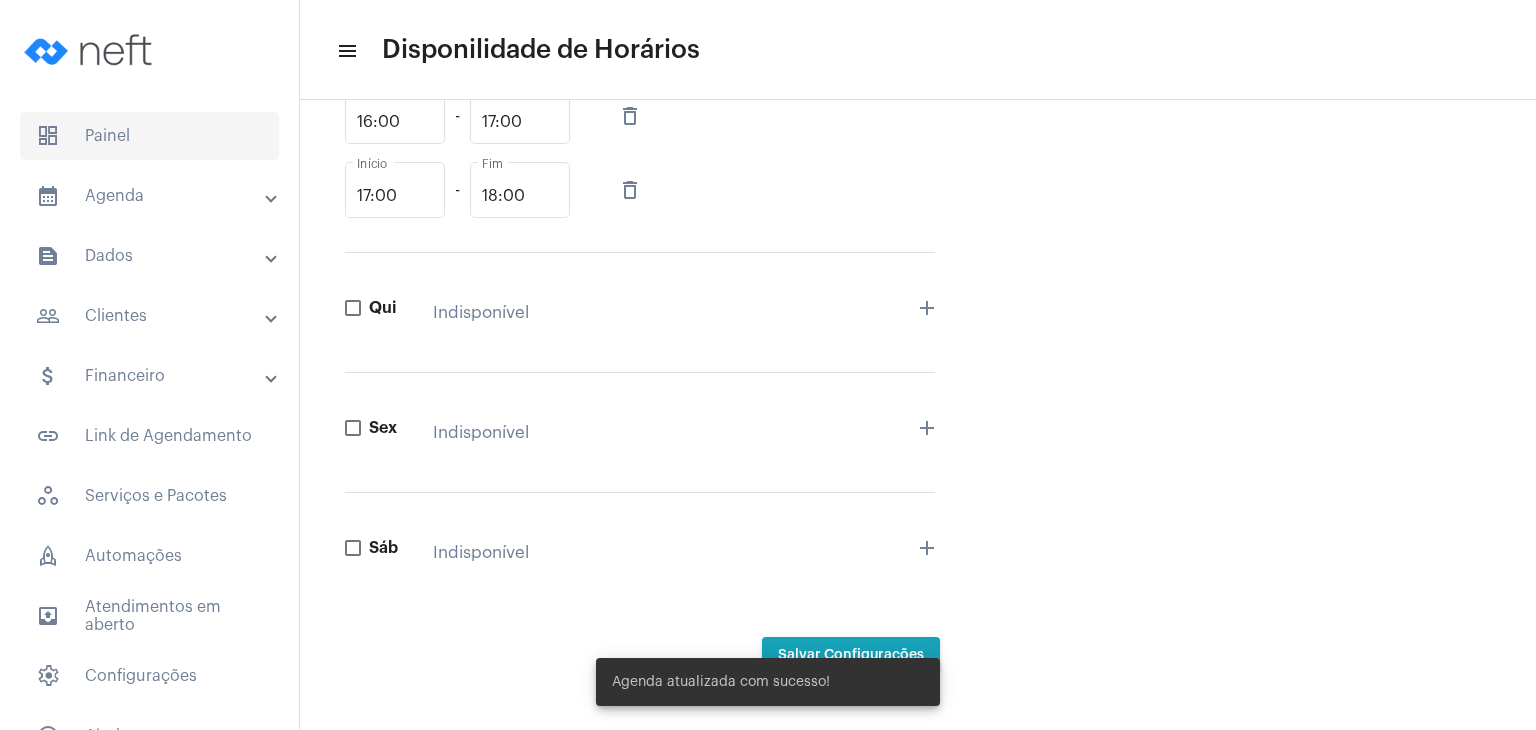 click on "dashboard   Painel" 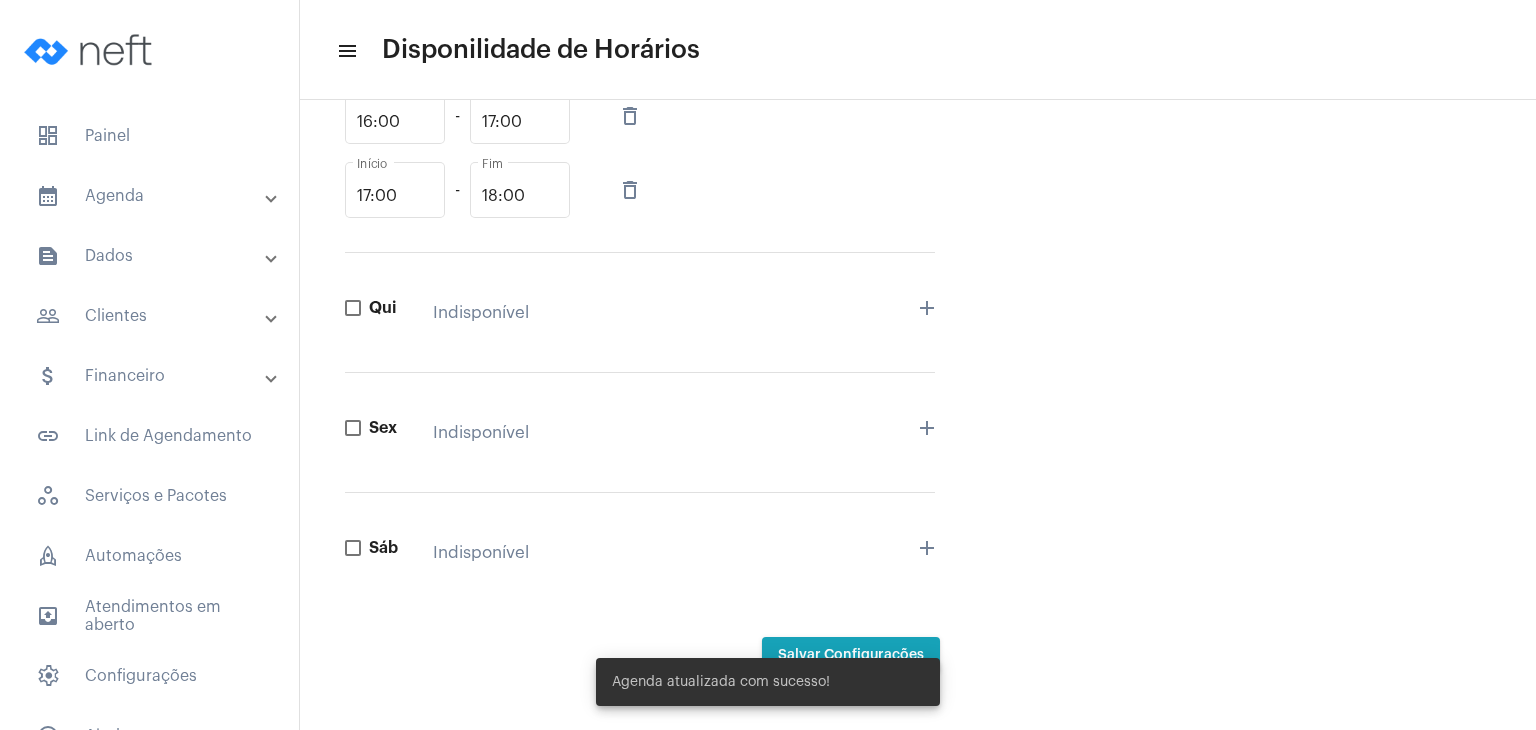 scroll, scrollTop: 0, scrollLeft: 0, axis: both 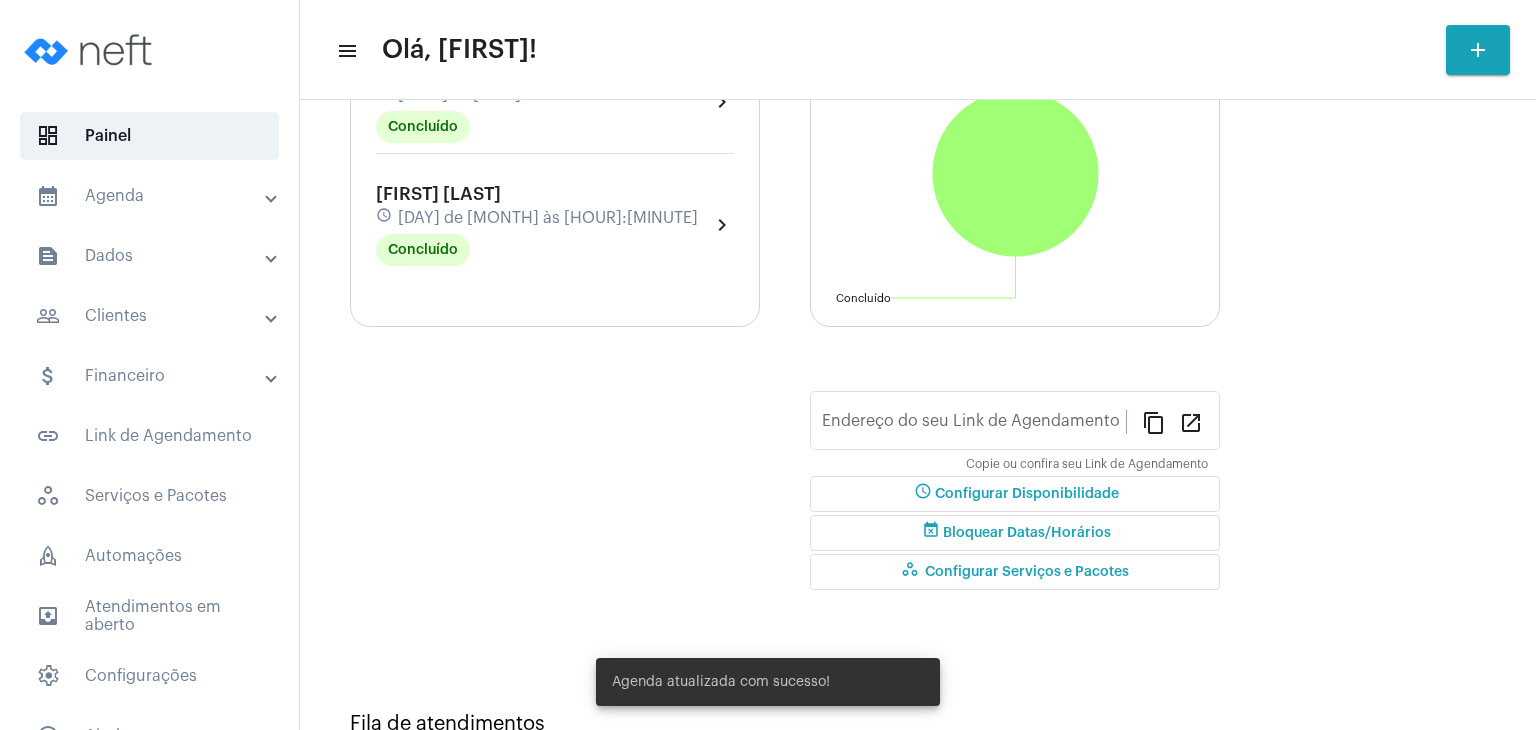 click on "event_busy Bloquear Datas/Horários" 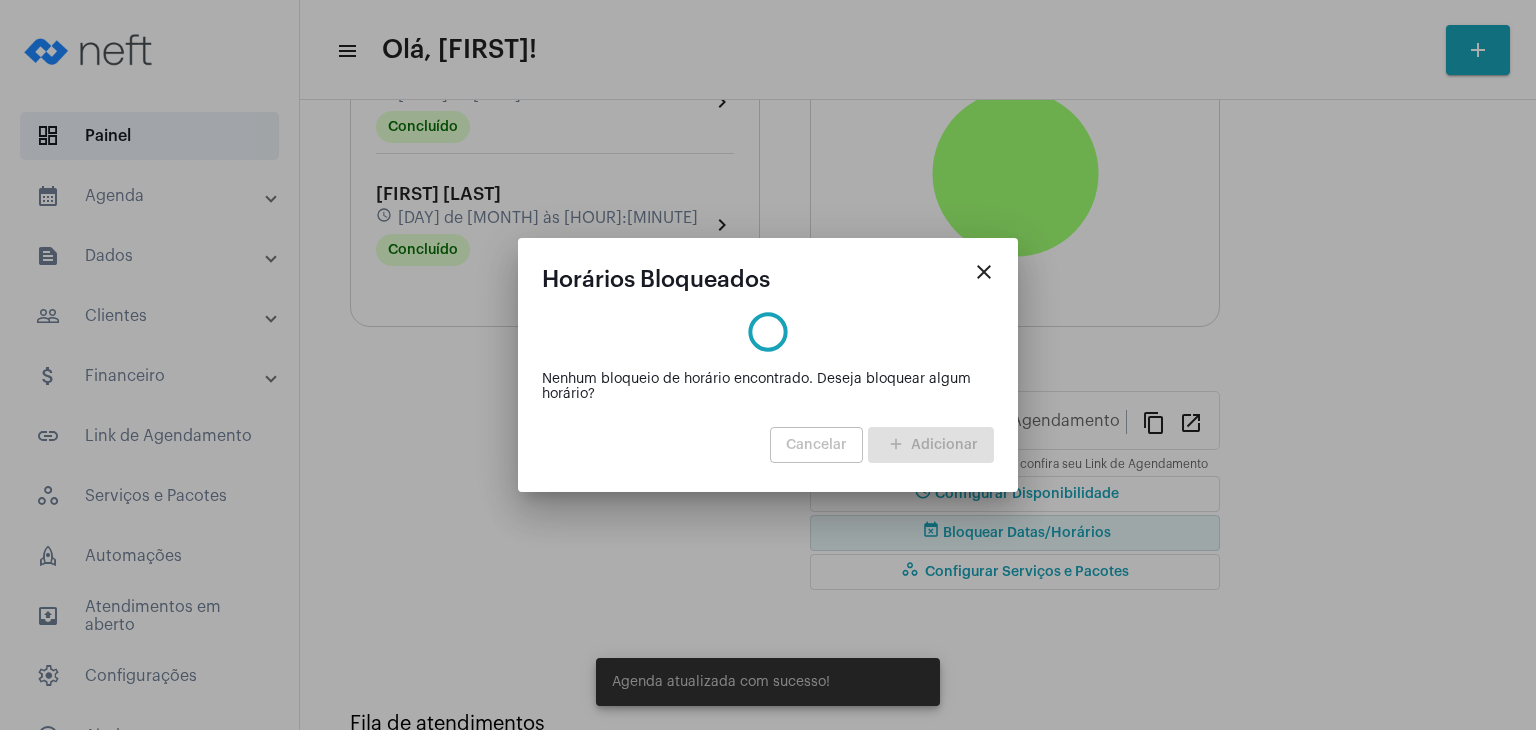 type on "https://neft.com.br/[FIRST]-[LAST]-[LAST]" 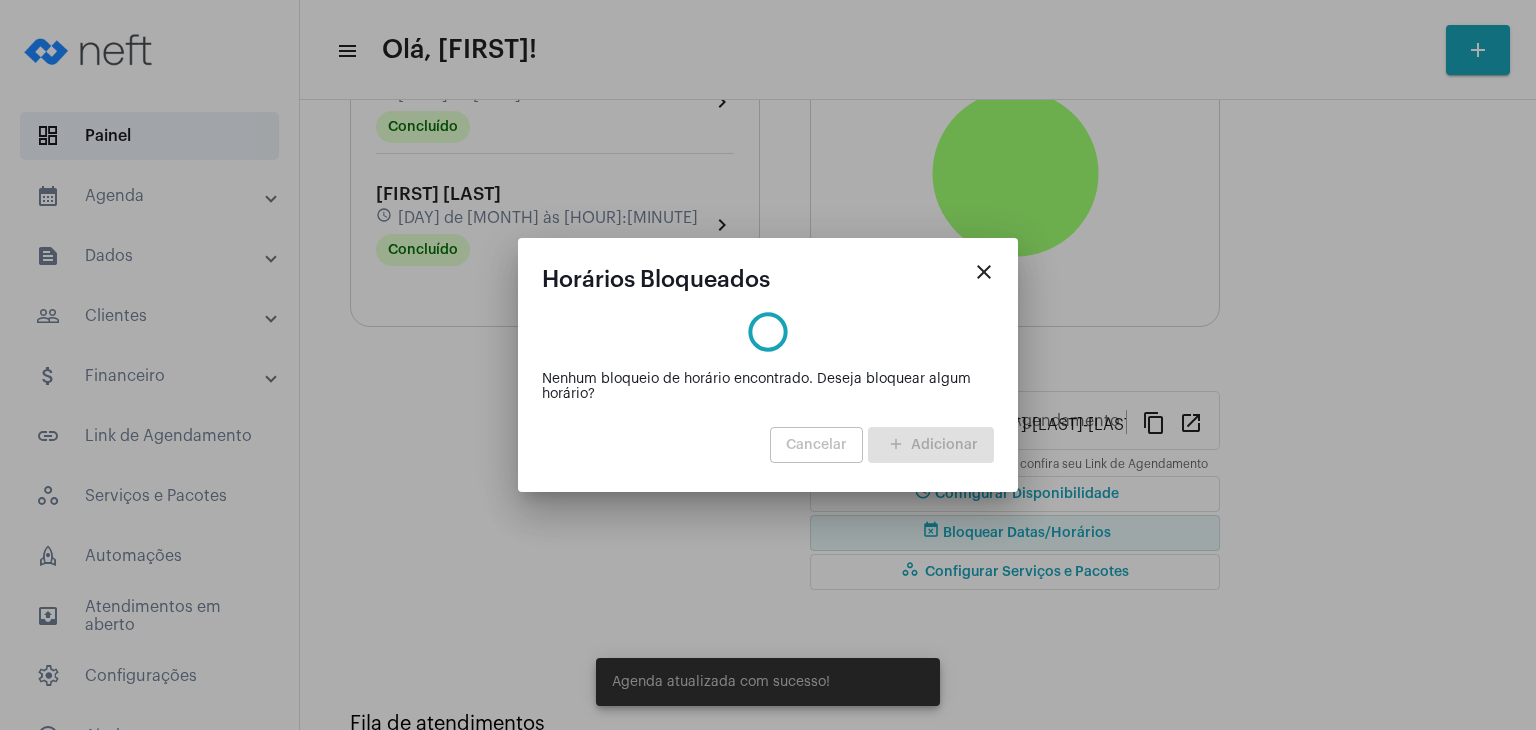scroll, scrollTop: 260, scrollLeft: 0, axis: vertical 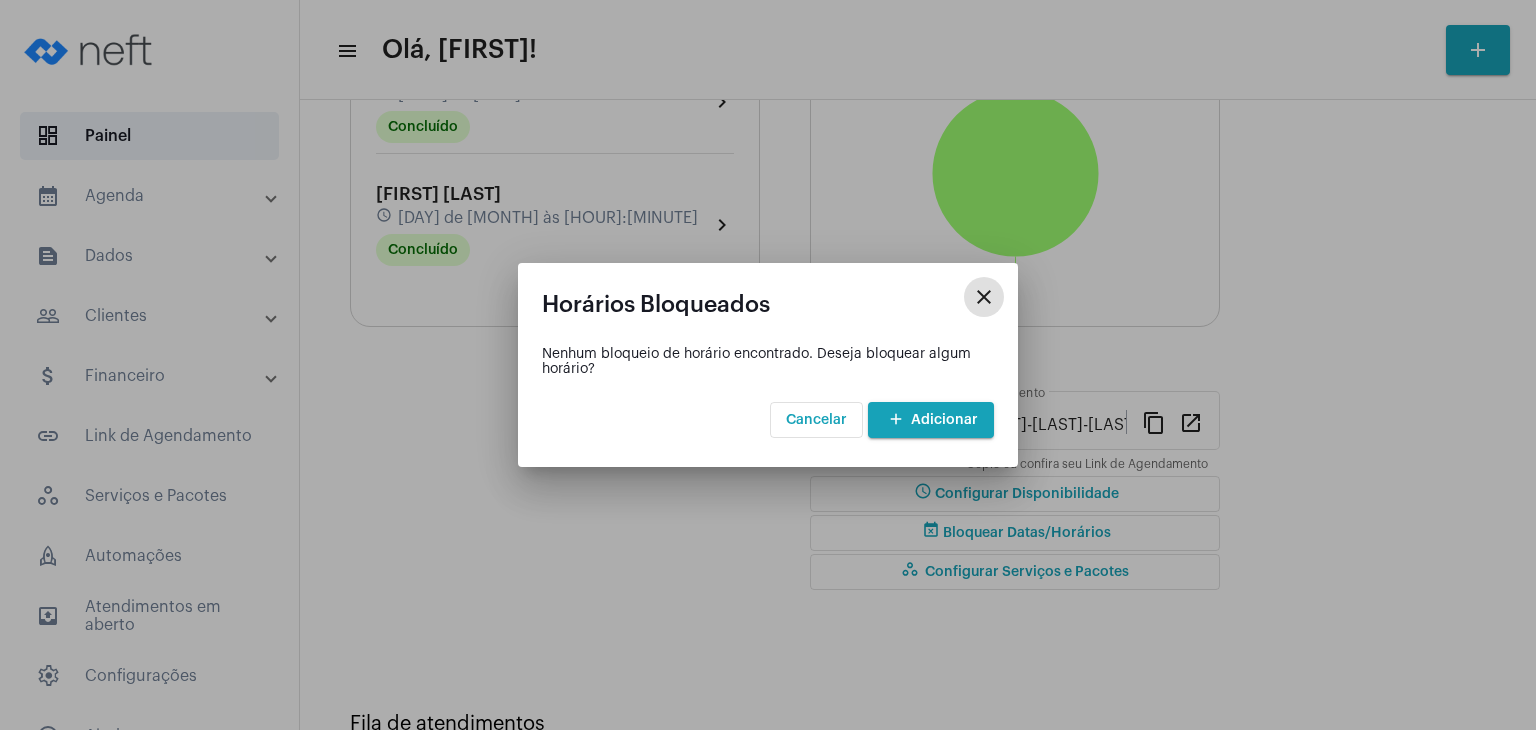 click on "add Adicionar" at bounding box center [931, 420] 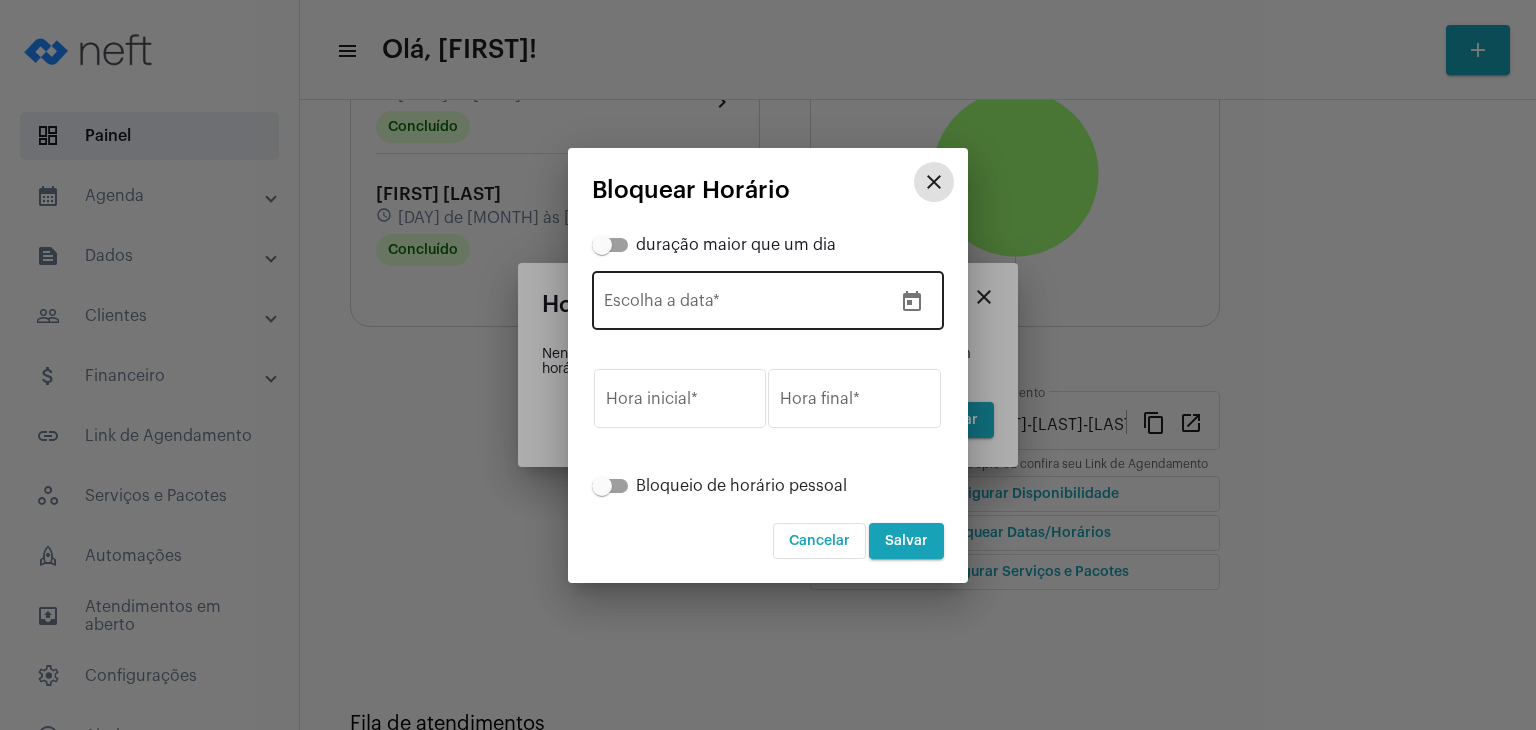 click 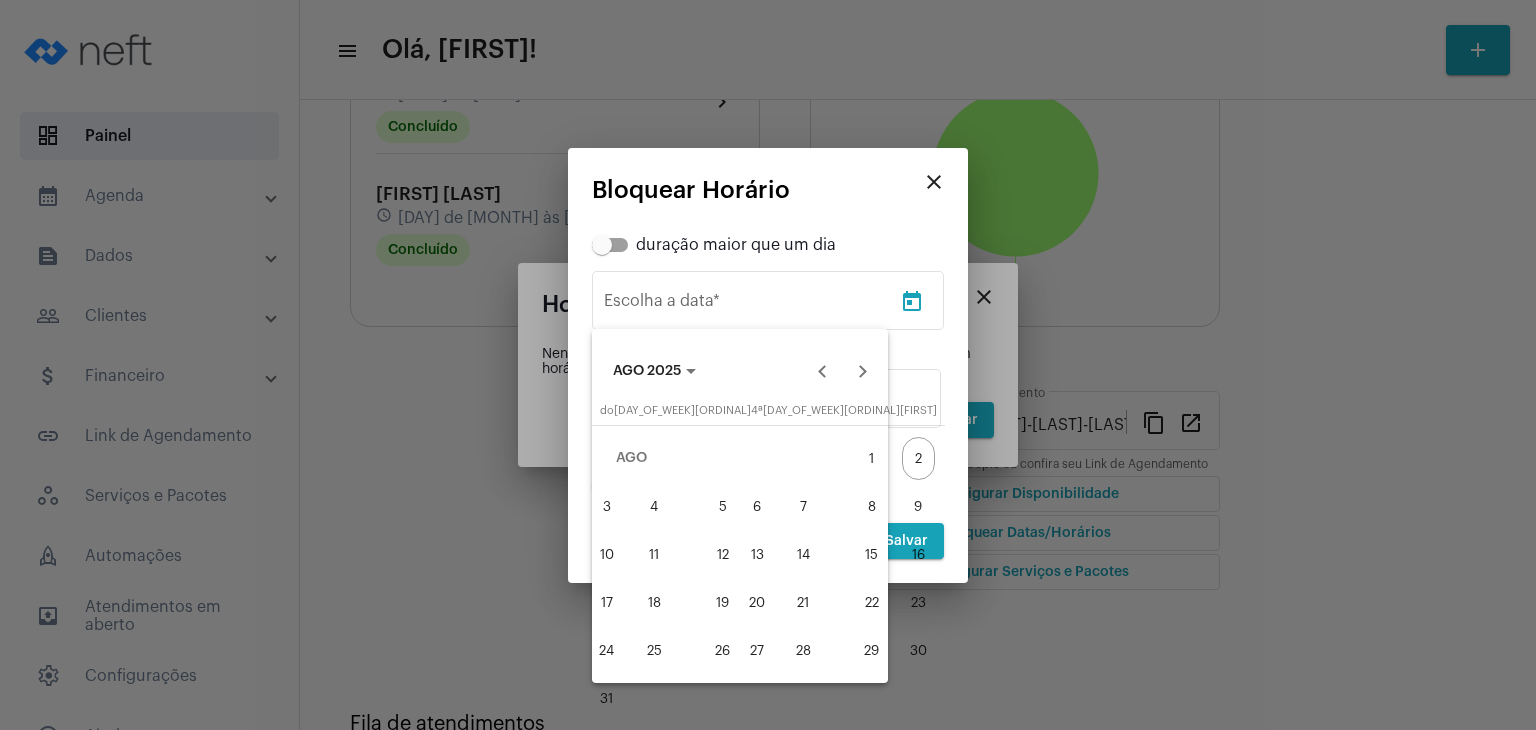 click on "11" at bounding box center (654, 554) 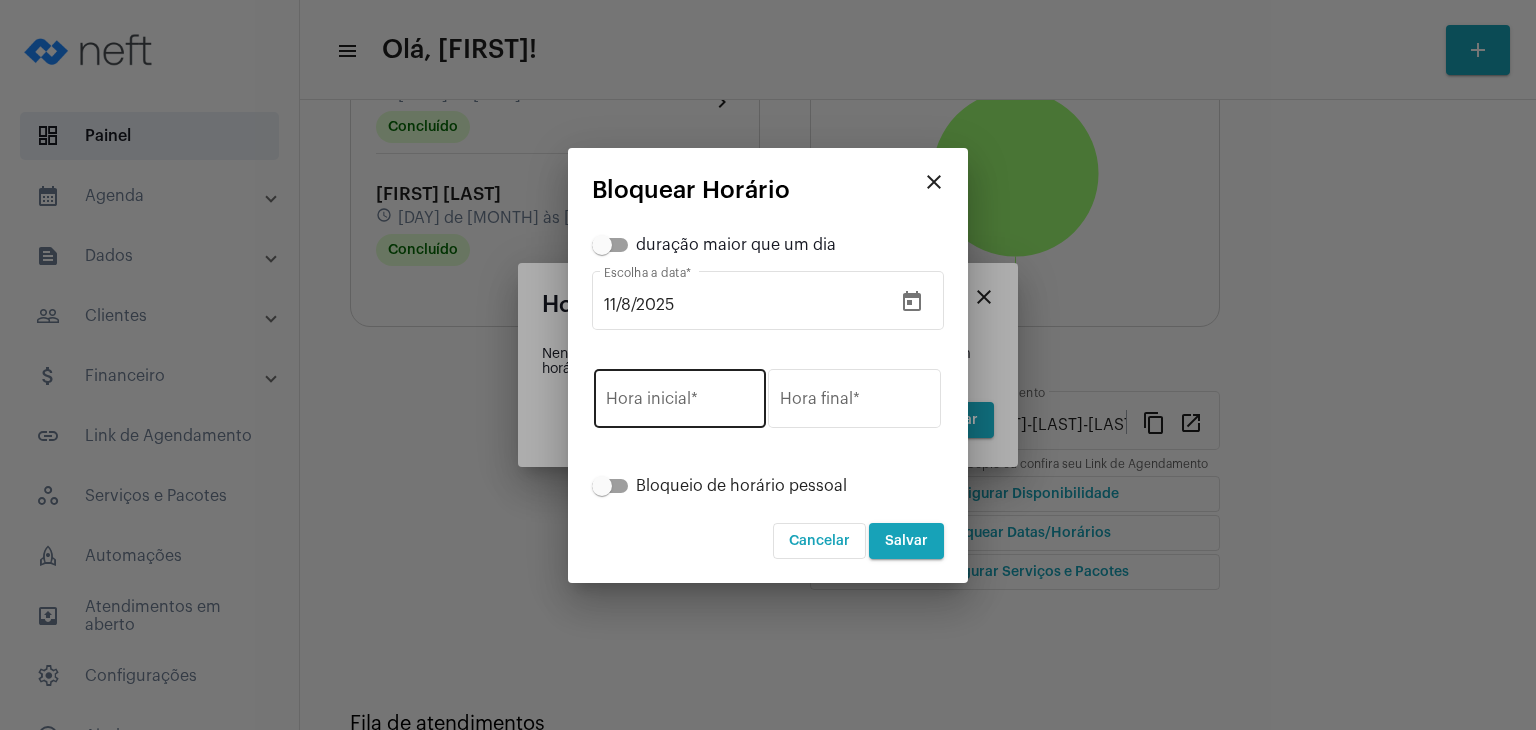 click on "Hora inicial  *" at bounding box center [680, 396] 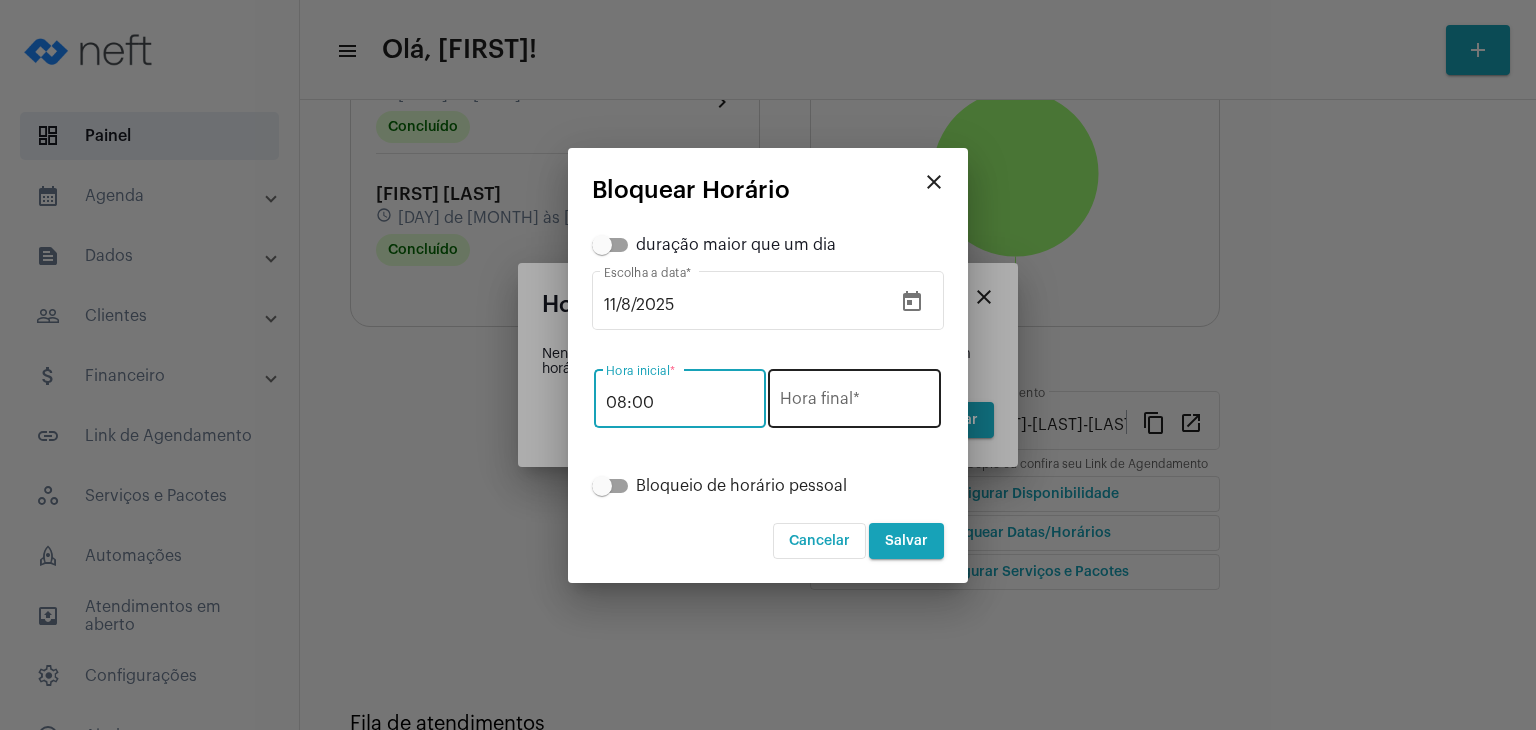 type on "08:00" 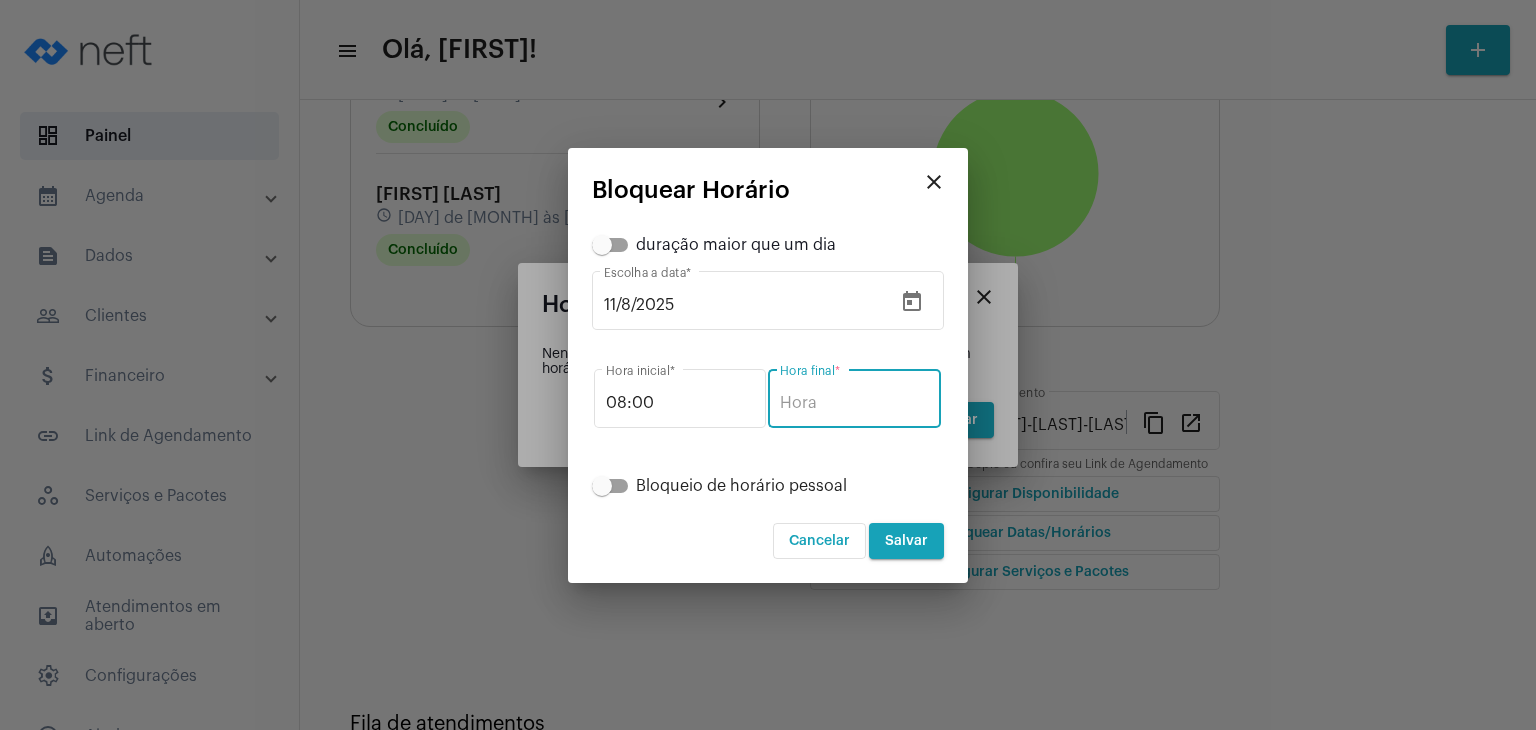 click on "Hora final  *" at bounding box center [854, 403] 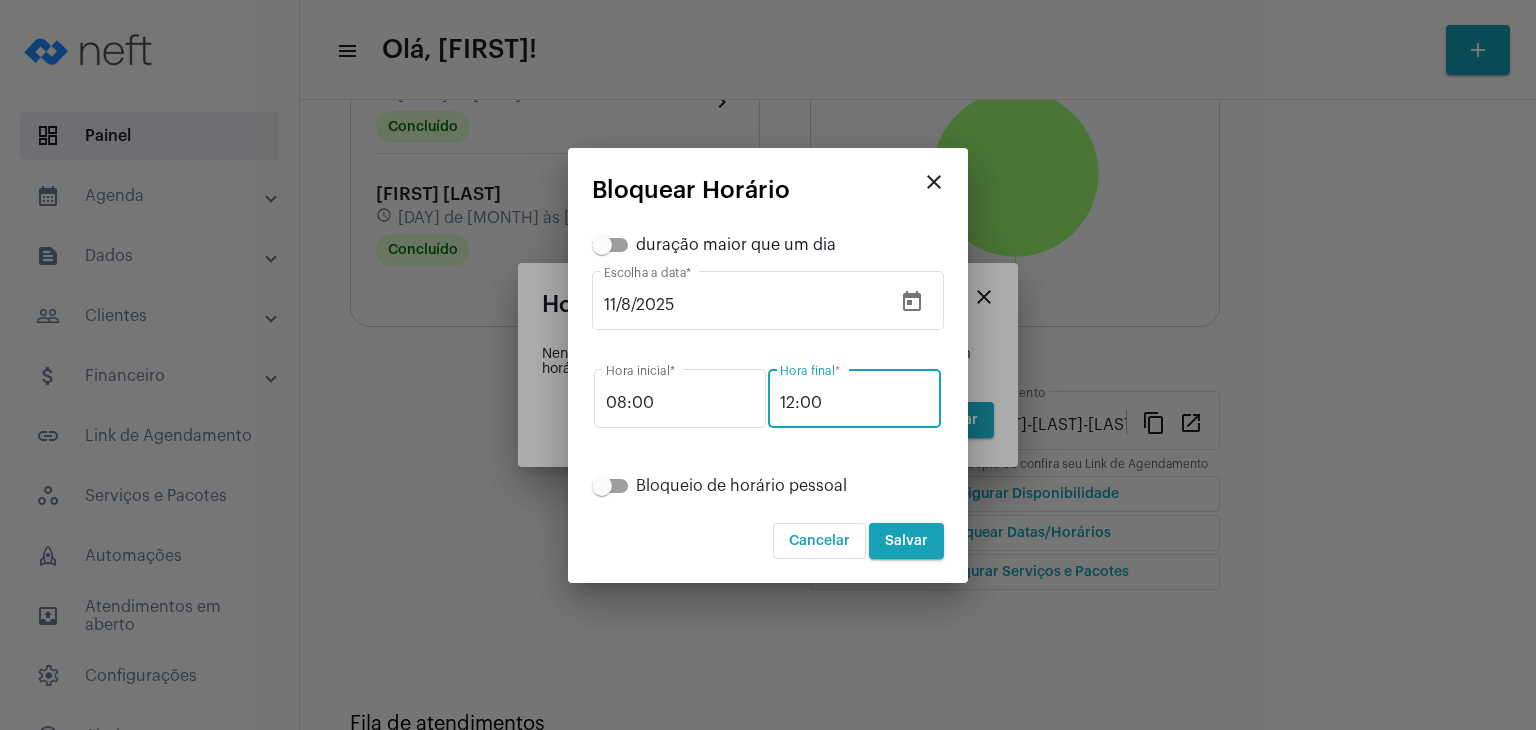 type on "12:00" 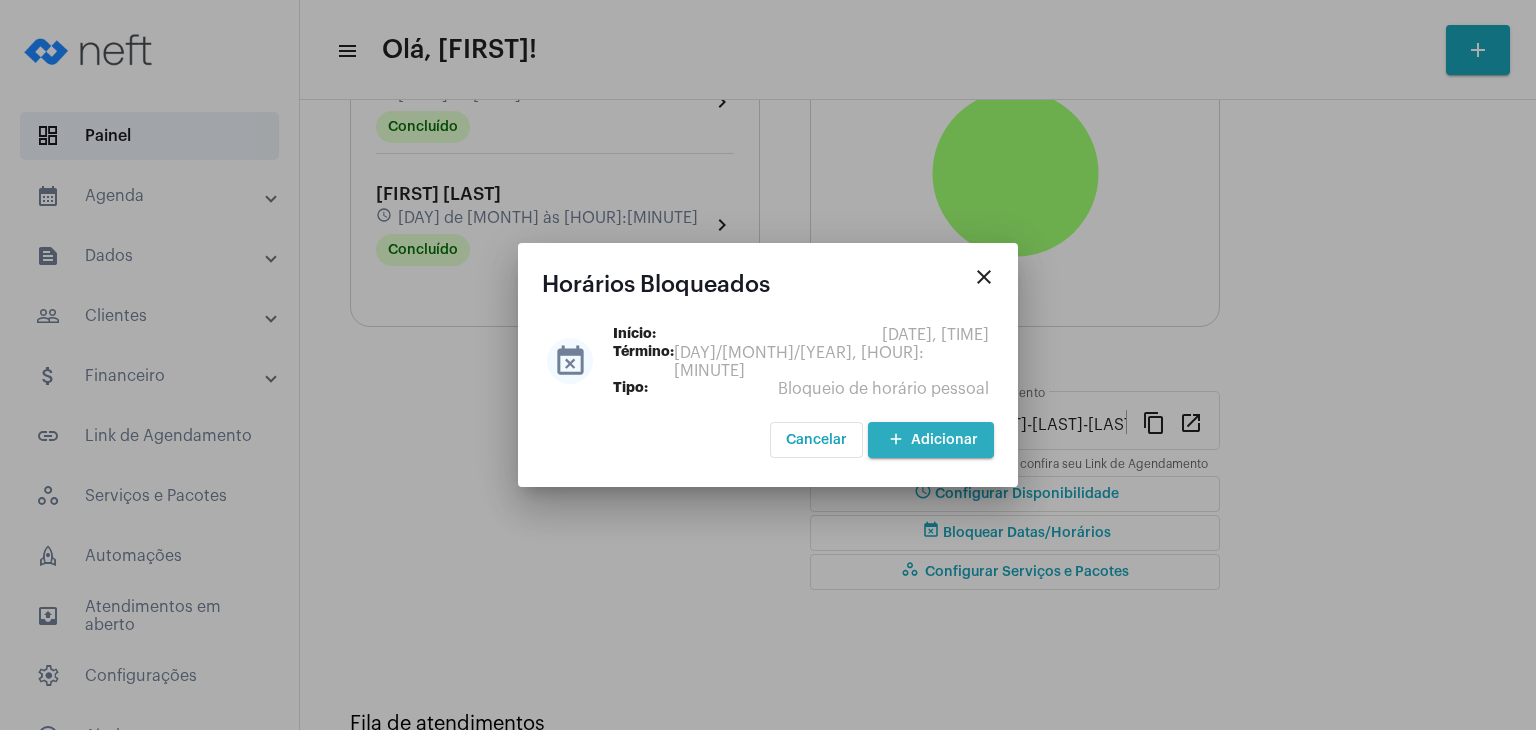 click on "add Adicionar" at bounding box center (931, 440) 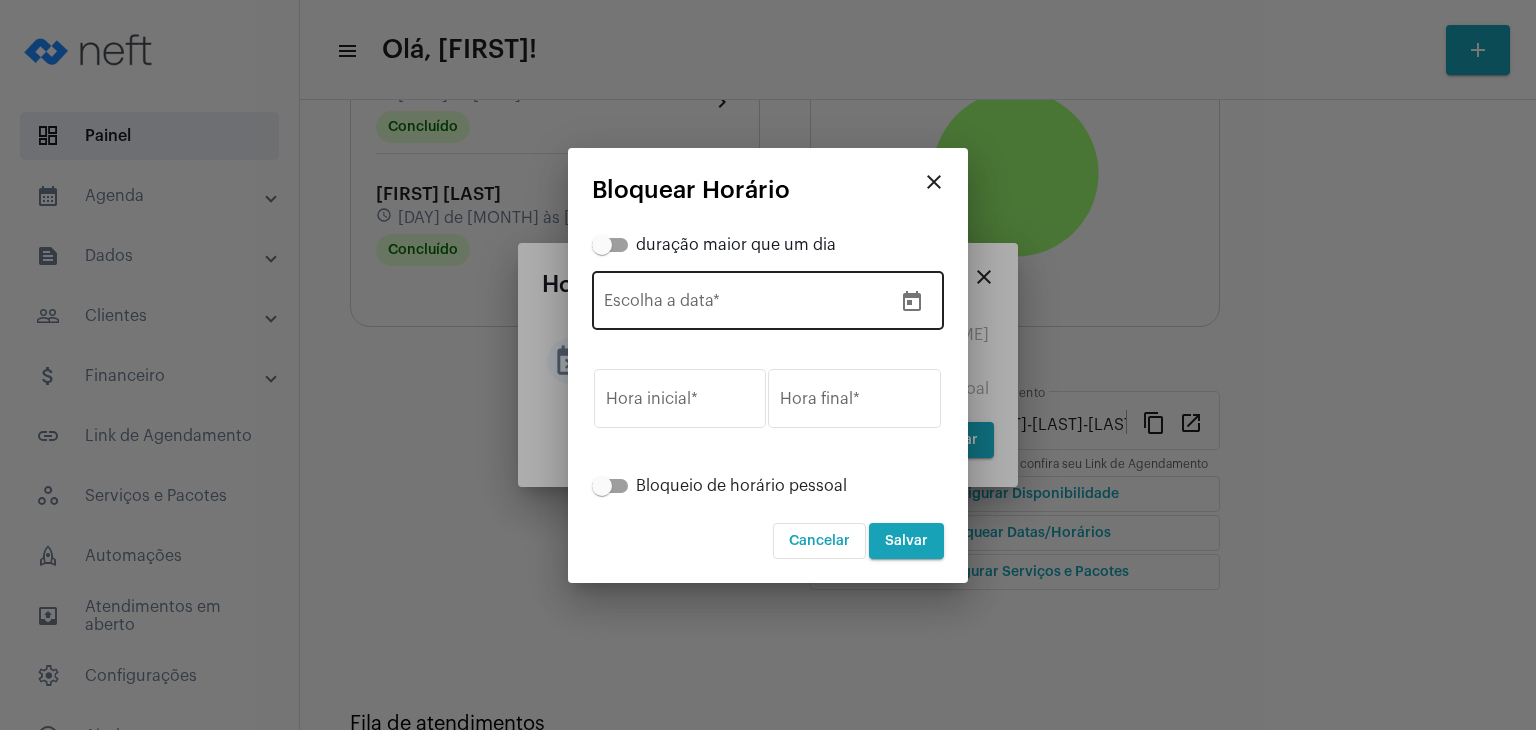 click on "Escolha a data  *" at bounding box center [748, 298] 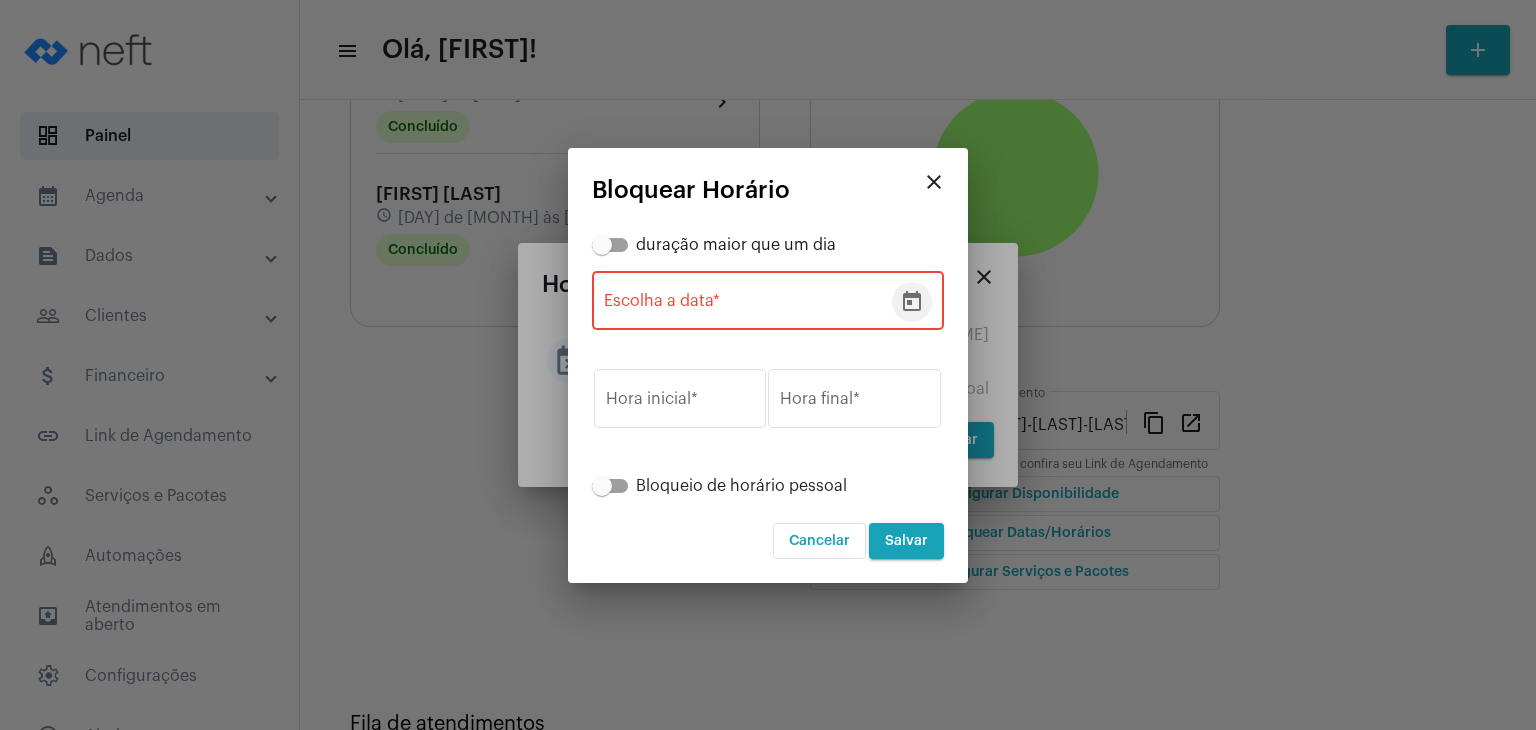 click 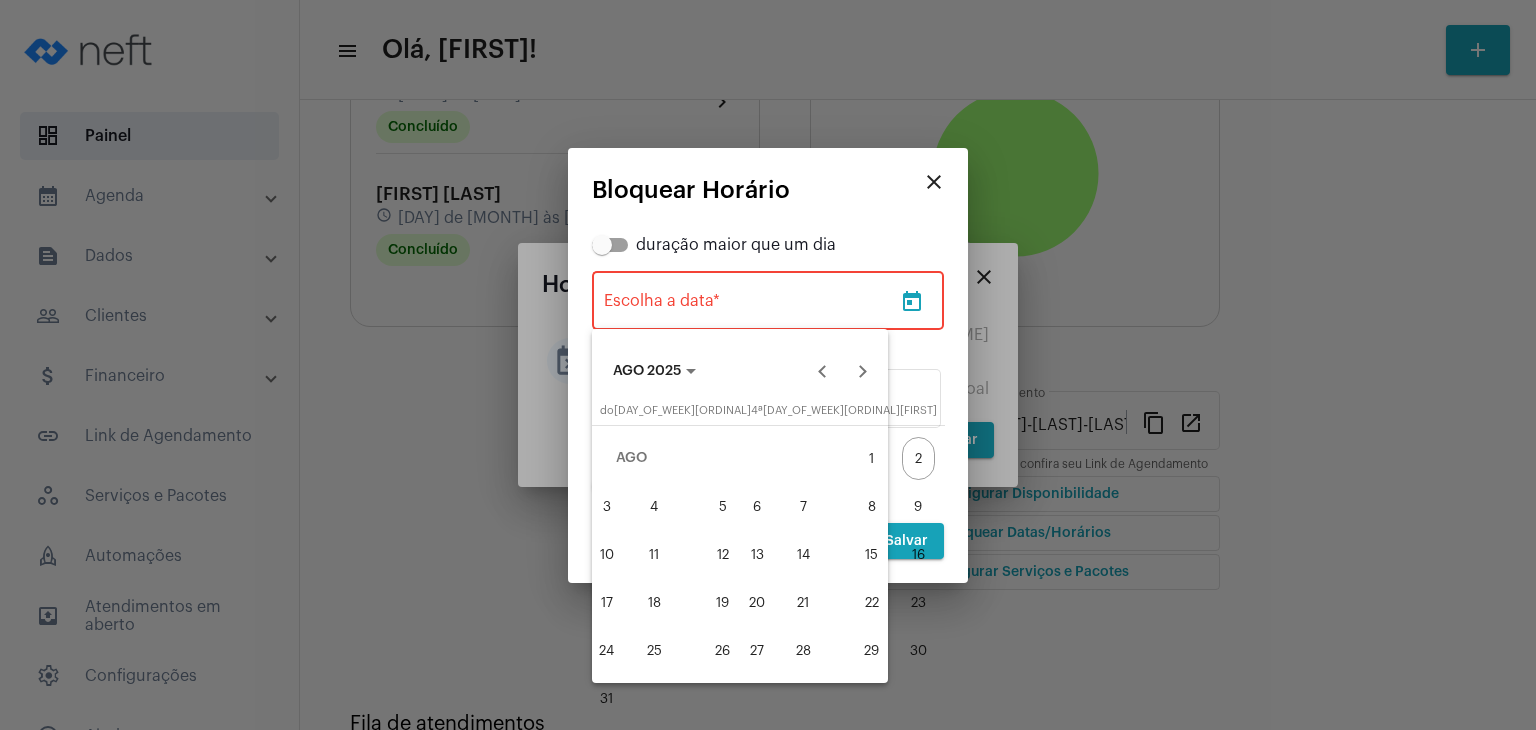 click on "13" at bounding box center (757, 554) 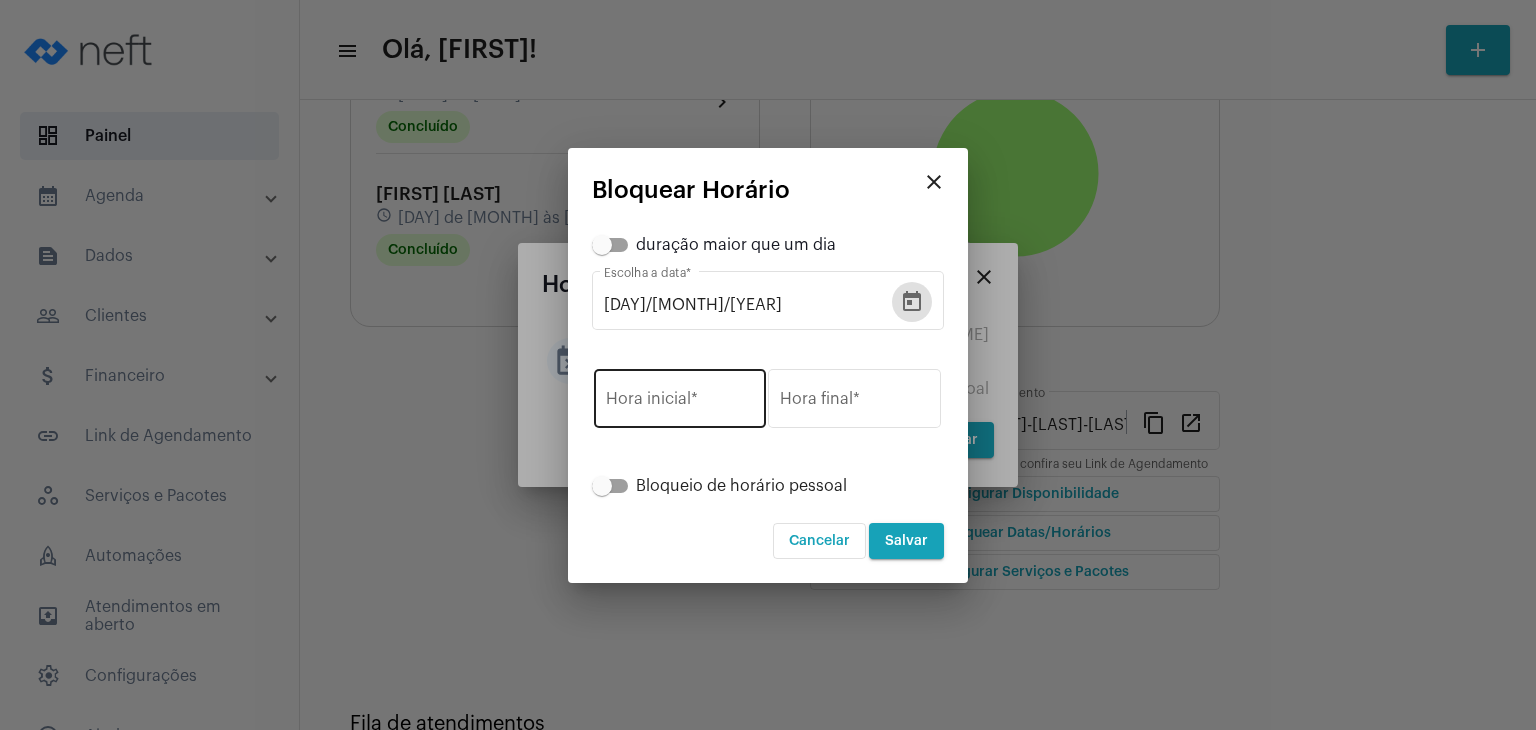 click on "Hora inicial  *" at bounding box center [680, 403] 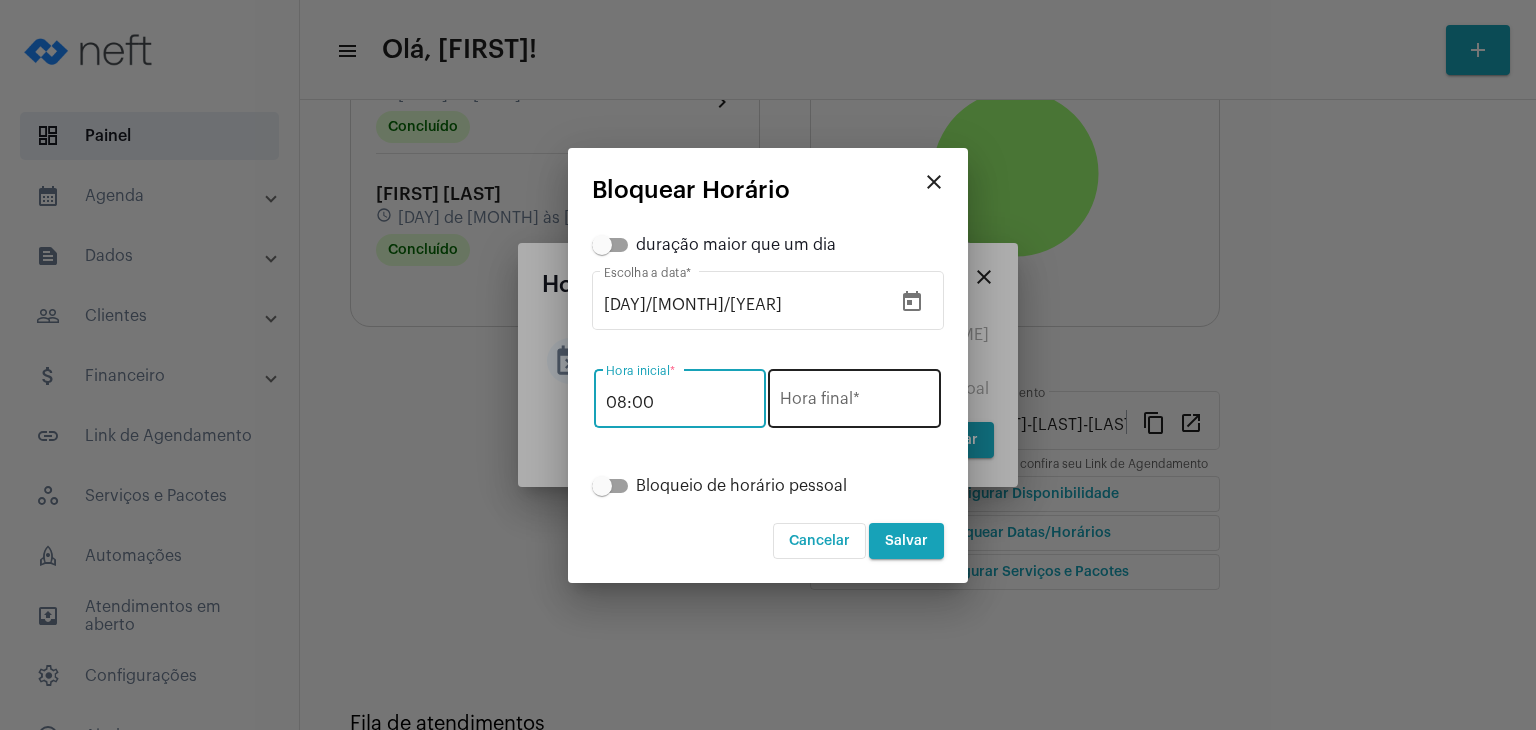type on "08:00" 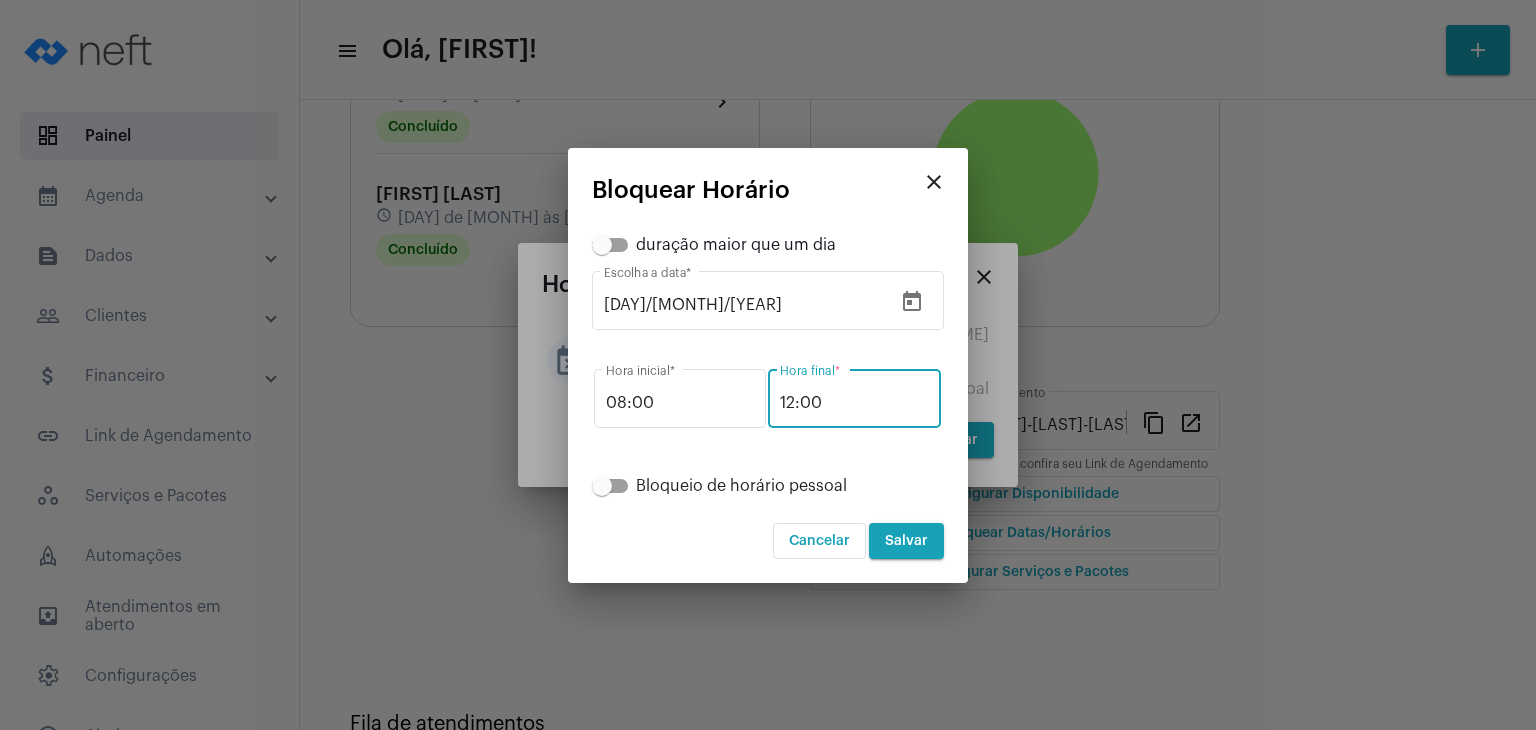 type on "12:00" 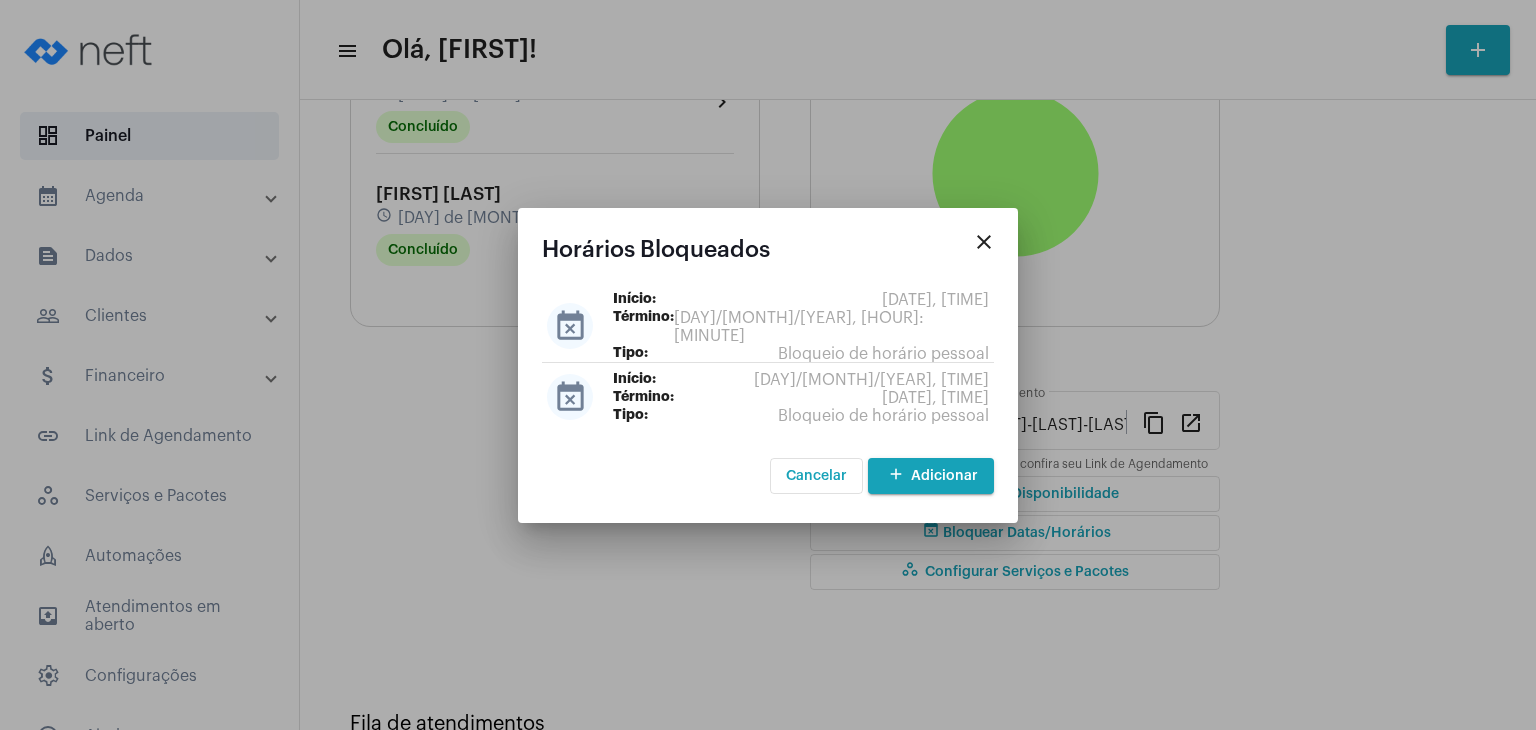 click on "close" at bounding box center (984, 242) 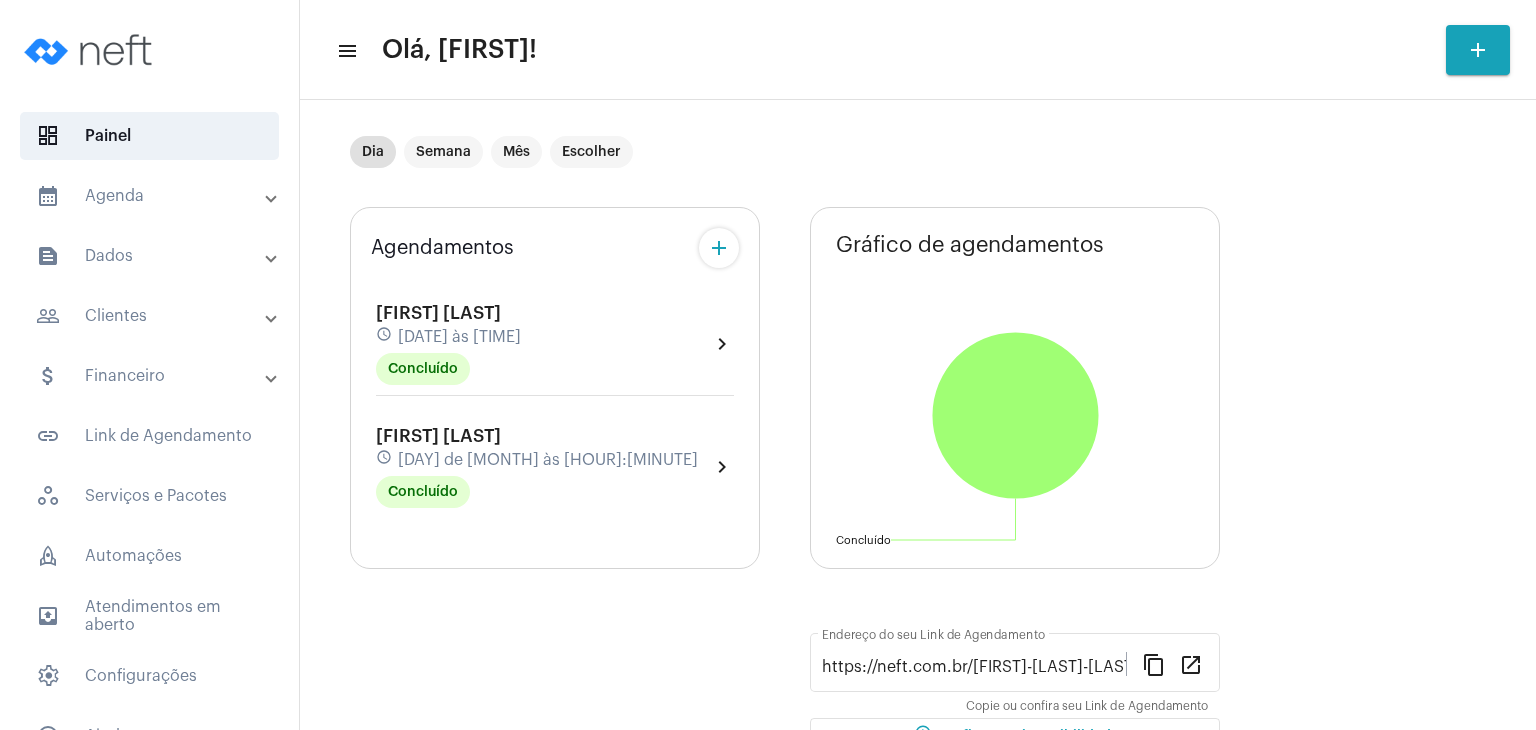 scroll, scrollTop: 0, scrollLeft: 0, axis: both 